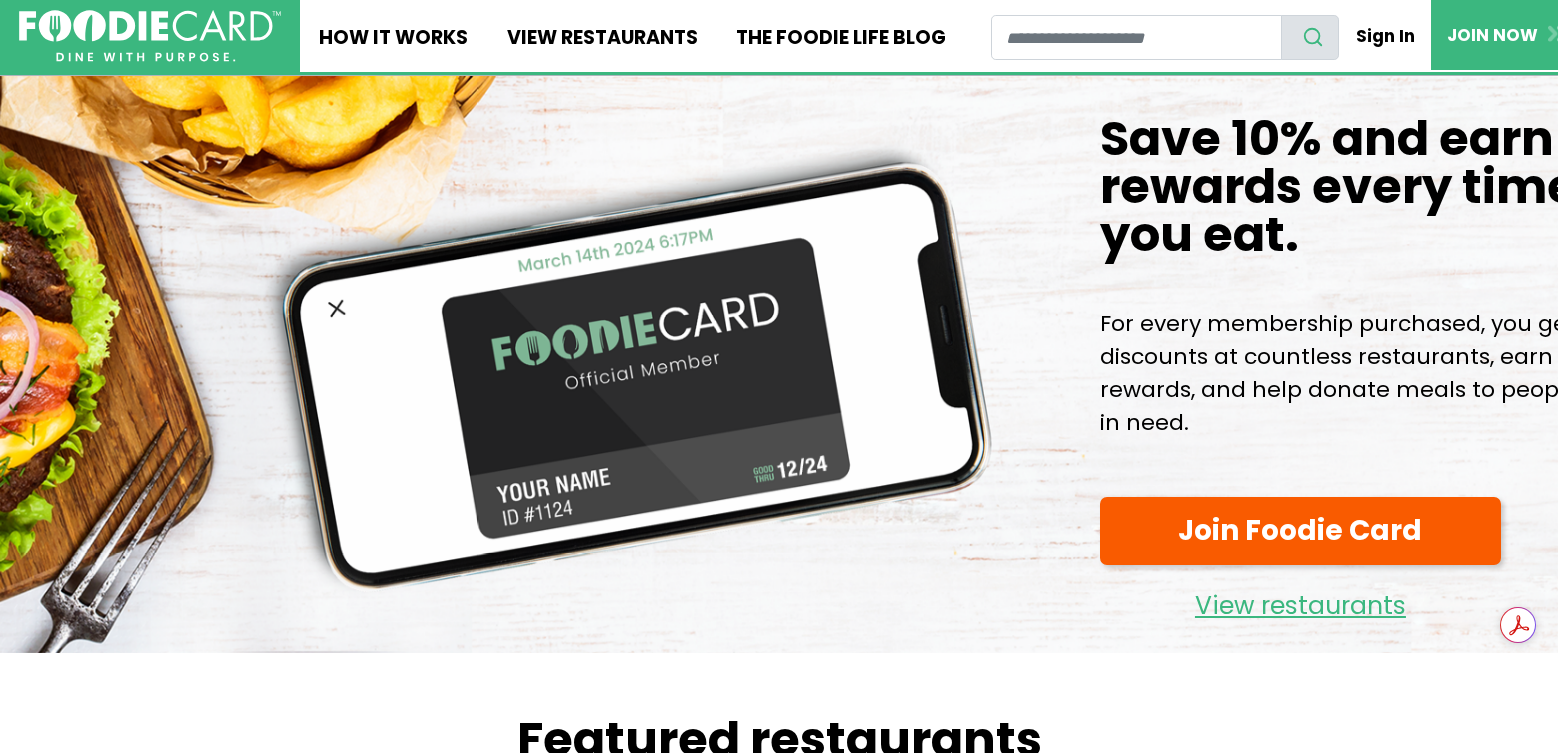 scroll, scrollTop: 0, scrollLeft: 0, axis: both 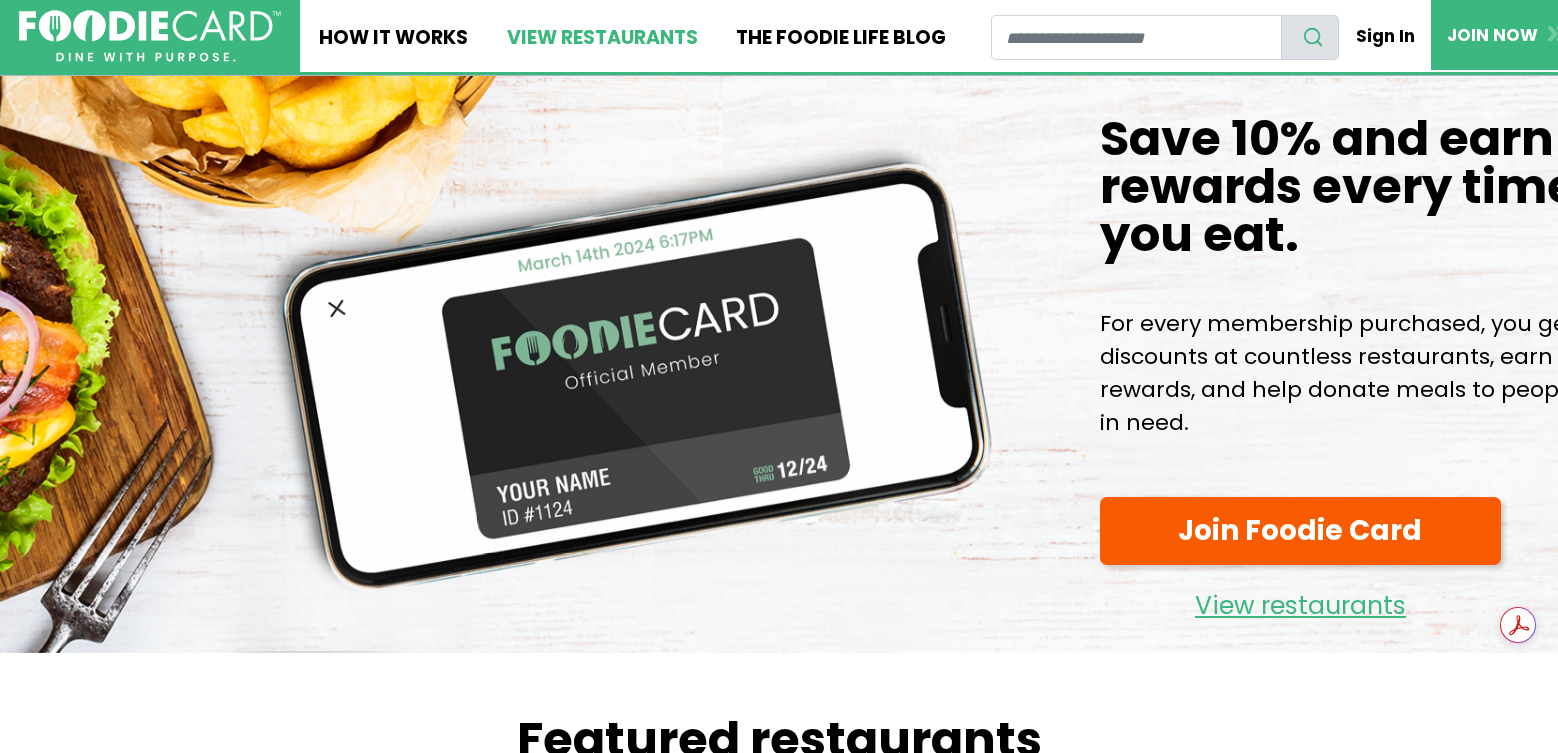 click on "View restaurants" at bounding box center (601, 36) 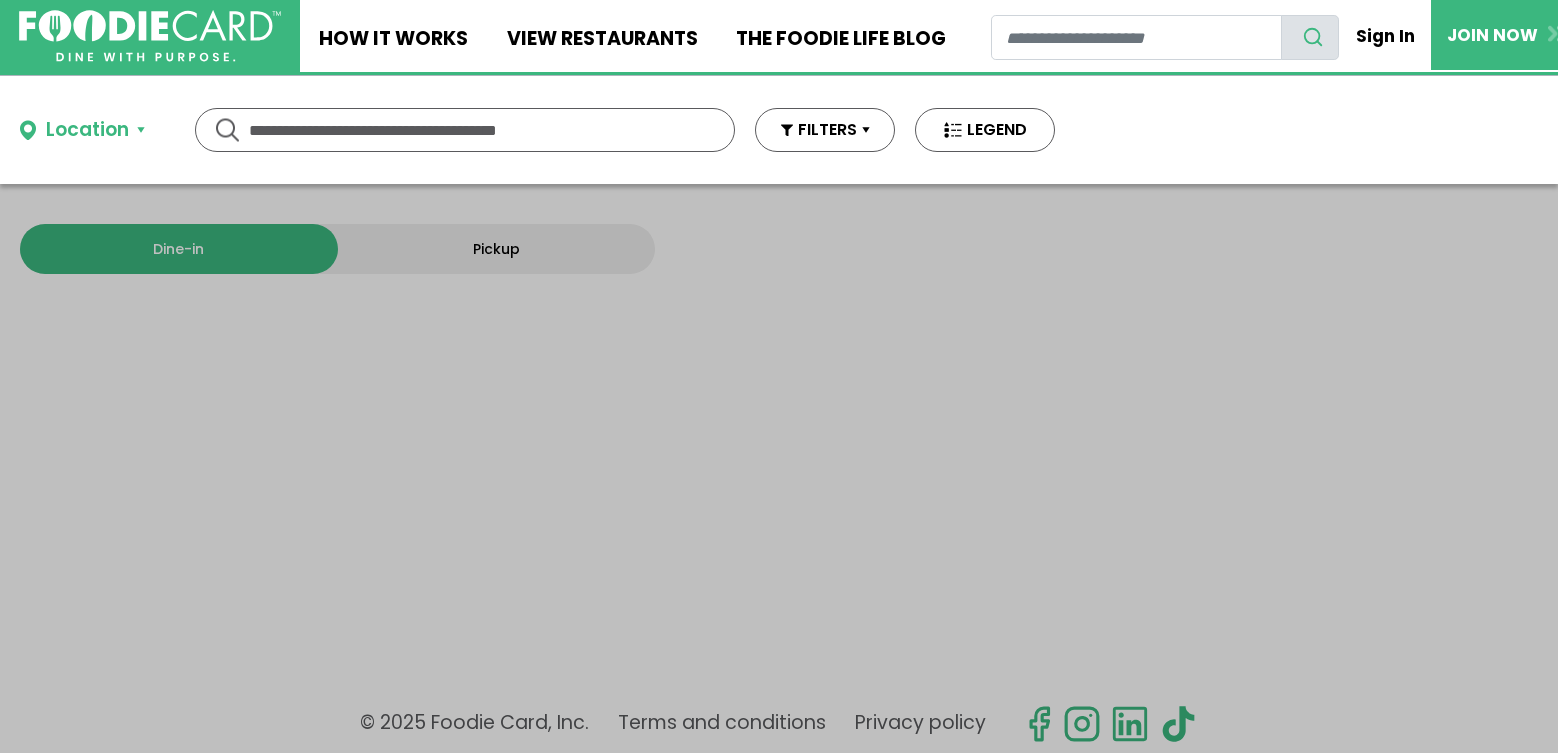 scroll, scrollTop: 0, scrollLeft: 0, axis: both 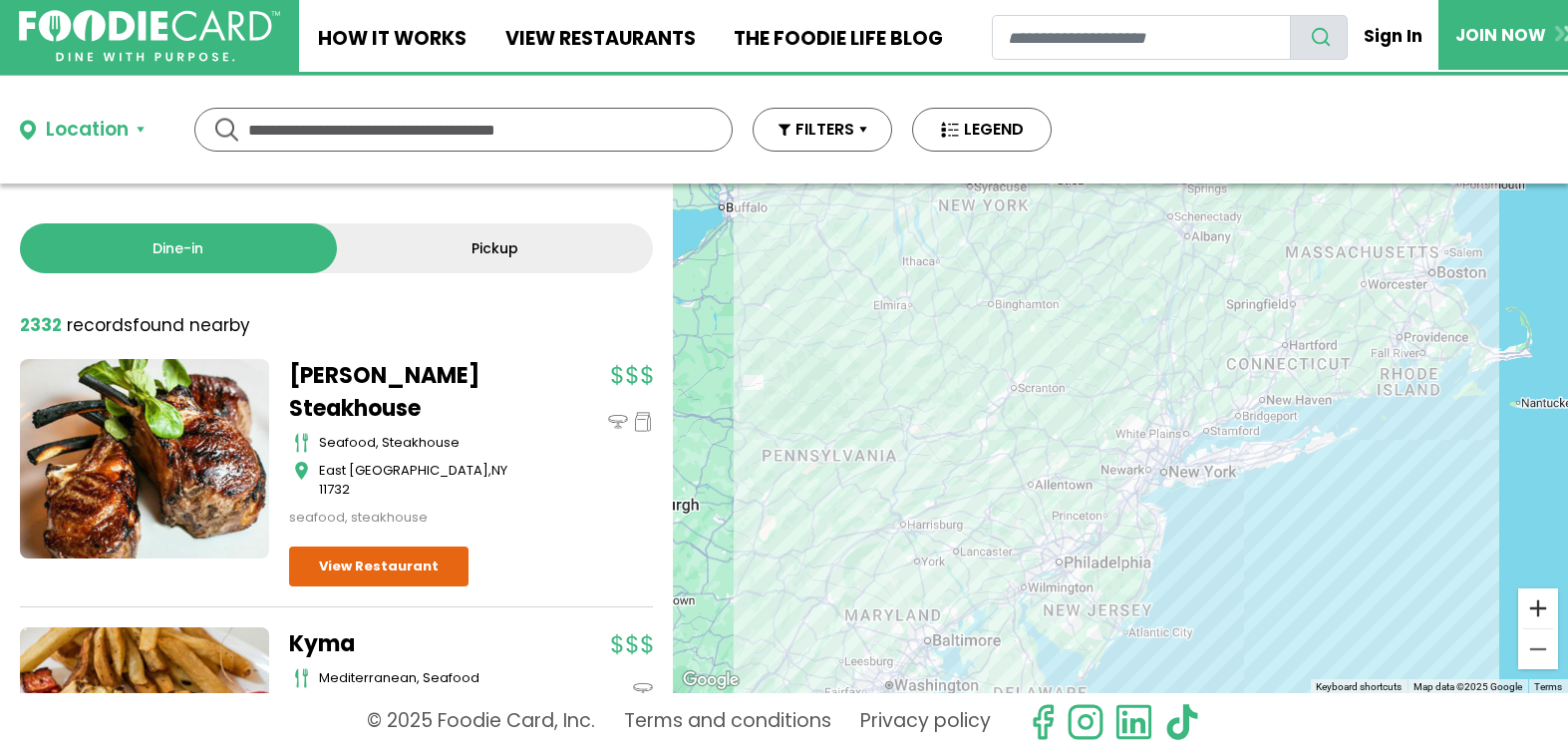 click at bounding box center (1538, 608) 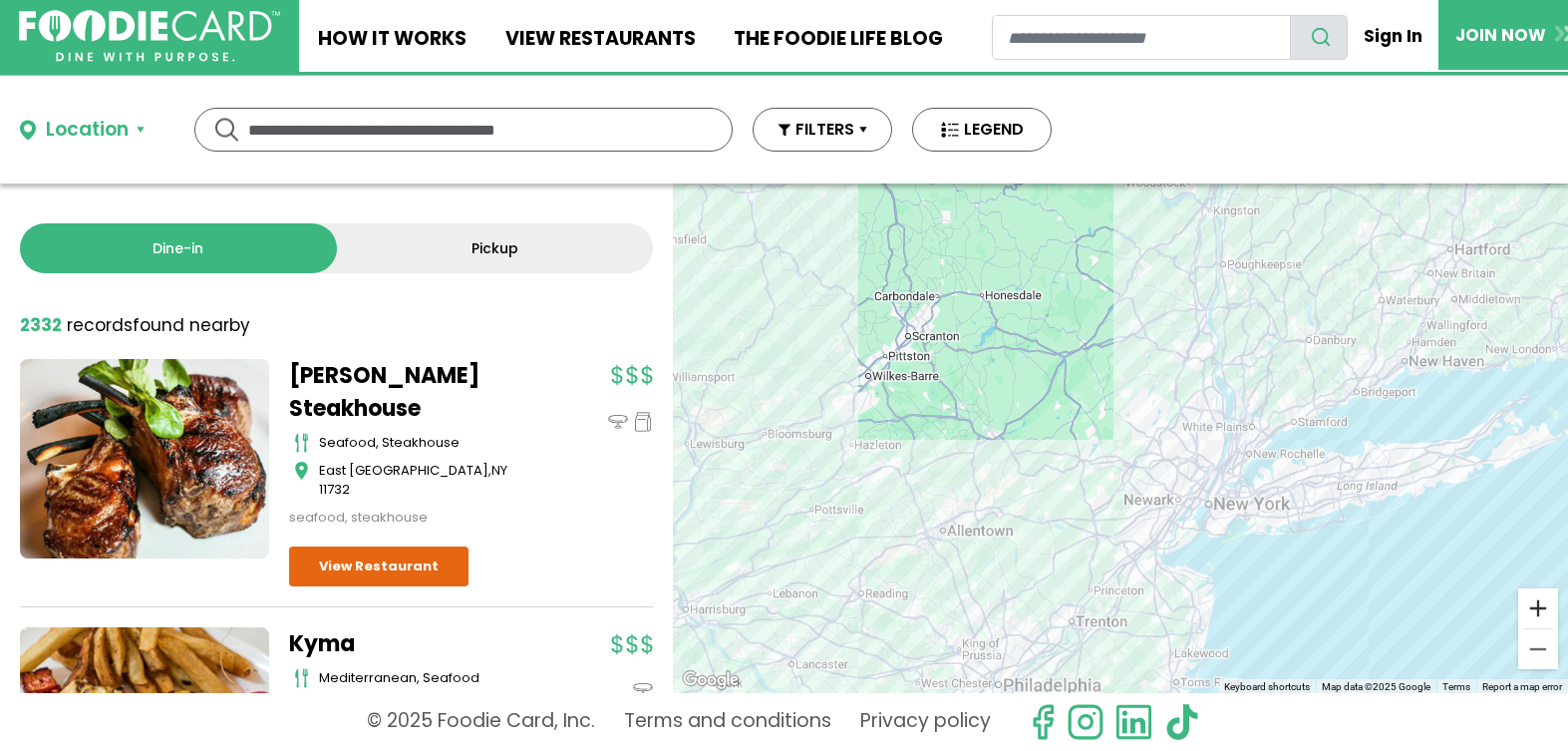 click at bounding box center [1538, 608] 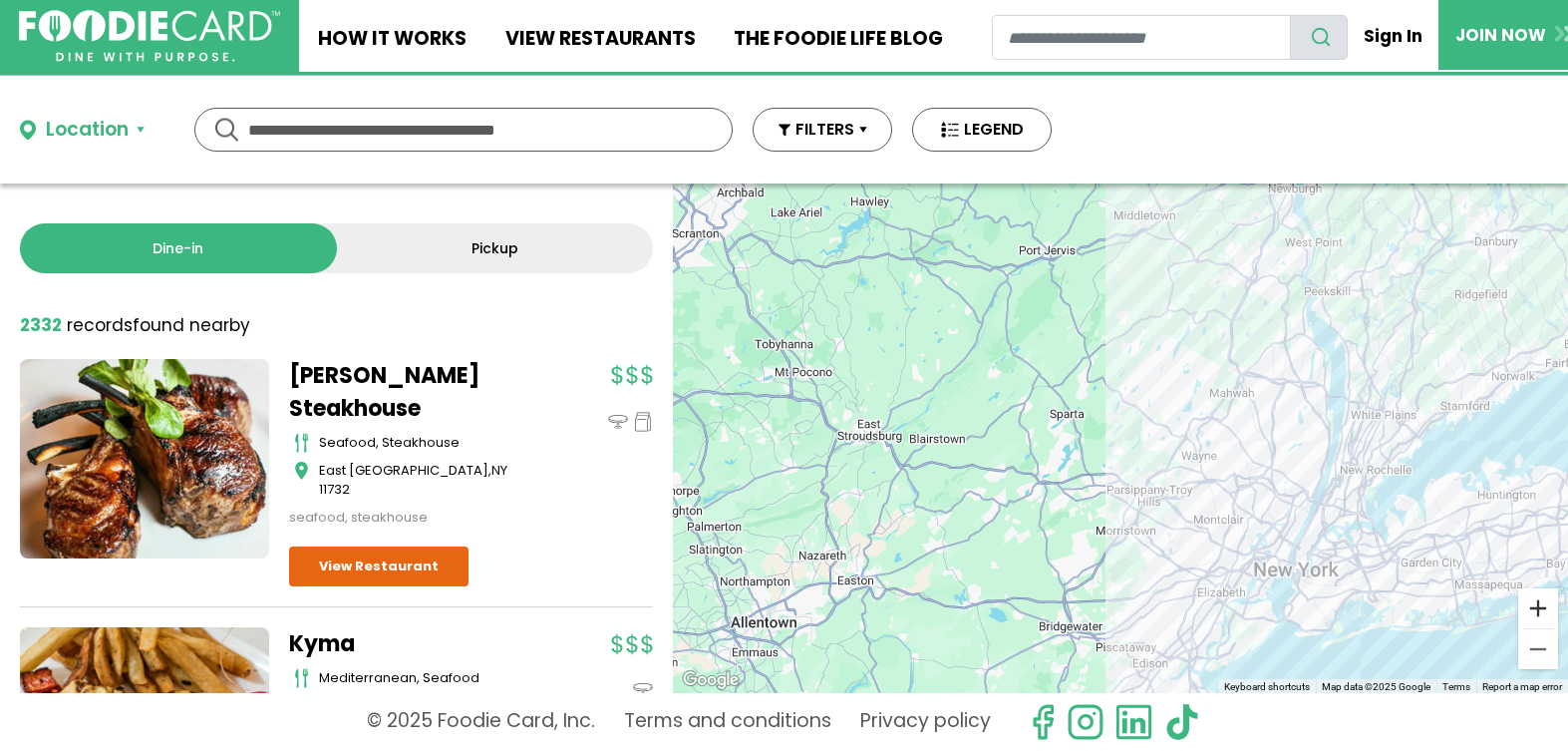 click at bounding box center (1538, 608) 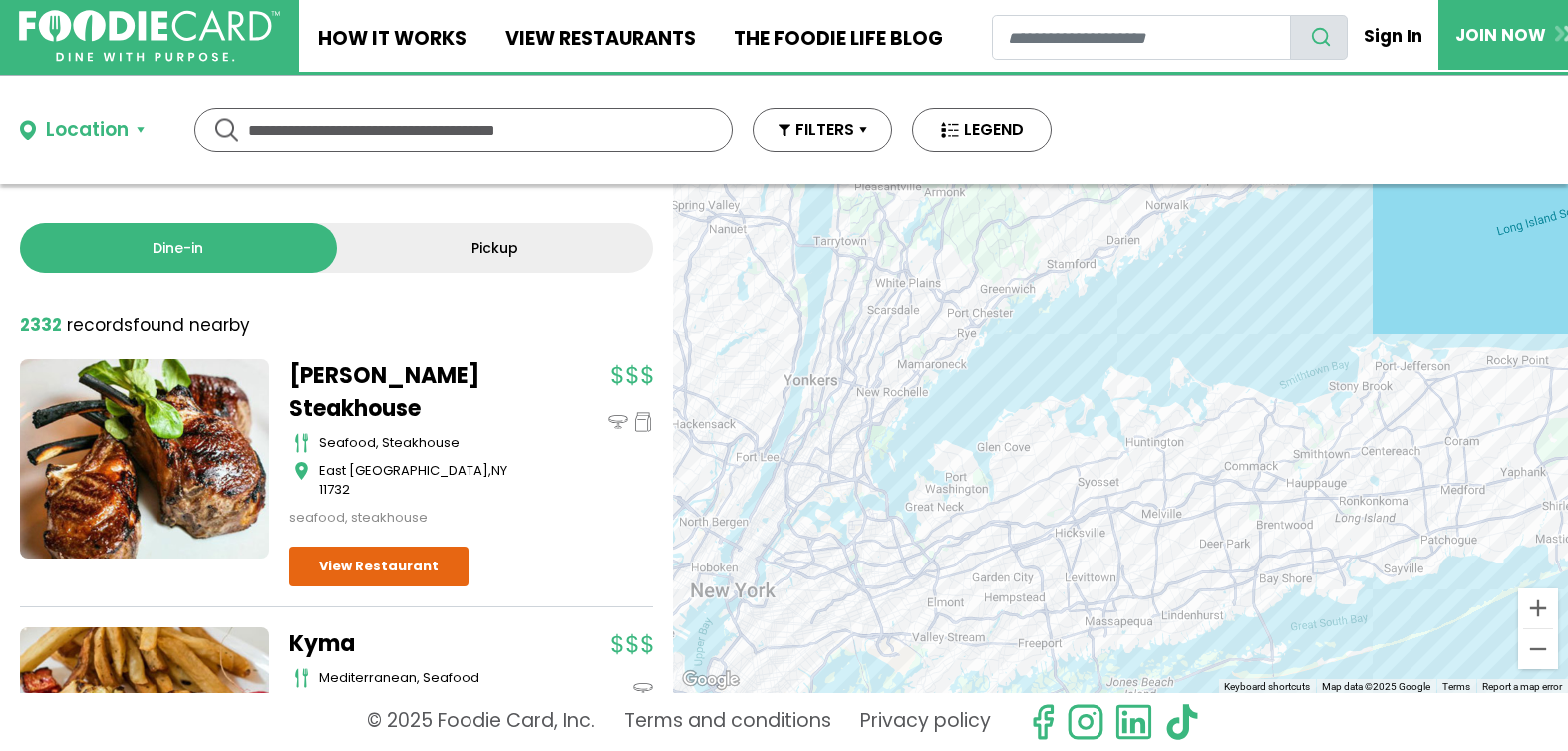 drag, startPoint x: 1344, startPoint y: 418, endPoint x: 598, endPoint y: 308, distance: 754.066 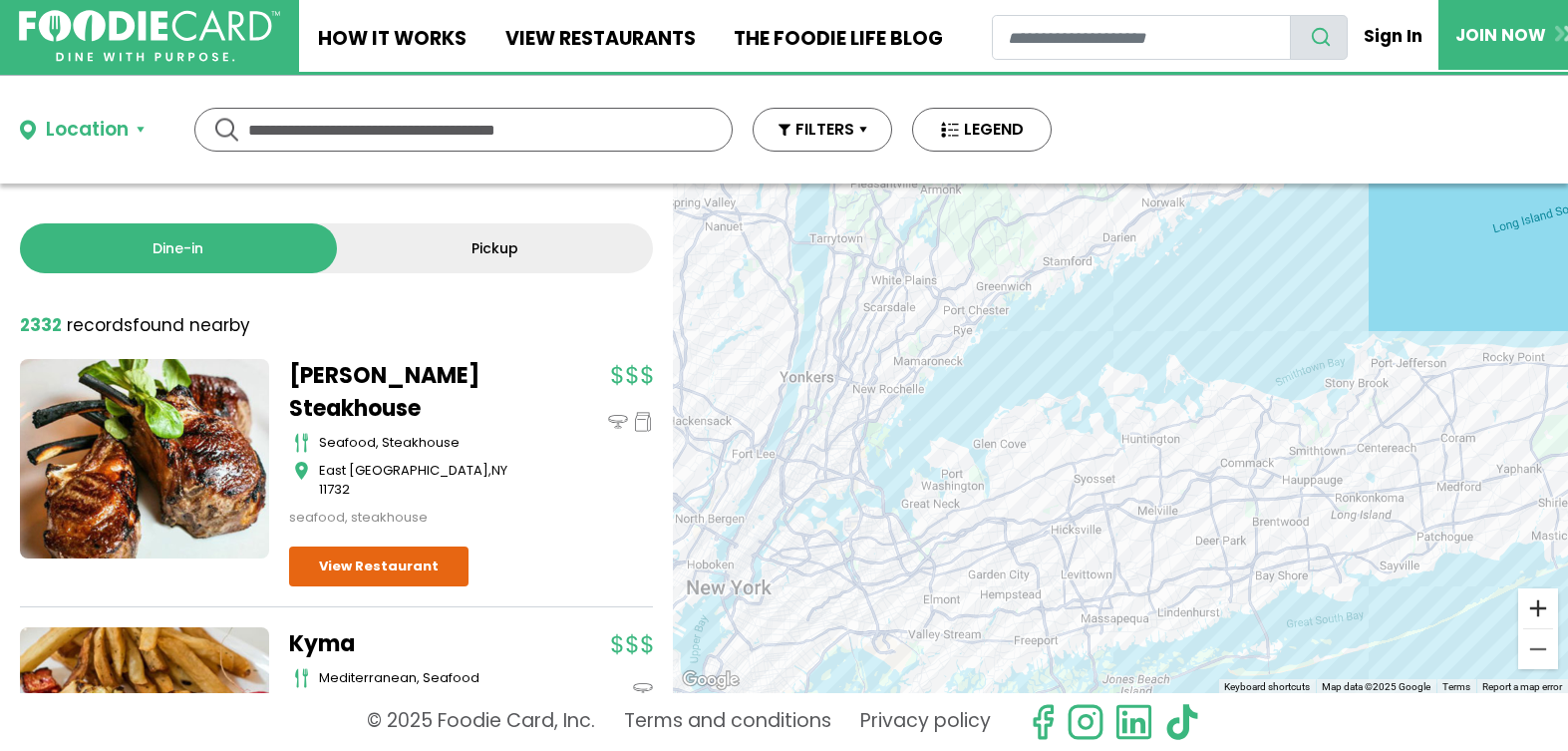 click at bounding box center [1538, 608] 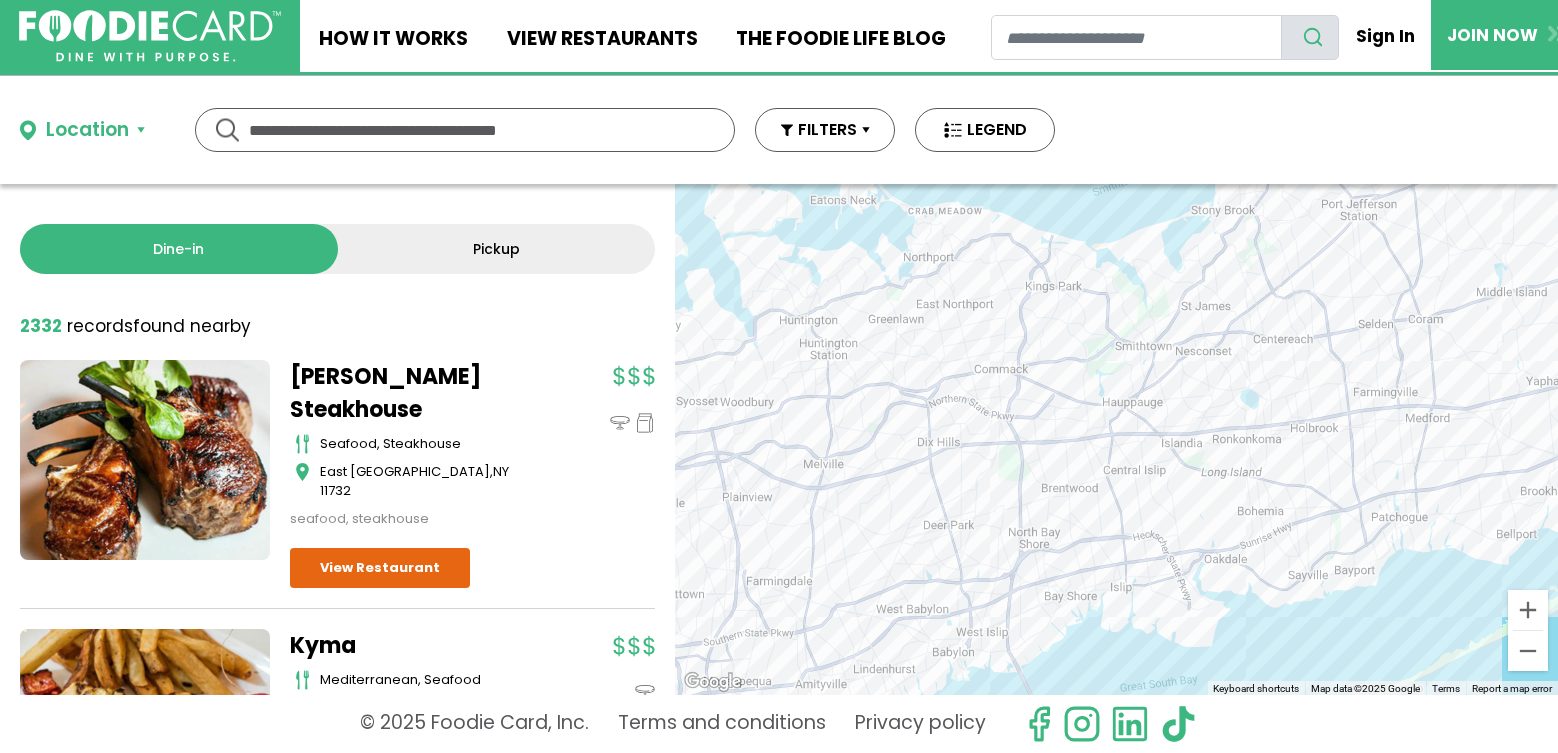drag, startPoint x: 1276, startPoint y: 473, endPoint x: 923, endPoint y: 362, distance: 370.04053 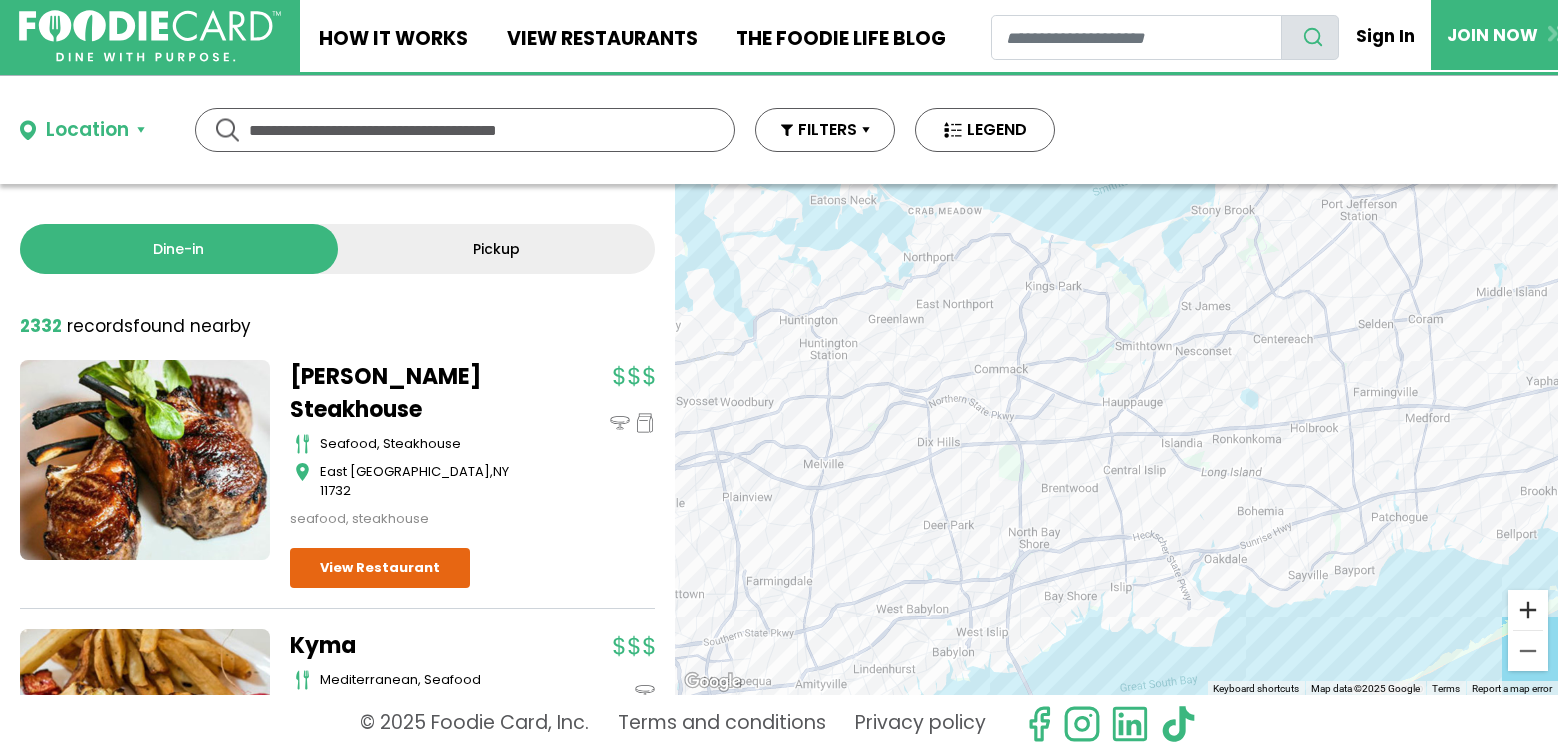 click at bounding box center [1528, 610] 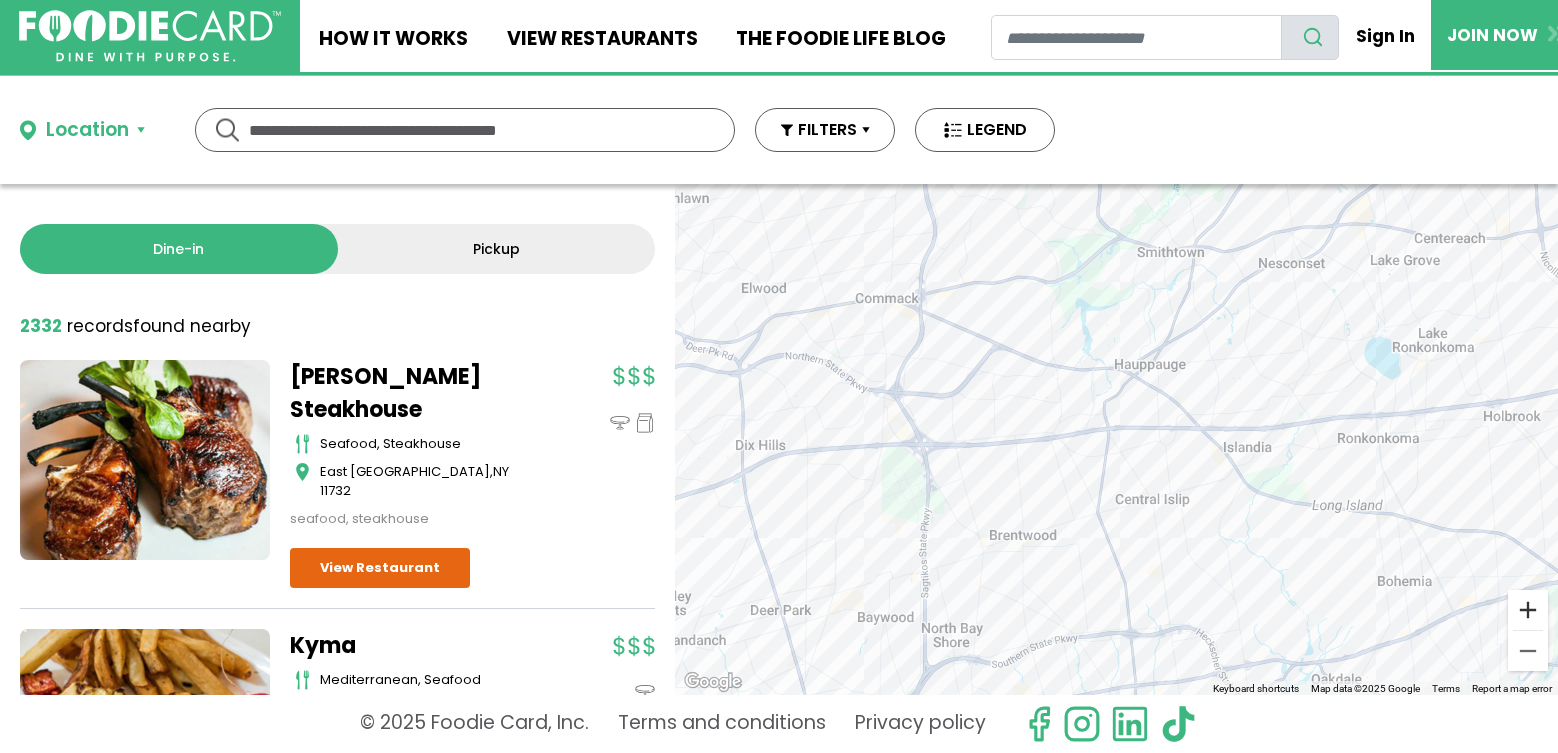 click at bounding box center [1528, 610] 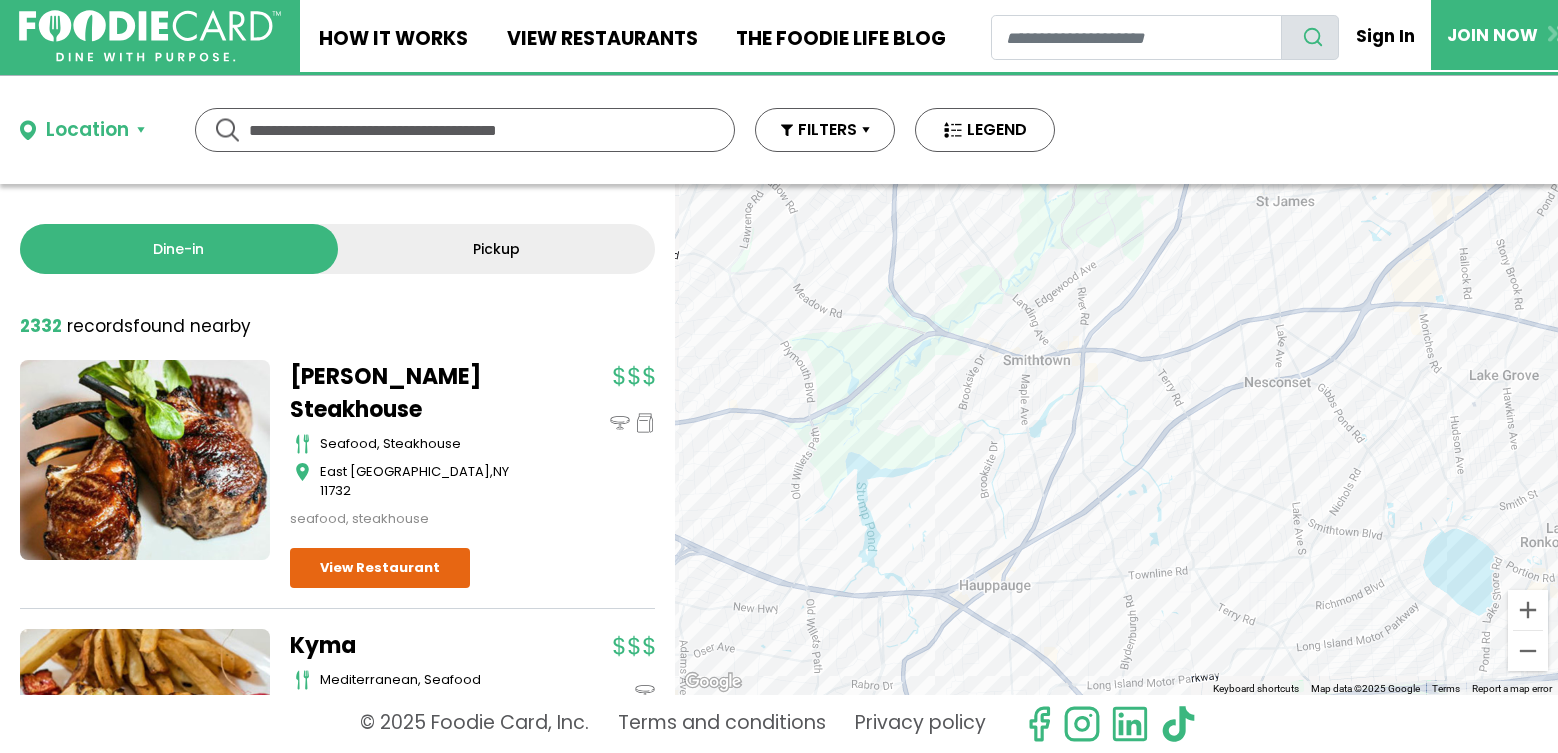 drag, startPoint x: 1376, startPoint y: 271, endPoint x: 1187, endPoint y: 571, distance: 354.57156 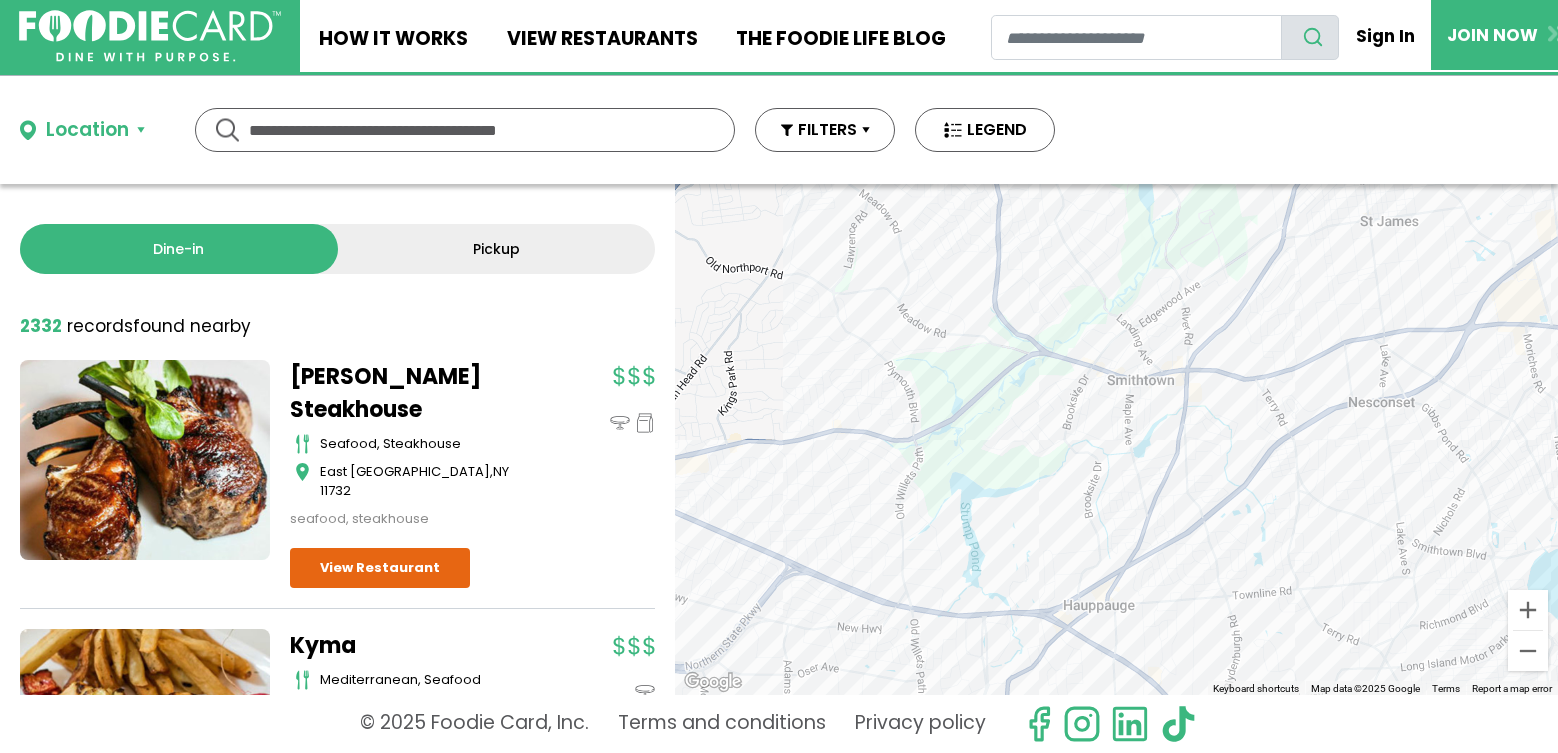 drag, startPoint x: 1184, startPoint y: 399, endPoint x: 1288, endPoint y: 421, distance: 106.30146 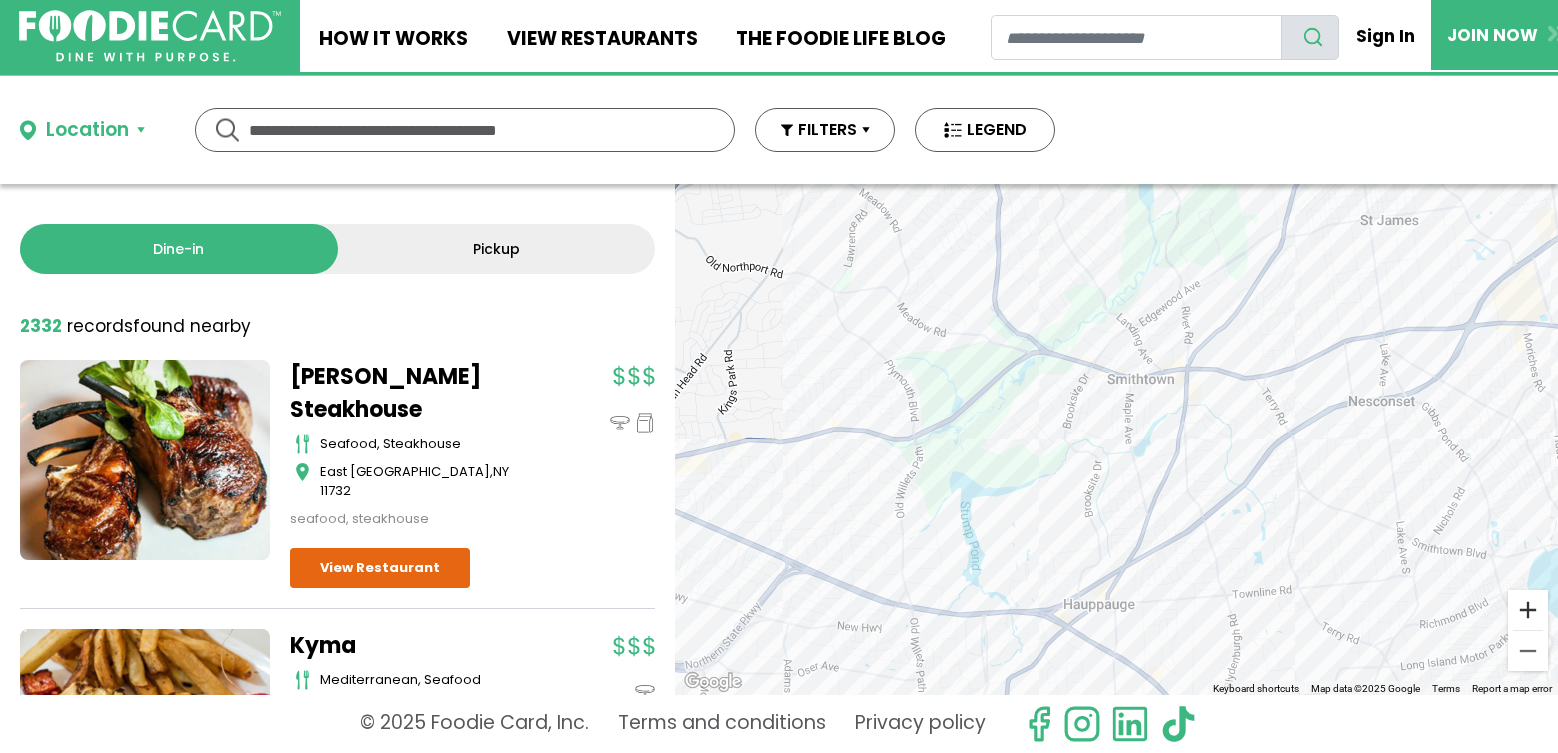 click at bounding box center (1528, 610) 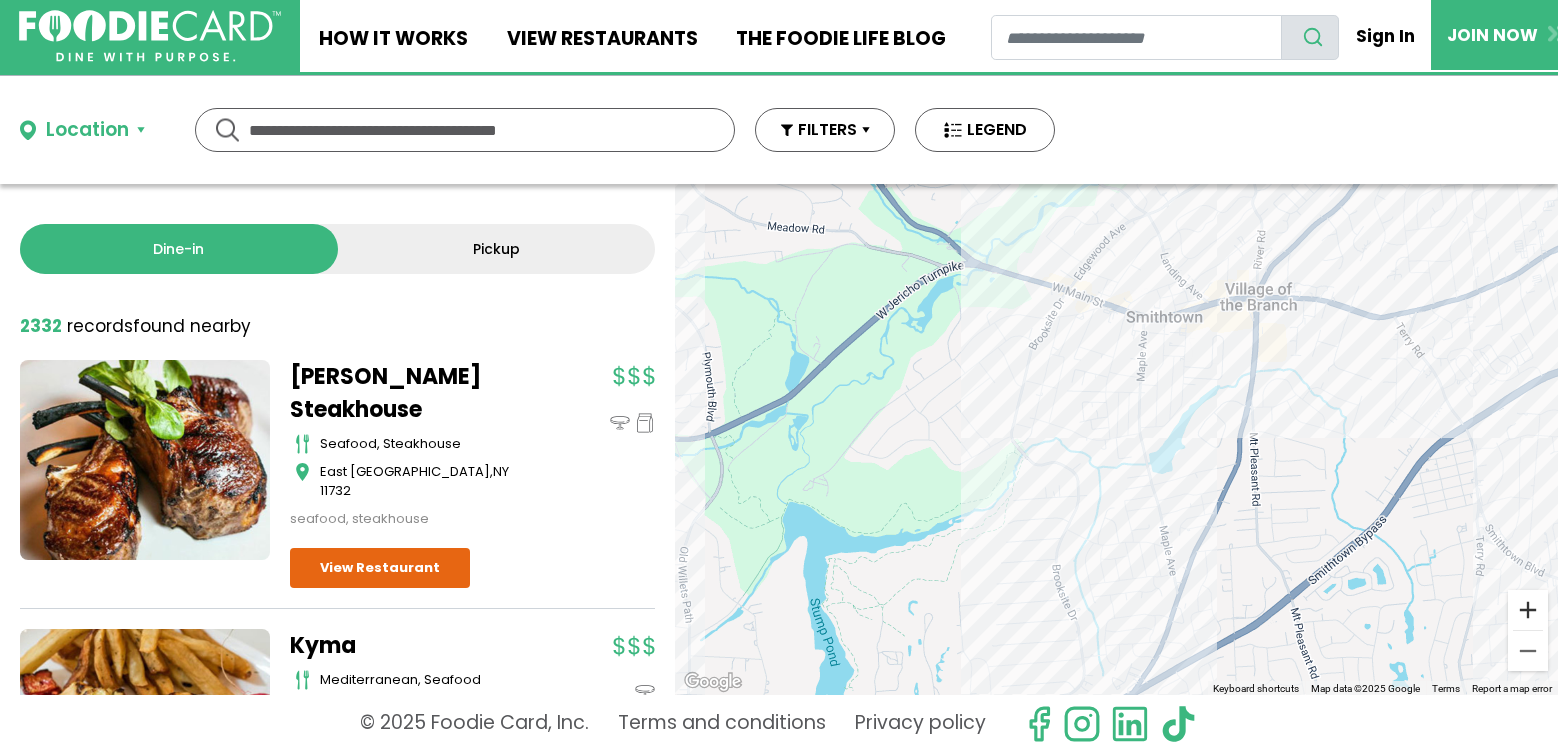 click at bounding box center (1528, 610) 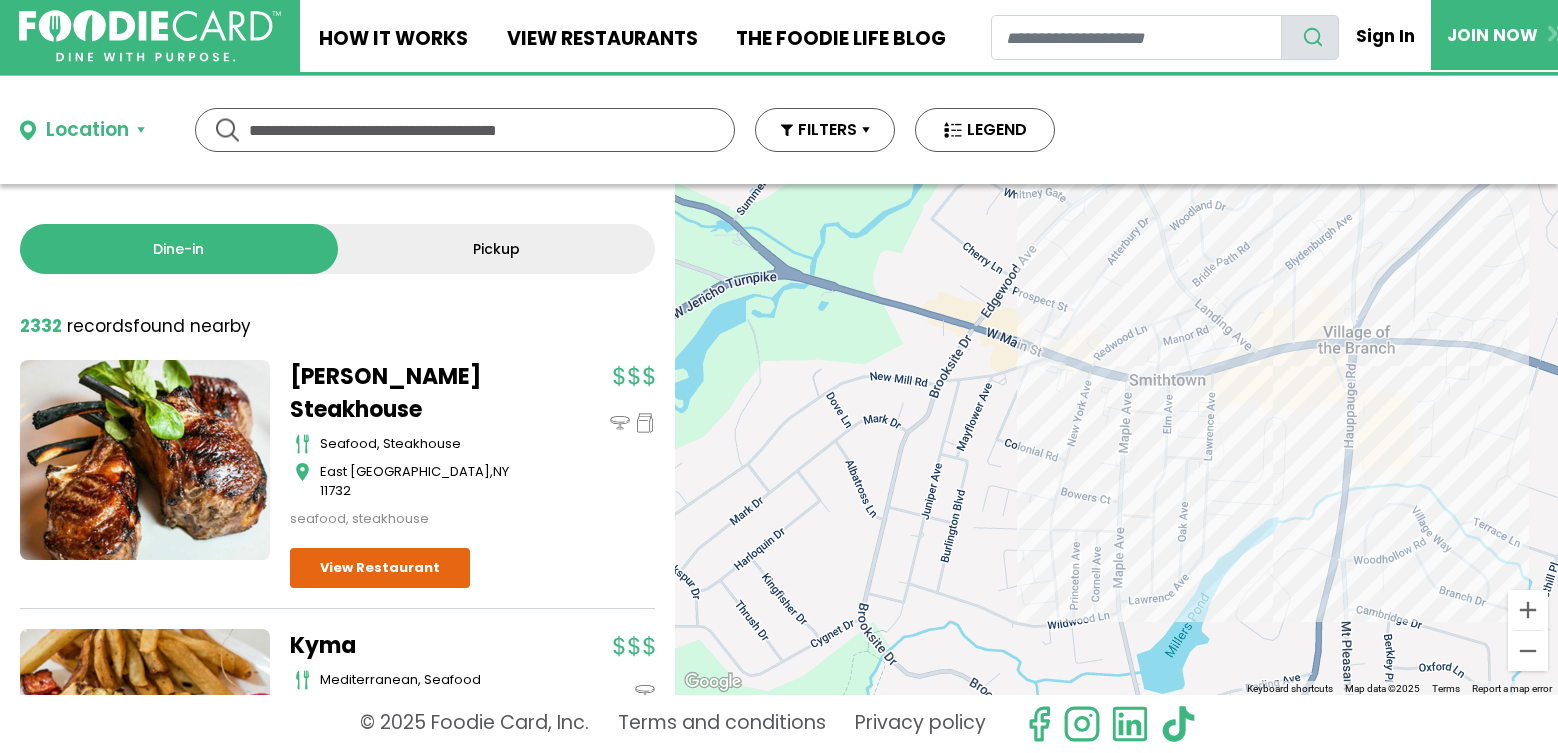 drag, startPoint x: 1475, startPoint y: 391, endPoint x: 1435, endPoint y: 537, distance: 151.38031 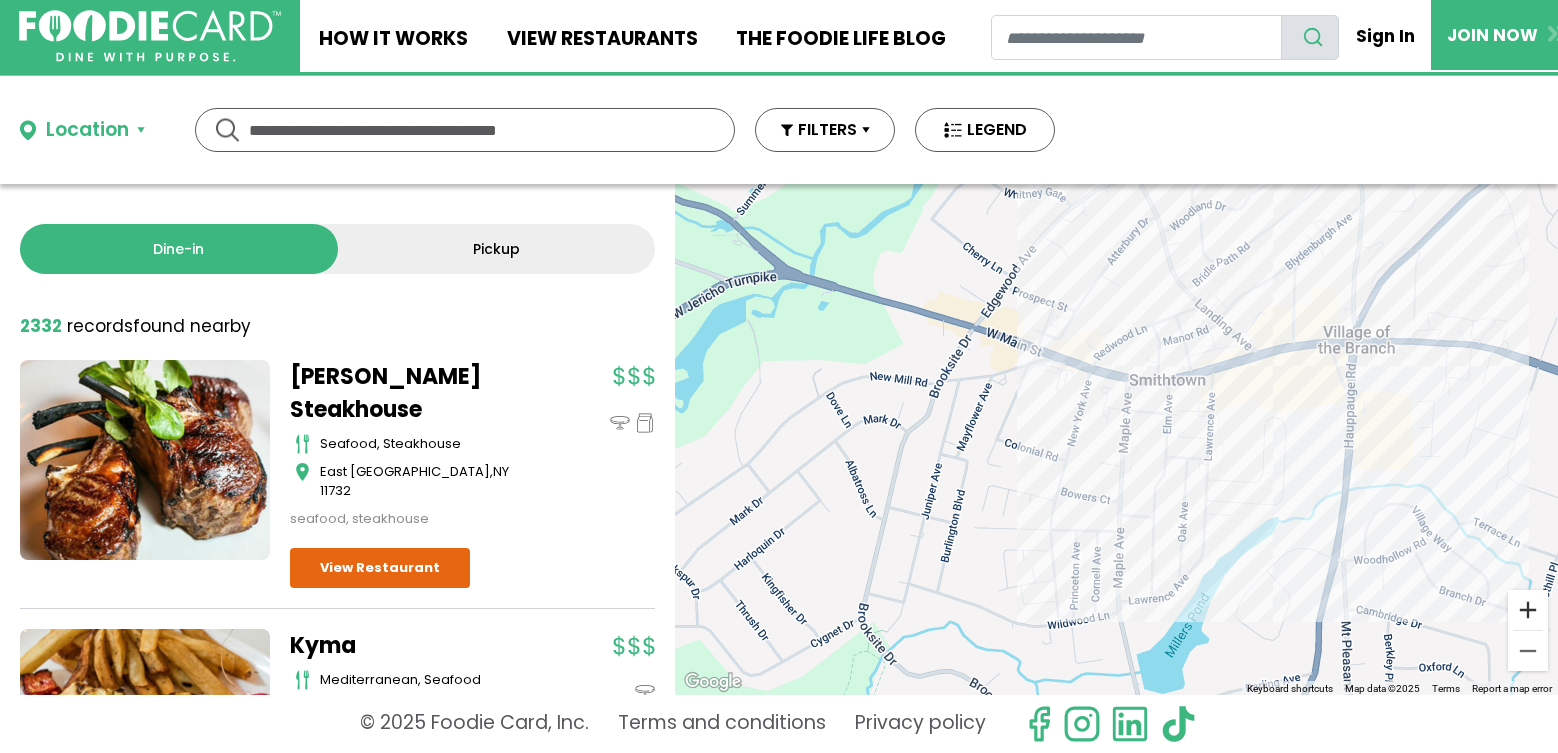 click at bounding box center [1528, 610] 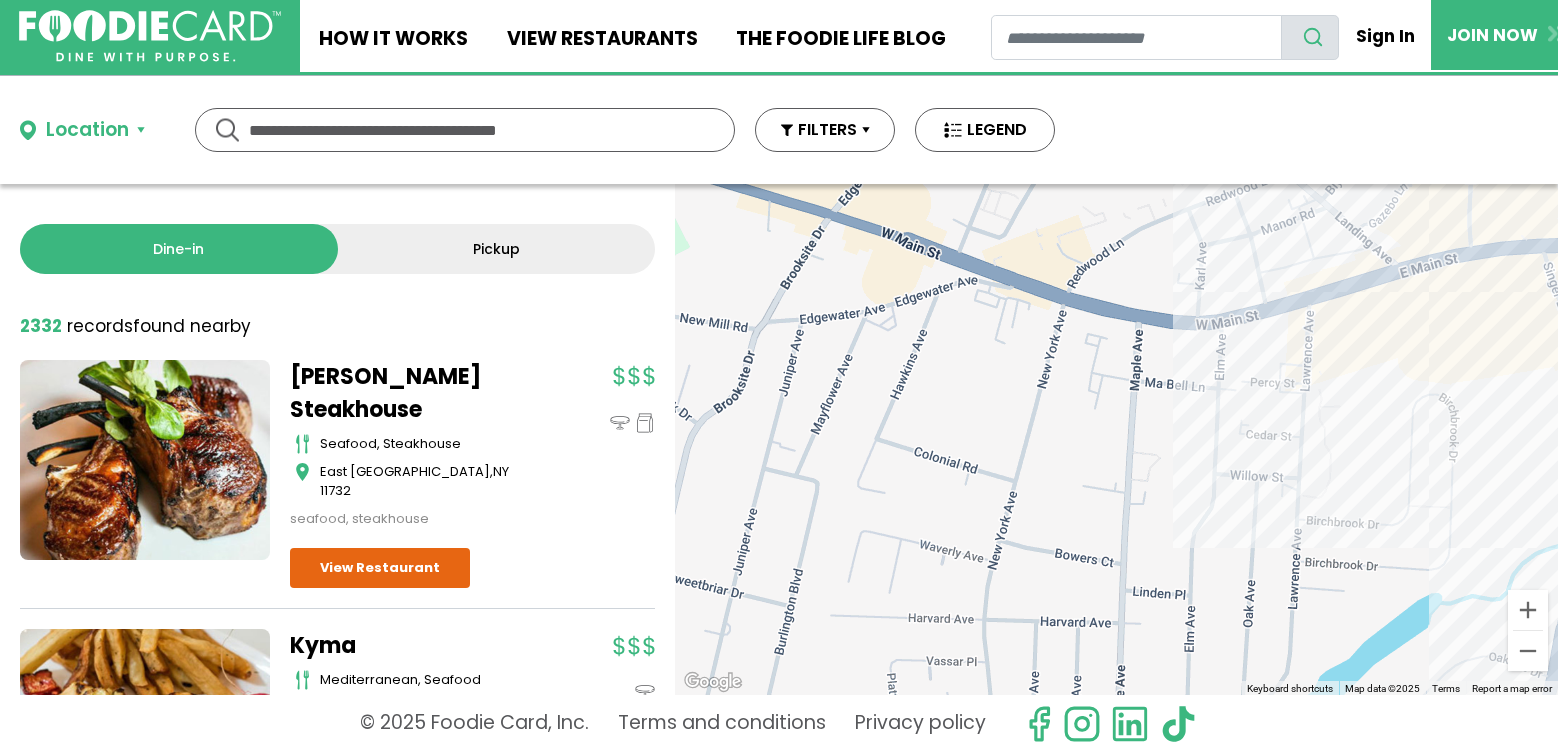 click on "To navigate, press the arrow keys." at bounding box center [1116, 439] 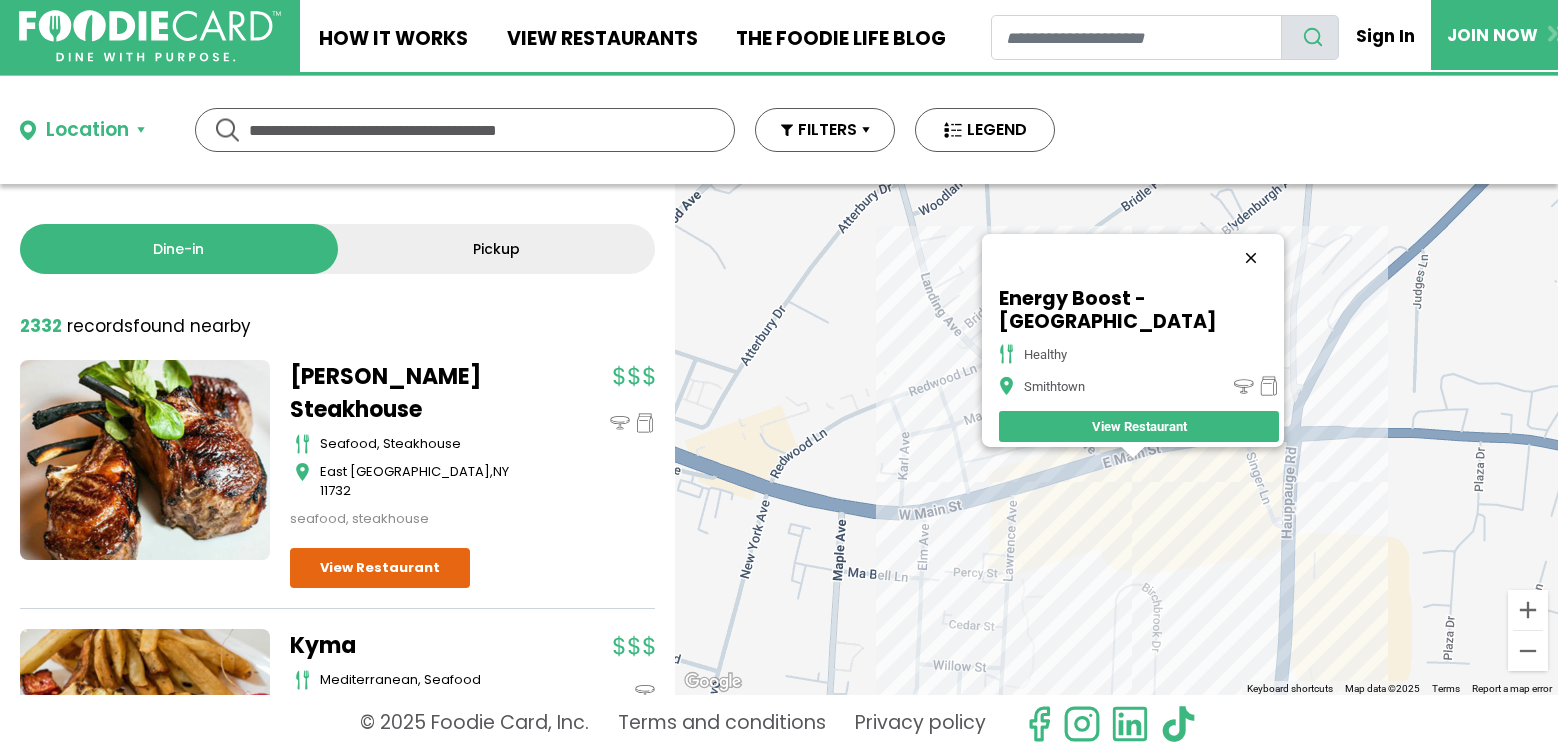 click at bounding box center [1251, 258] 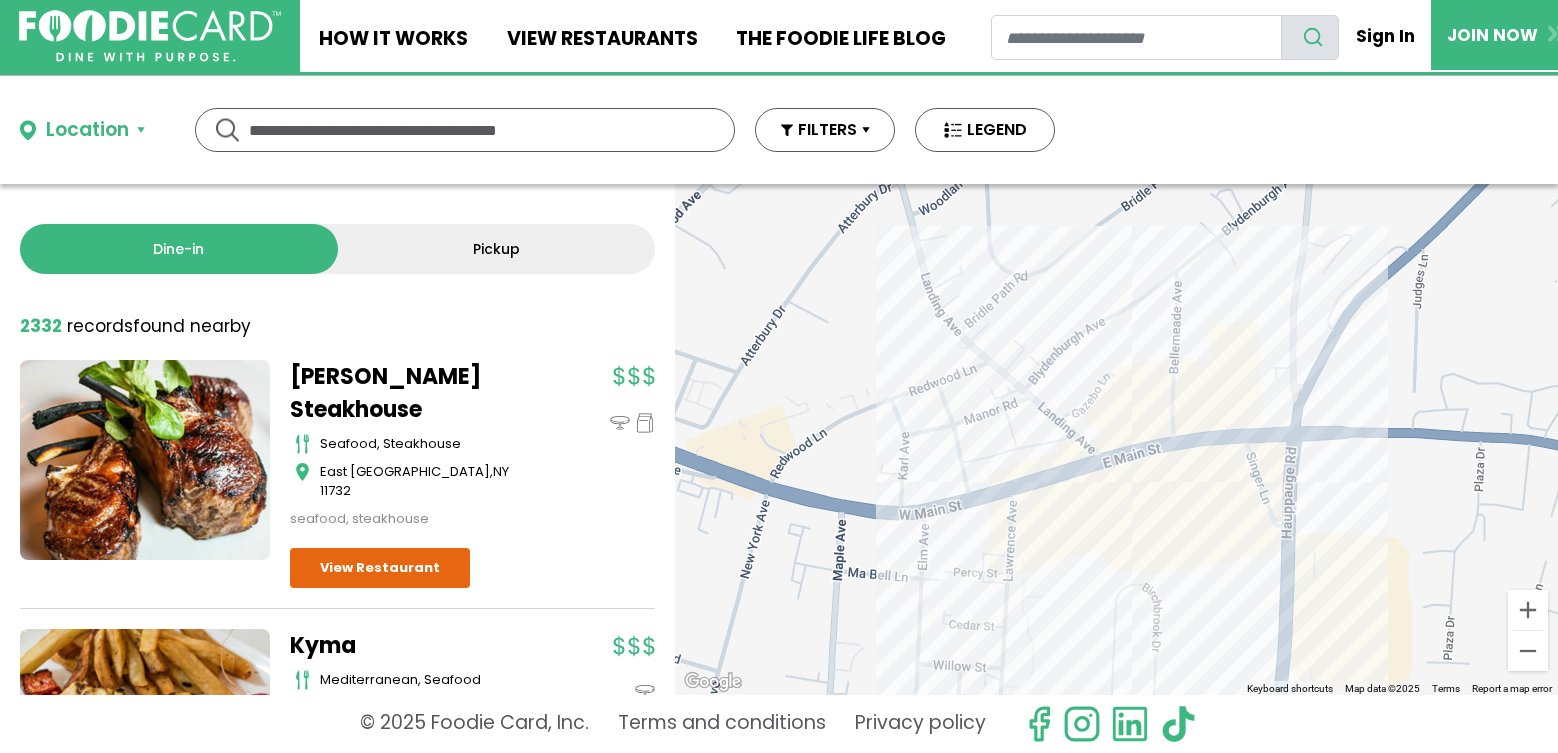 click on "To navigate, press the arrow keys." at bounding box center [1116, 439] 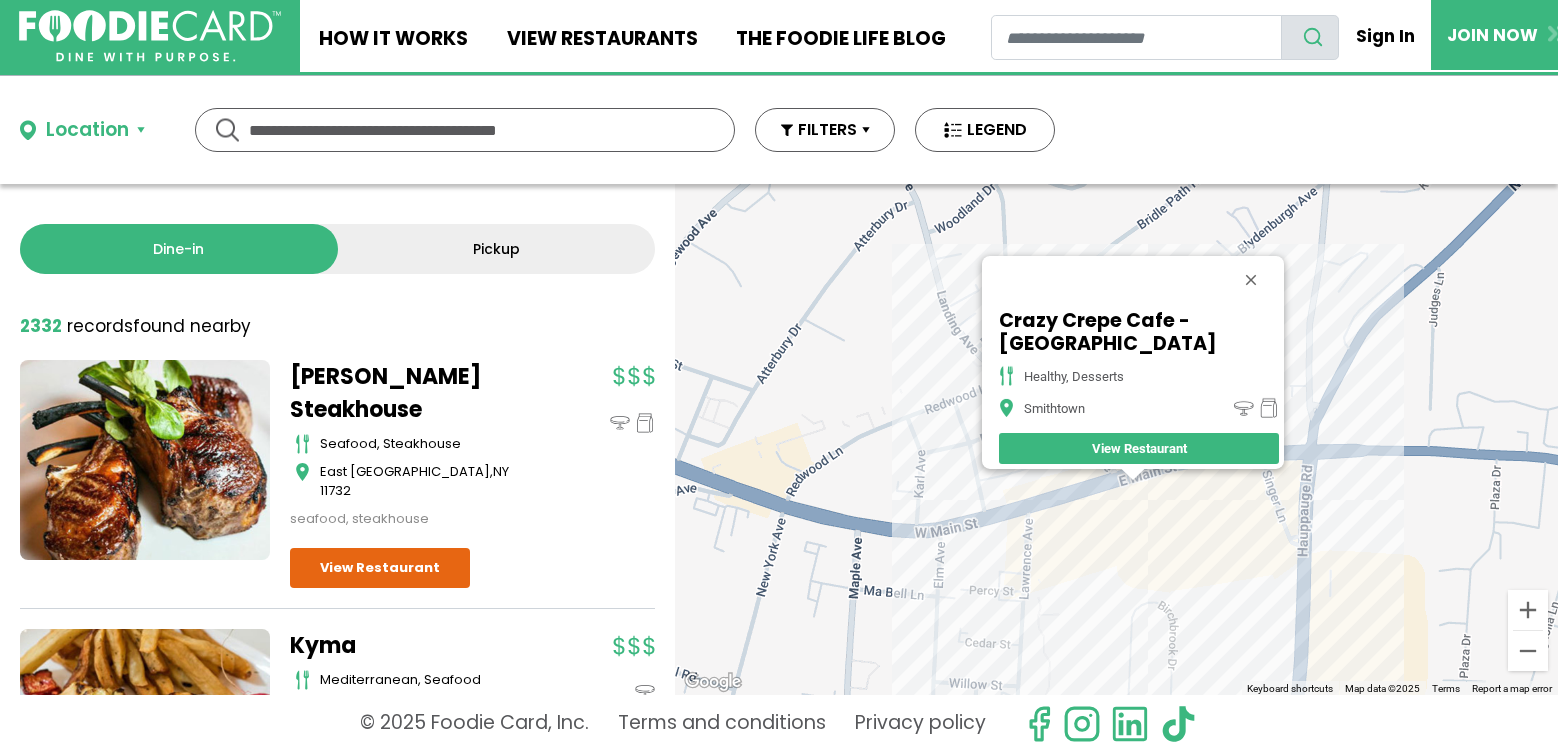 click on "To navigate, press the arrow keys. Crazy Crepe Cafe - Smithtown Healthy, Desserts Smithtown View Restaurant" at bounding box center (1116, 439) 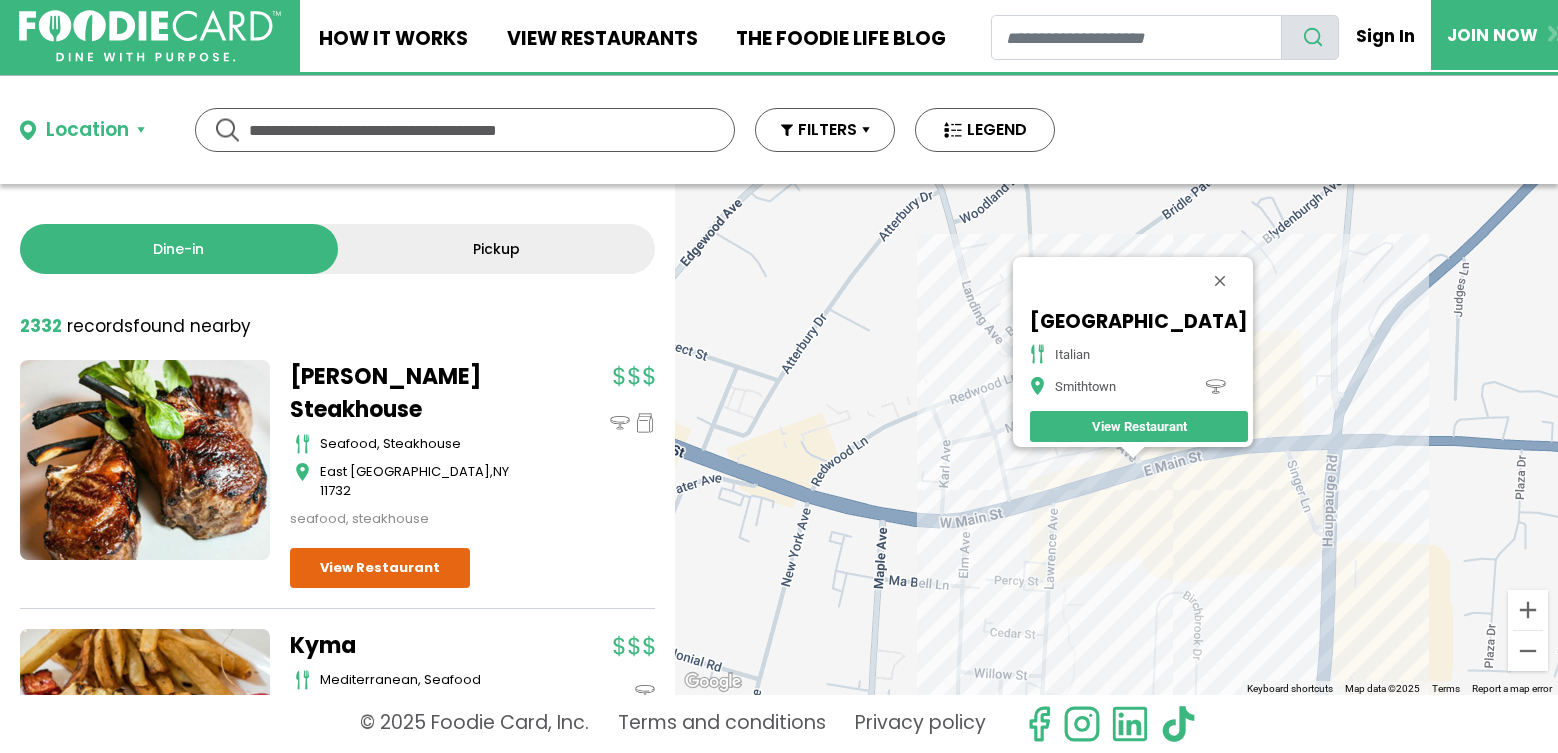 click on "To navigate, press the arrow keys. Smithtown Pasta House italian Smithtown View Restaurant" at bounding box center (1116, 439) 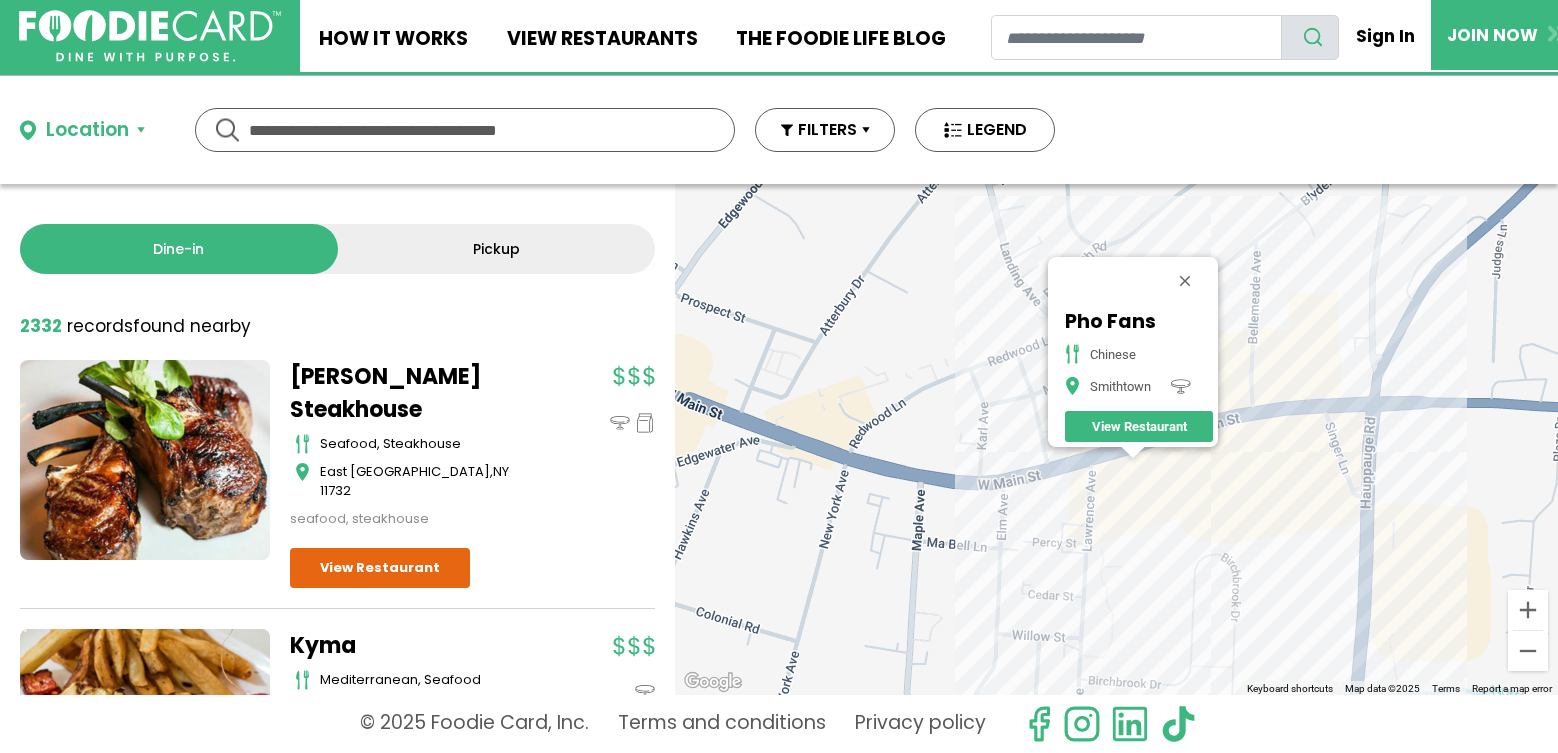 click on "To navigate, press the arrow keys. Pho Fans Chinese Smithtown View Restaurant" at bounding box center [1116, 439] 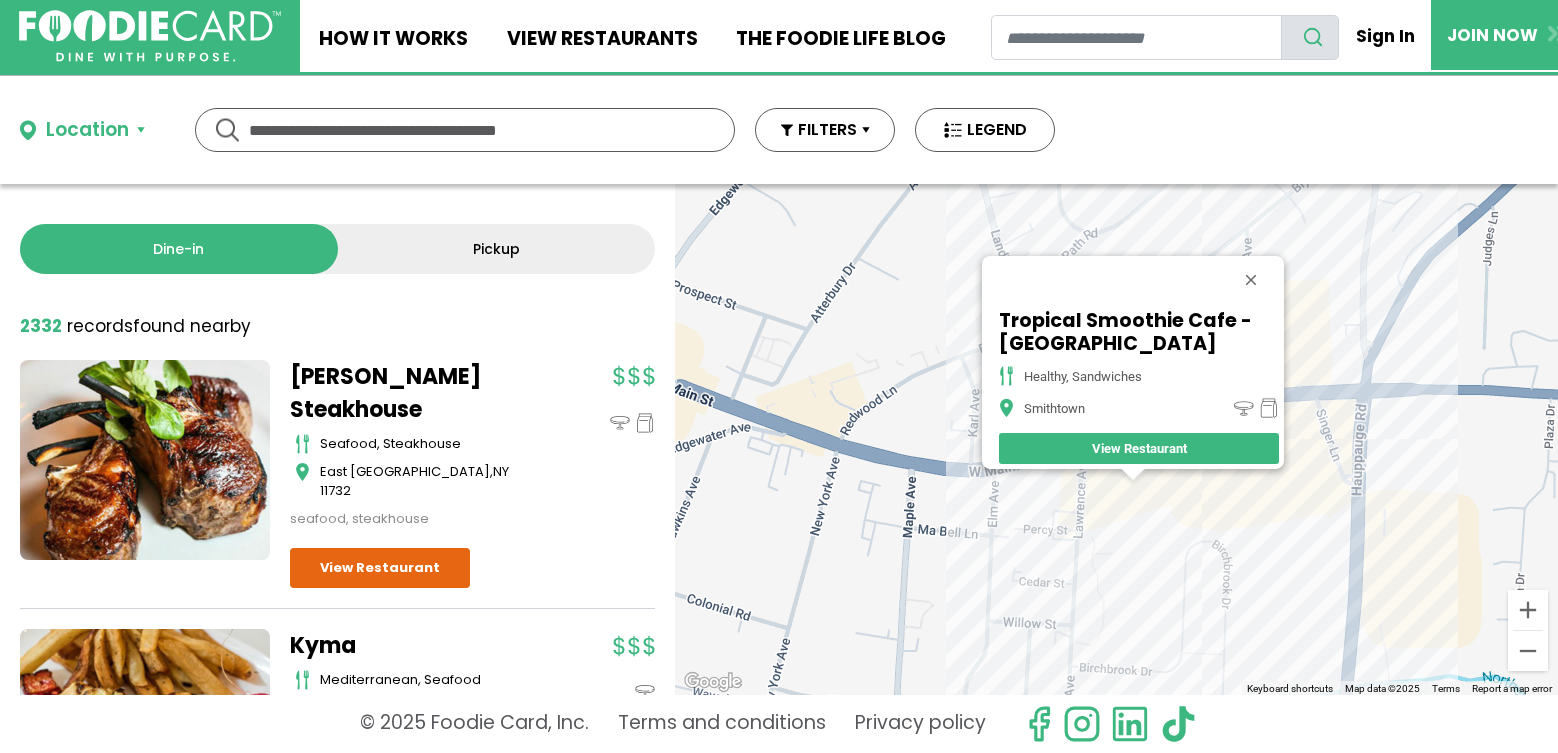 click on "To navigate, press the arrow keys. Tropical Smoothie Cafe - Smithtown healthy, sandwiches Smithtown View Restaurant" at bounding box center (1116, 439) 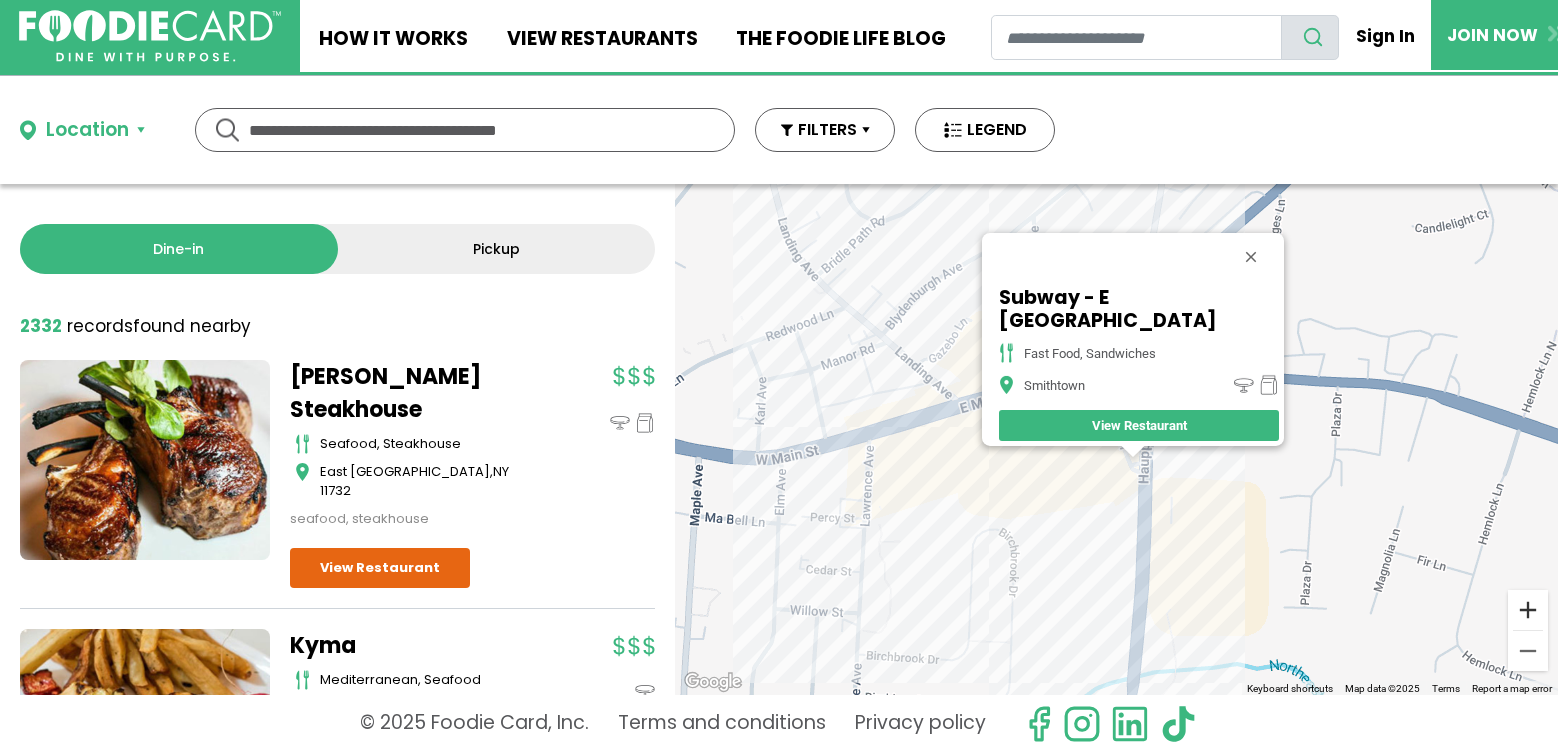 click at bounding box center (1528, 610) 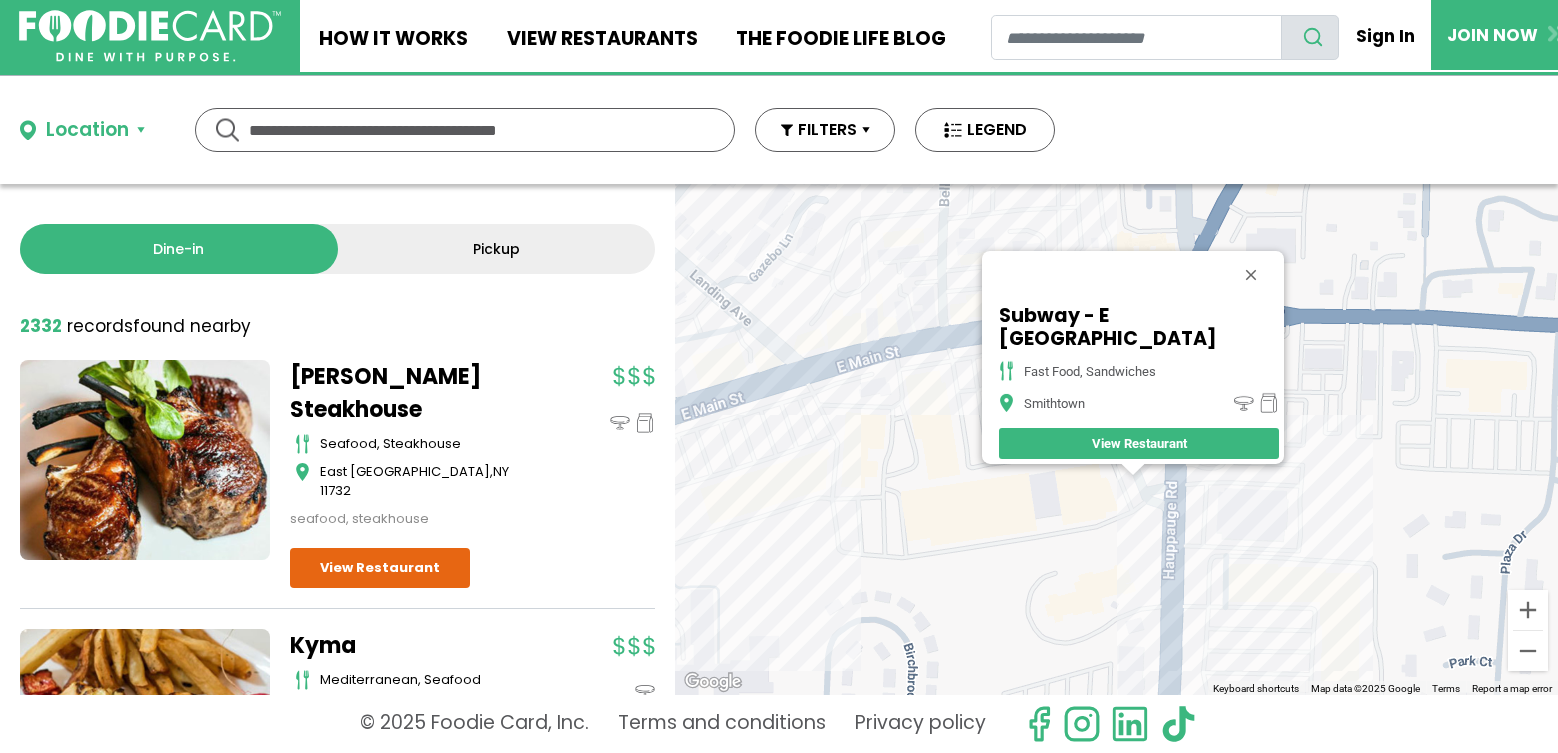 click on "To navigate, press the arrow keys. Subway - E Main St fast food, sandwiches Smithtown View Restaurant" at bounding box center (1116, 439) 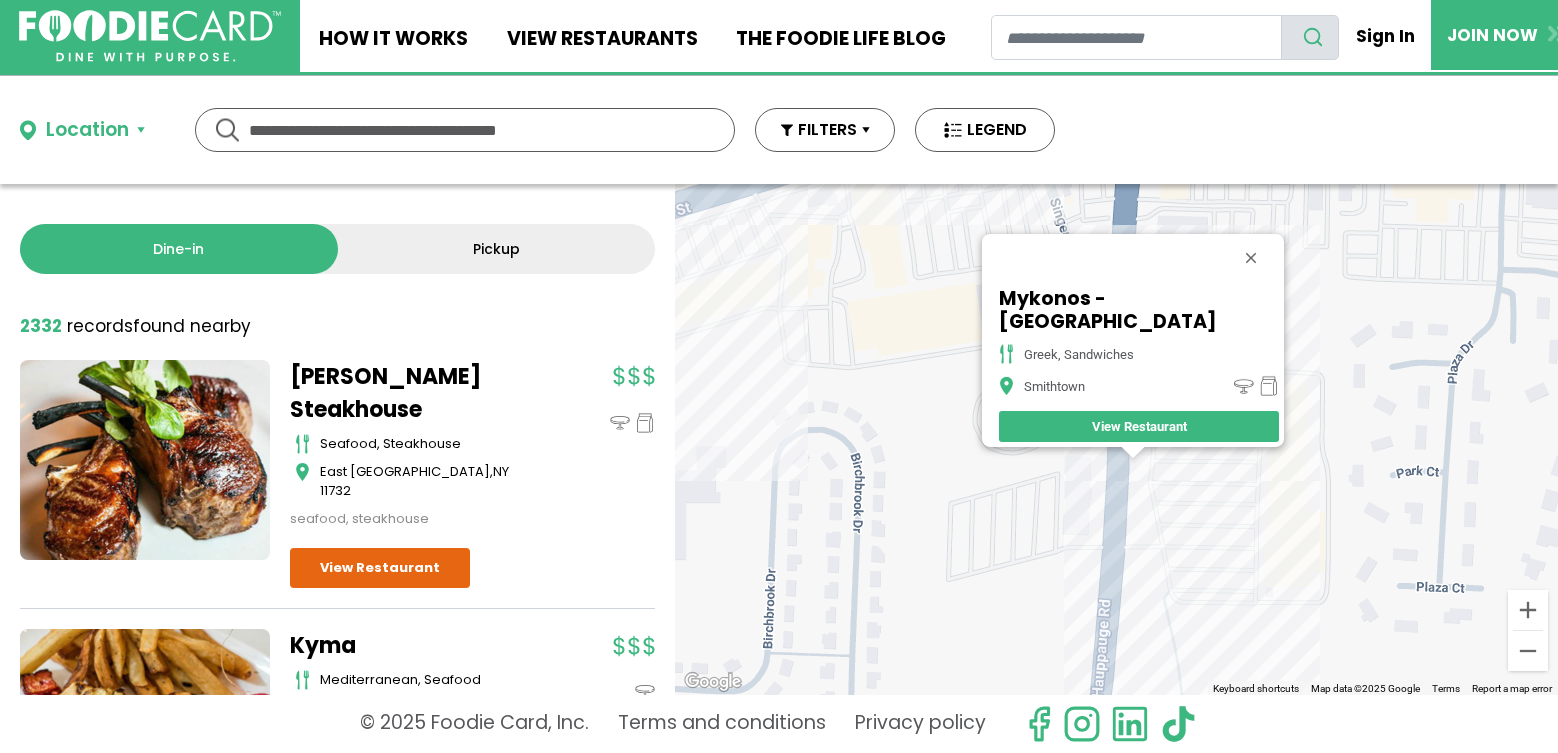 click on "To navigate, press the arrow keys. Mykonos - Smithtown greek, sandwiches Smithtown View Restaurant" at bounding box center [1116, 439] 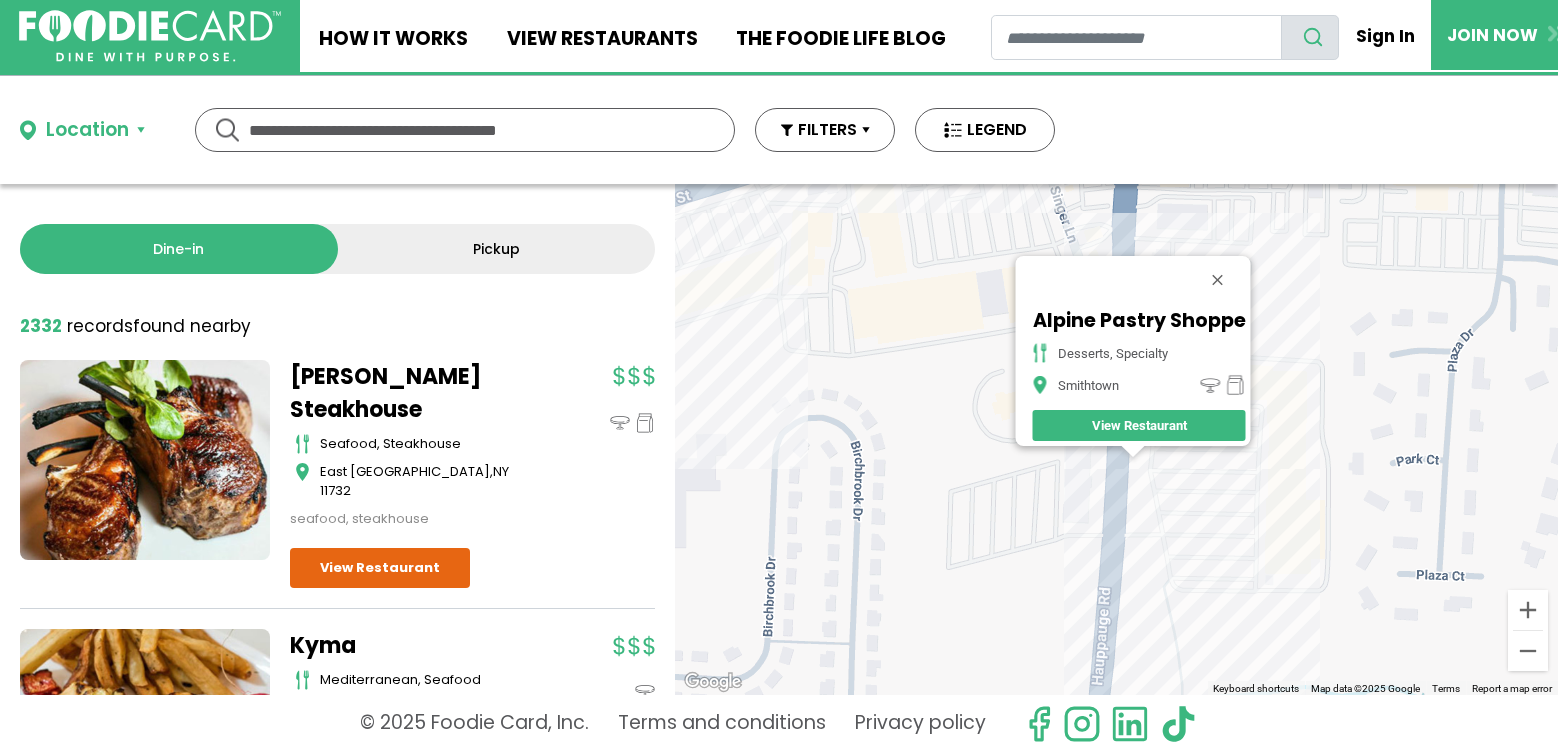 click on "To navigate, press the arrow keys. Alpine Pastry Shoppe desserts, specialty Smithtown View Restaurant" at bounding box center [1116, 439] 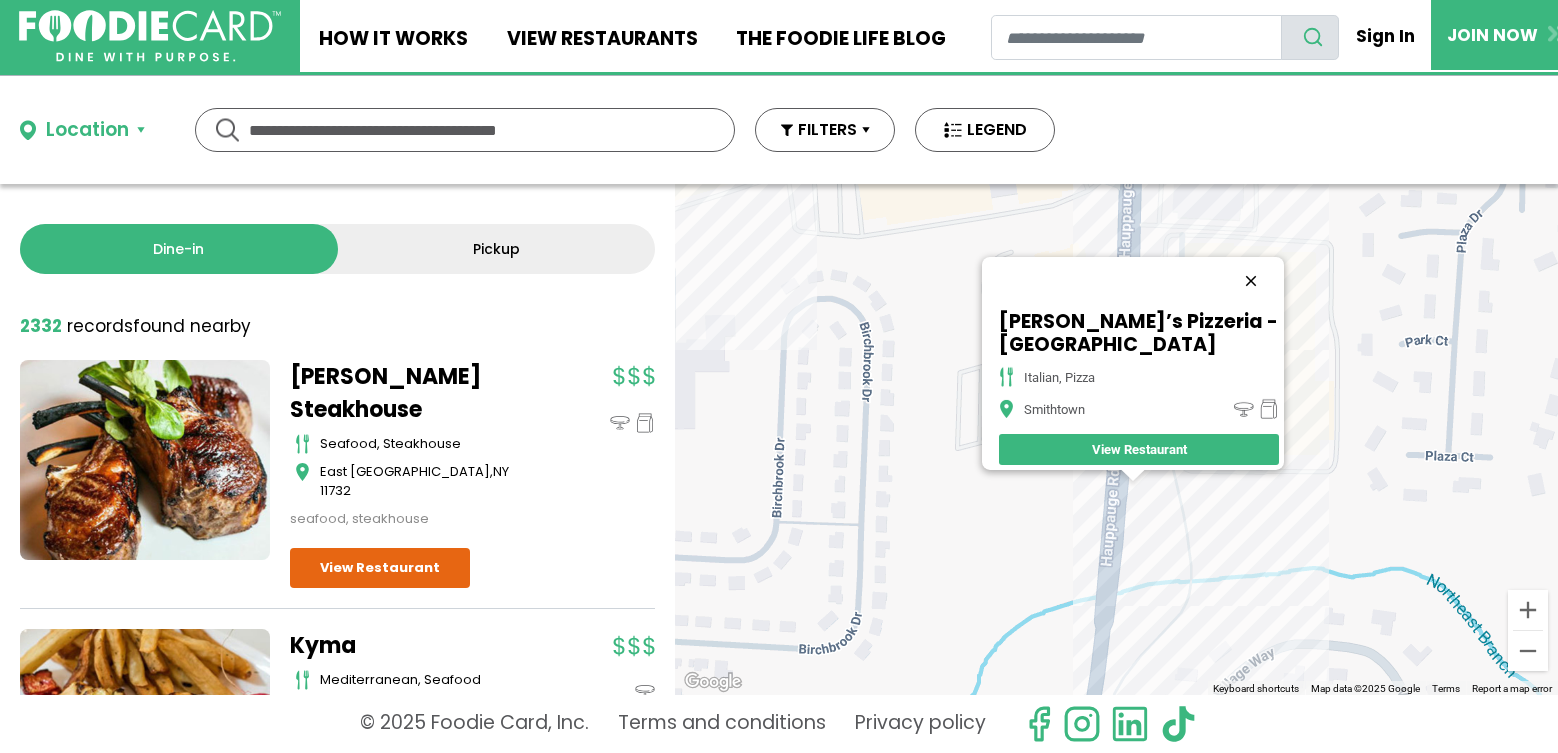 click at bounding box center (1251, 281) 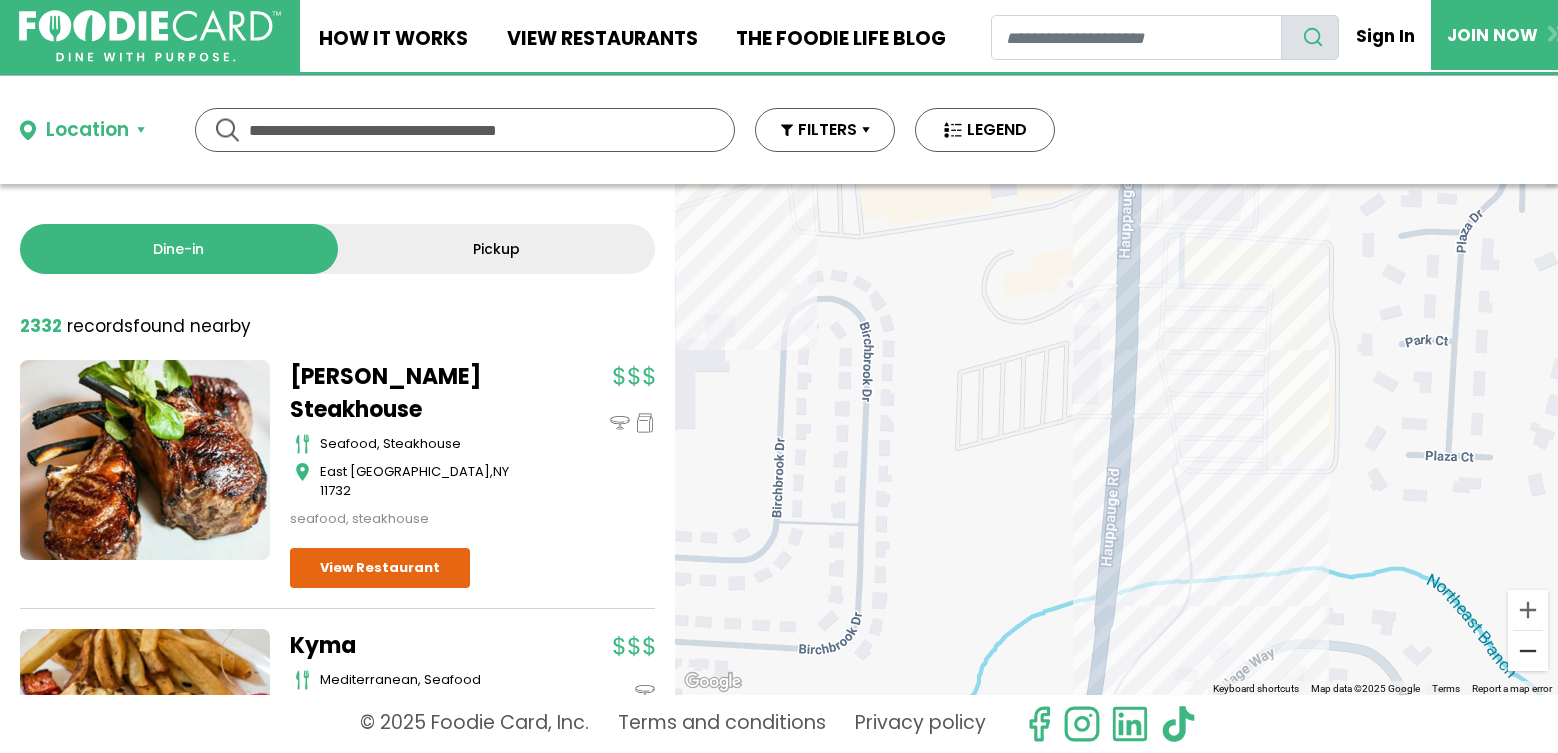 click at bounding box center [1528, 651] 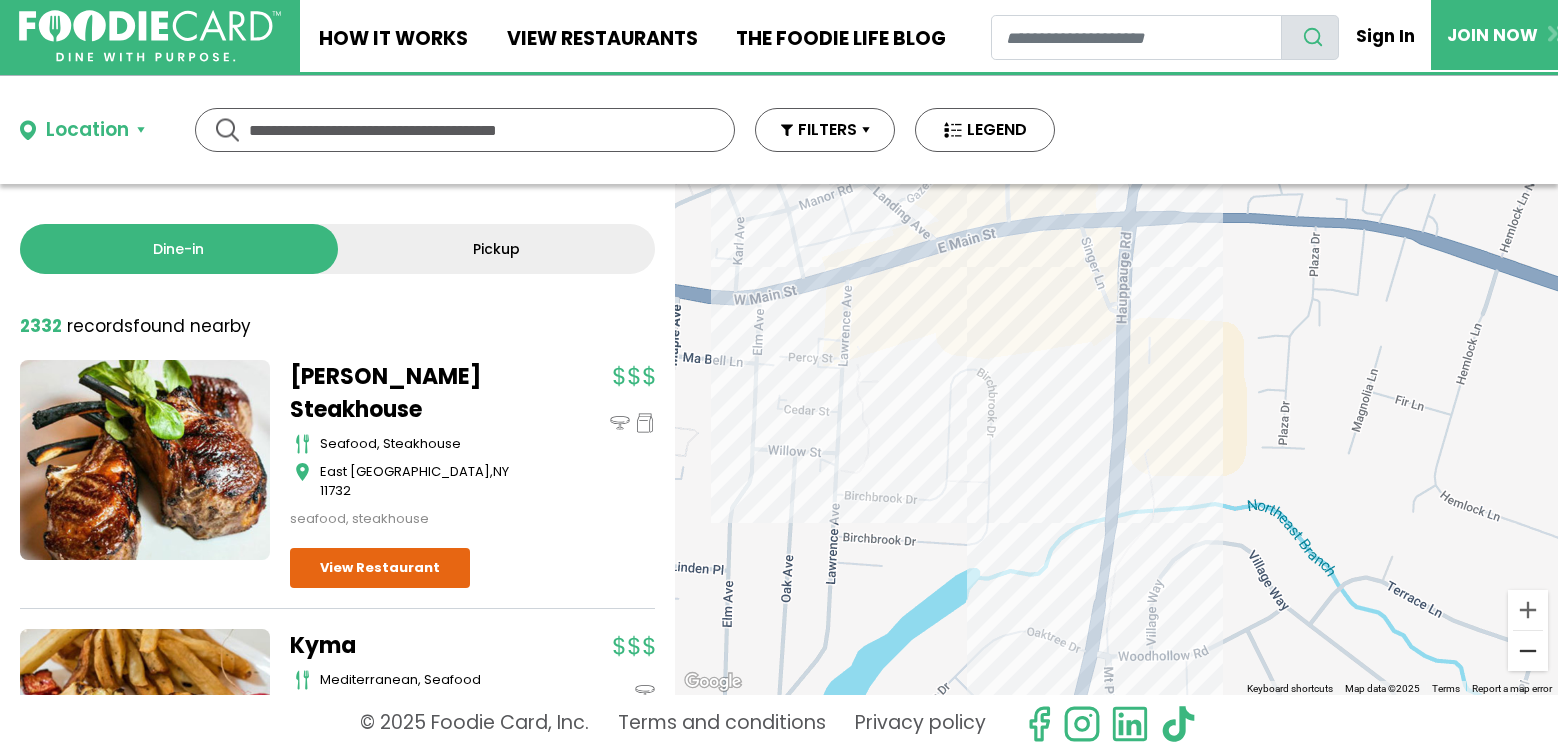click at bounding box center [1528, 651] 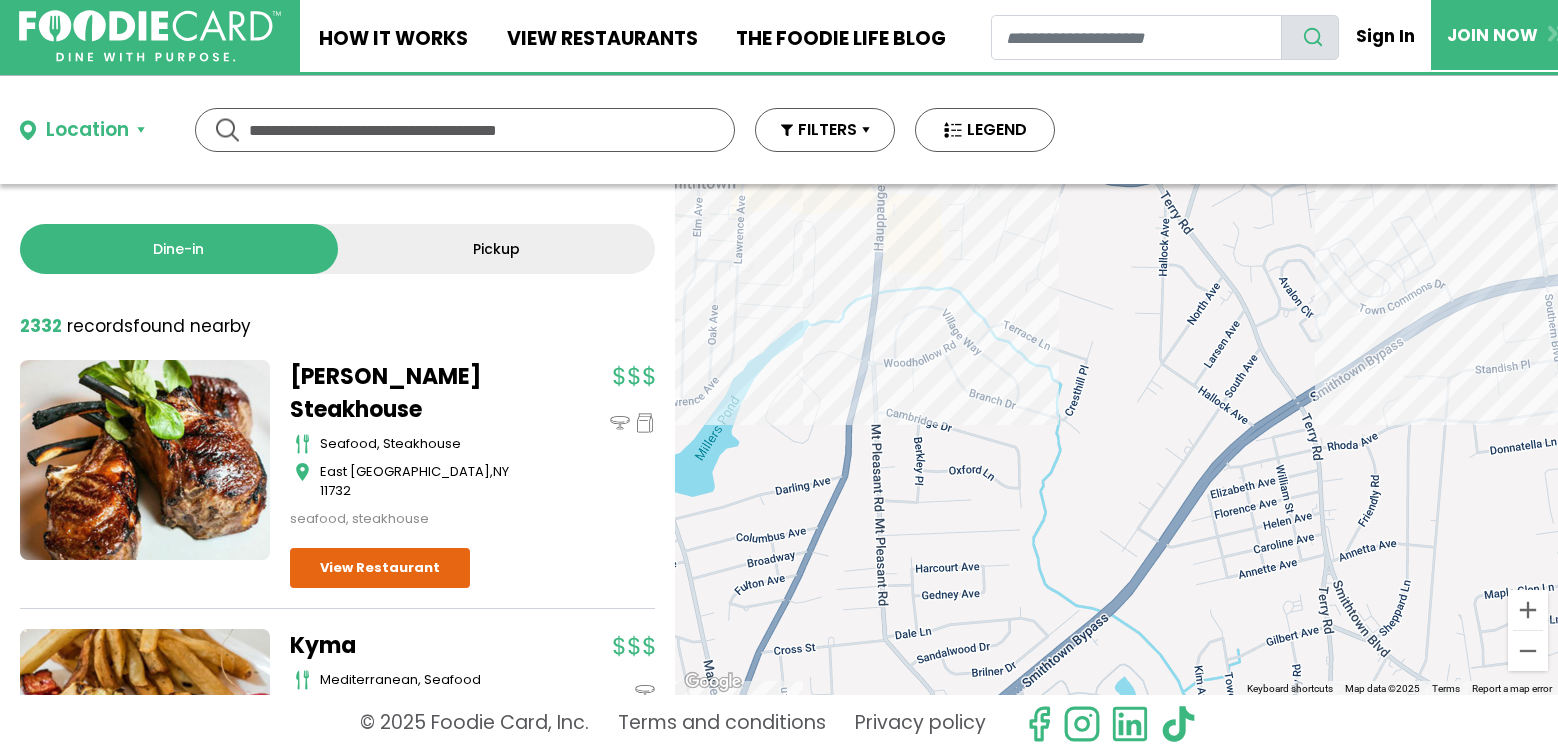 drag, startPoint x: 1285, startPoint y: 552, endPoint x: 1078, endPoint y: 375, distance: 272.35638 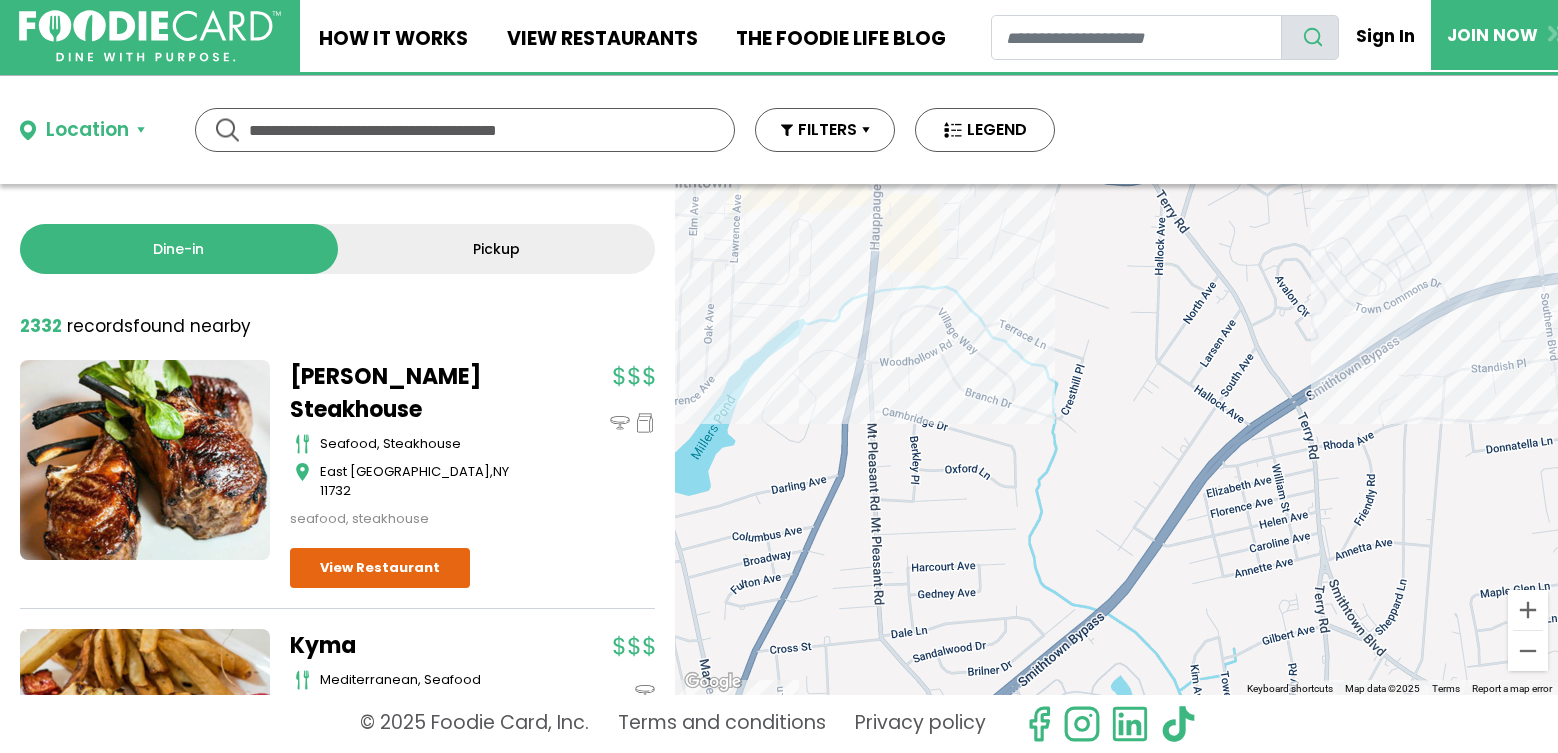 click on "To navigate, press the arrow keys." at bounding box center (1116, 439) 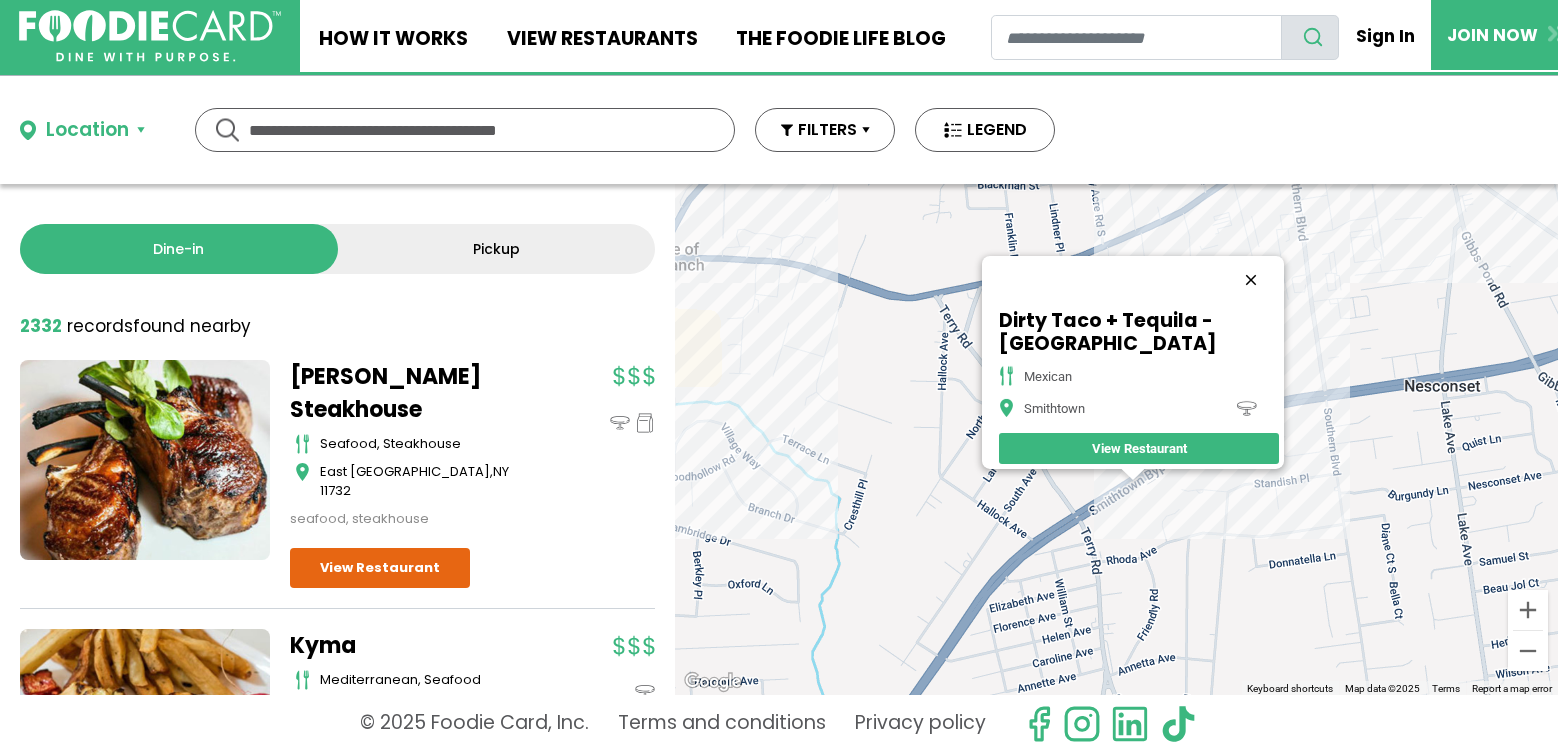 click at bounding box center [1251, 280] 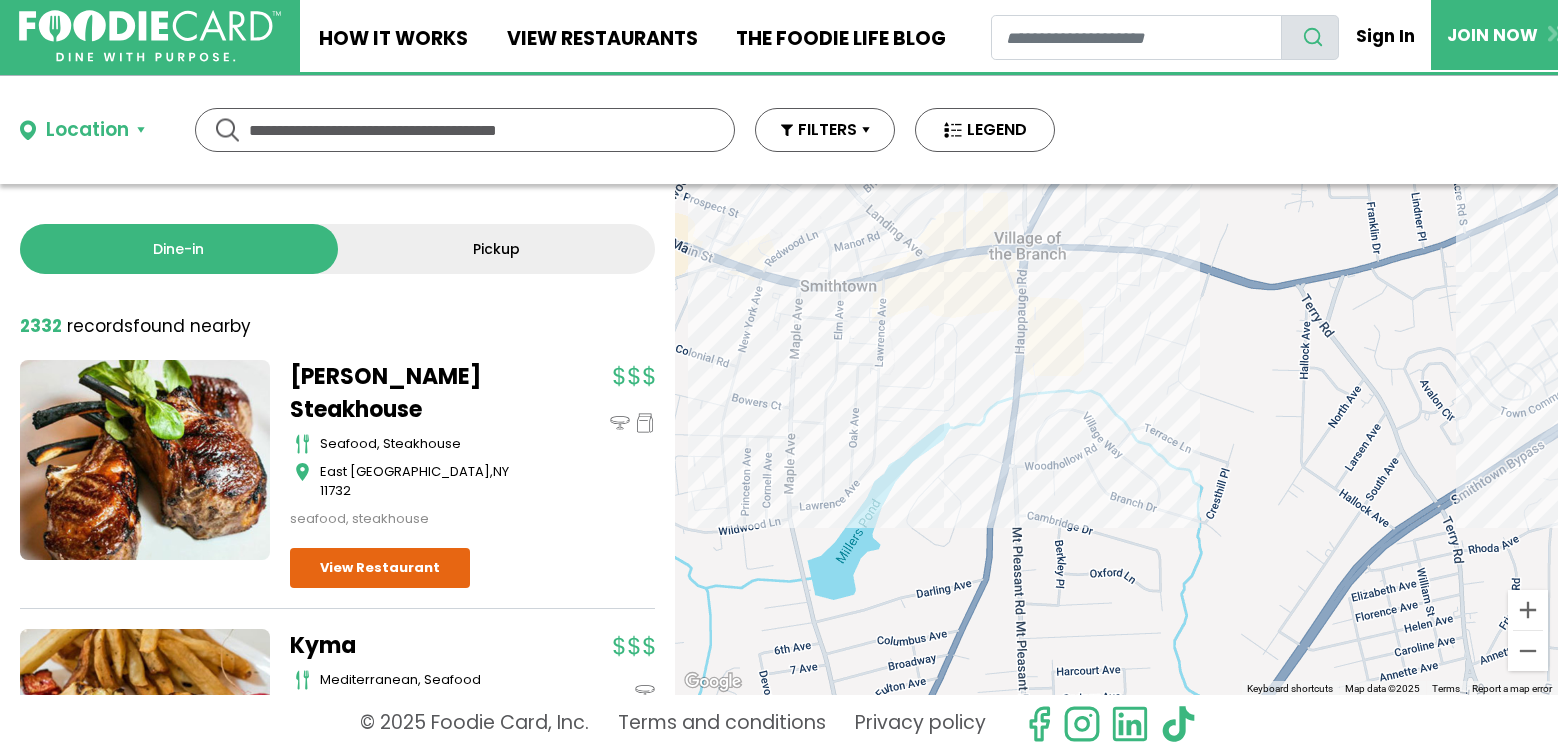 drag, startPoint x: 1039, startPoint y: 470, endPoint x: 1417, endPoint y: 457, distance: 378.22348 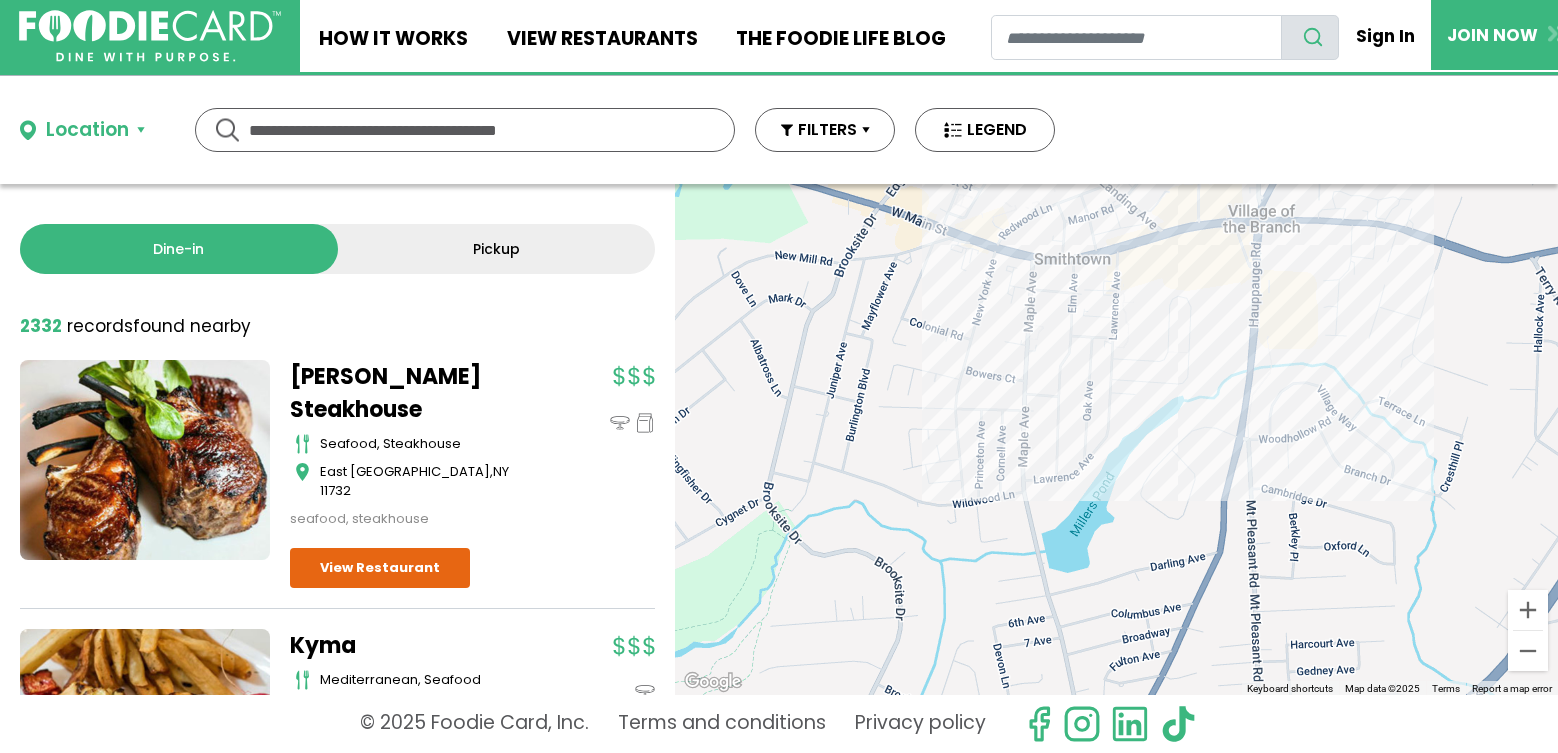 drag, startPoint x: 1194, startPoint y: 392, endPoint x: 1416, endPoint y: 367, distance: 223.40323 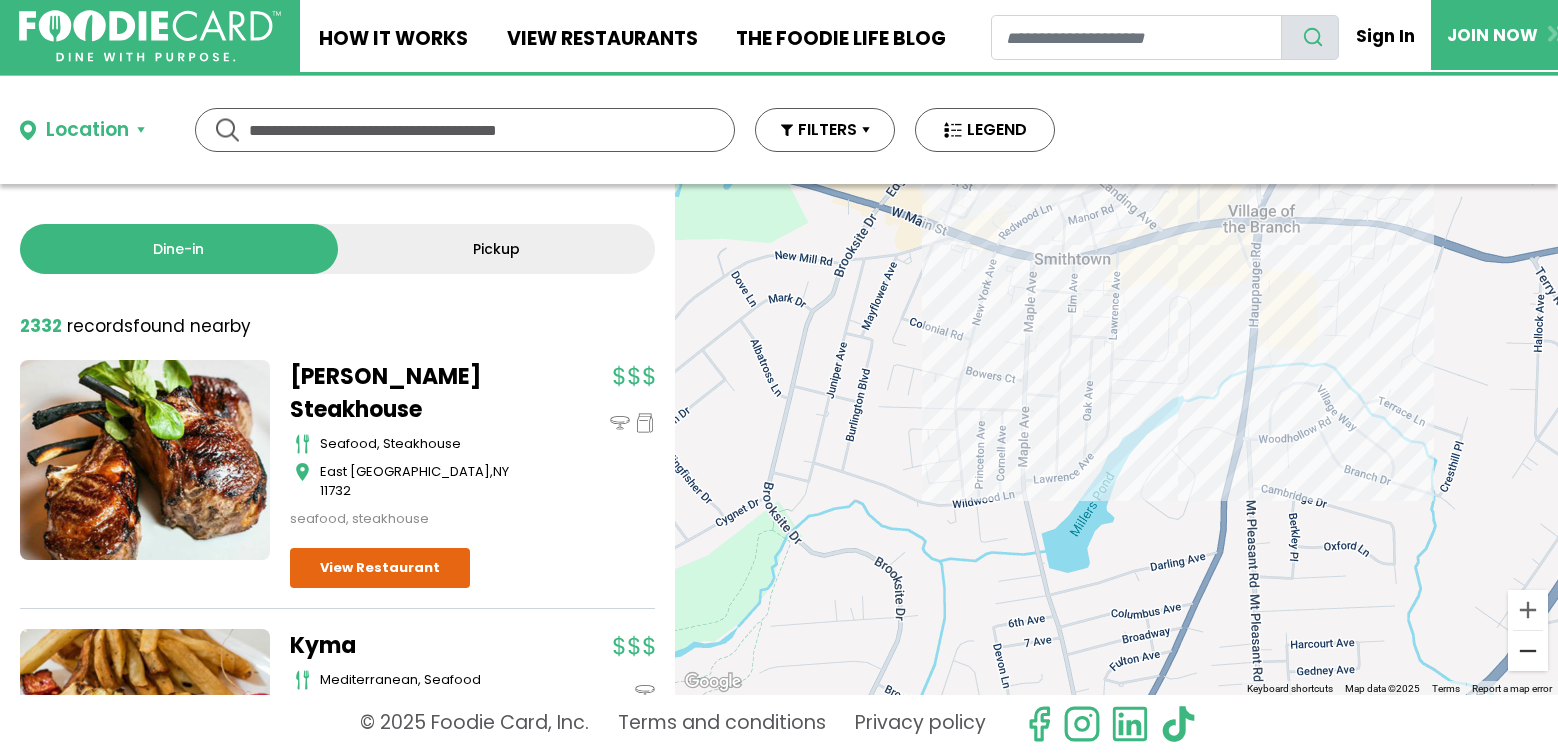 click at bounding box center [1528, 651] 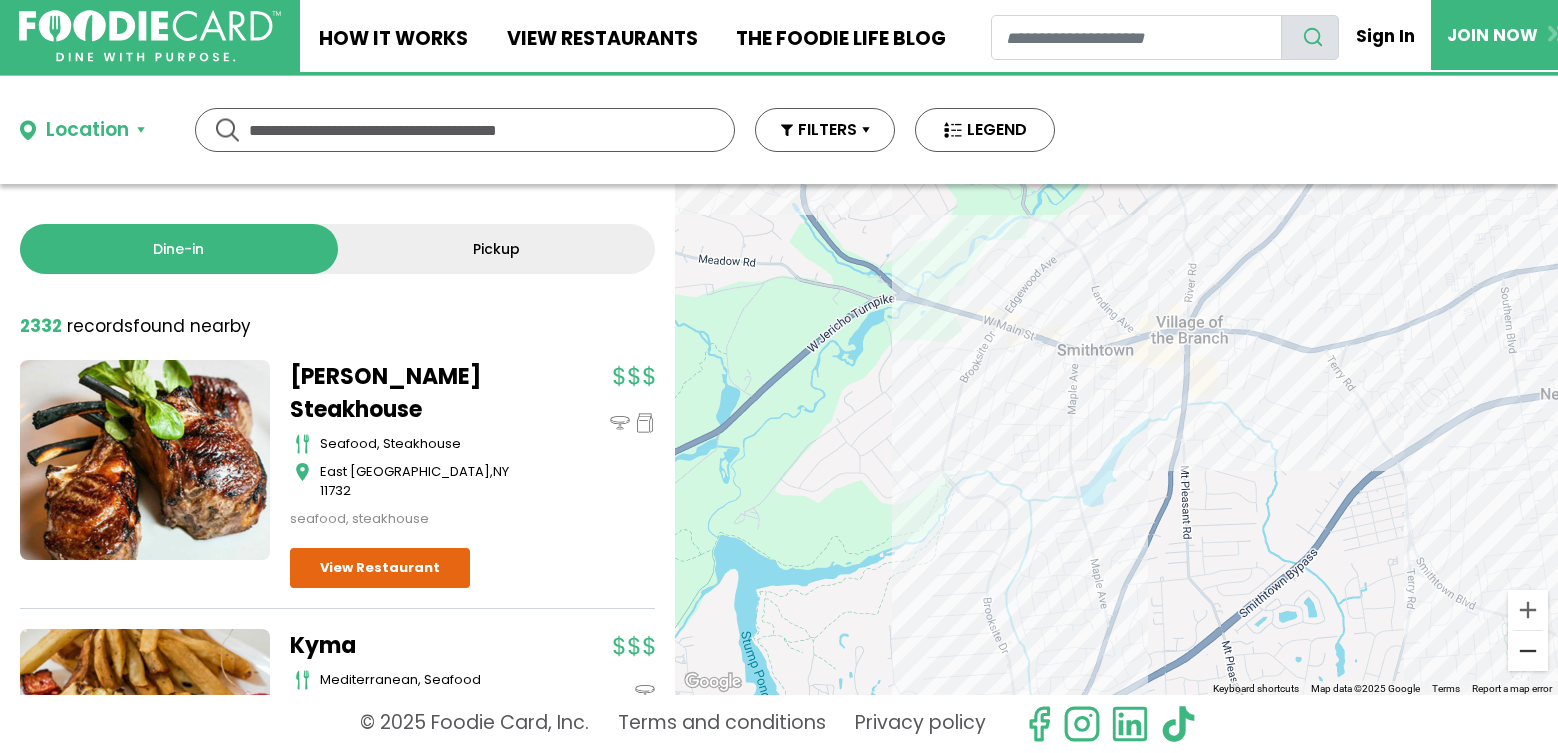 click at bounding box center (1528, 651) 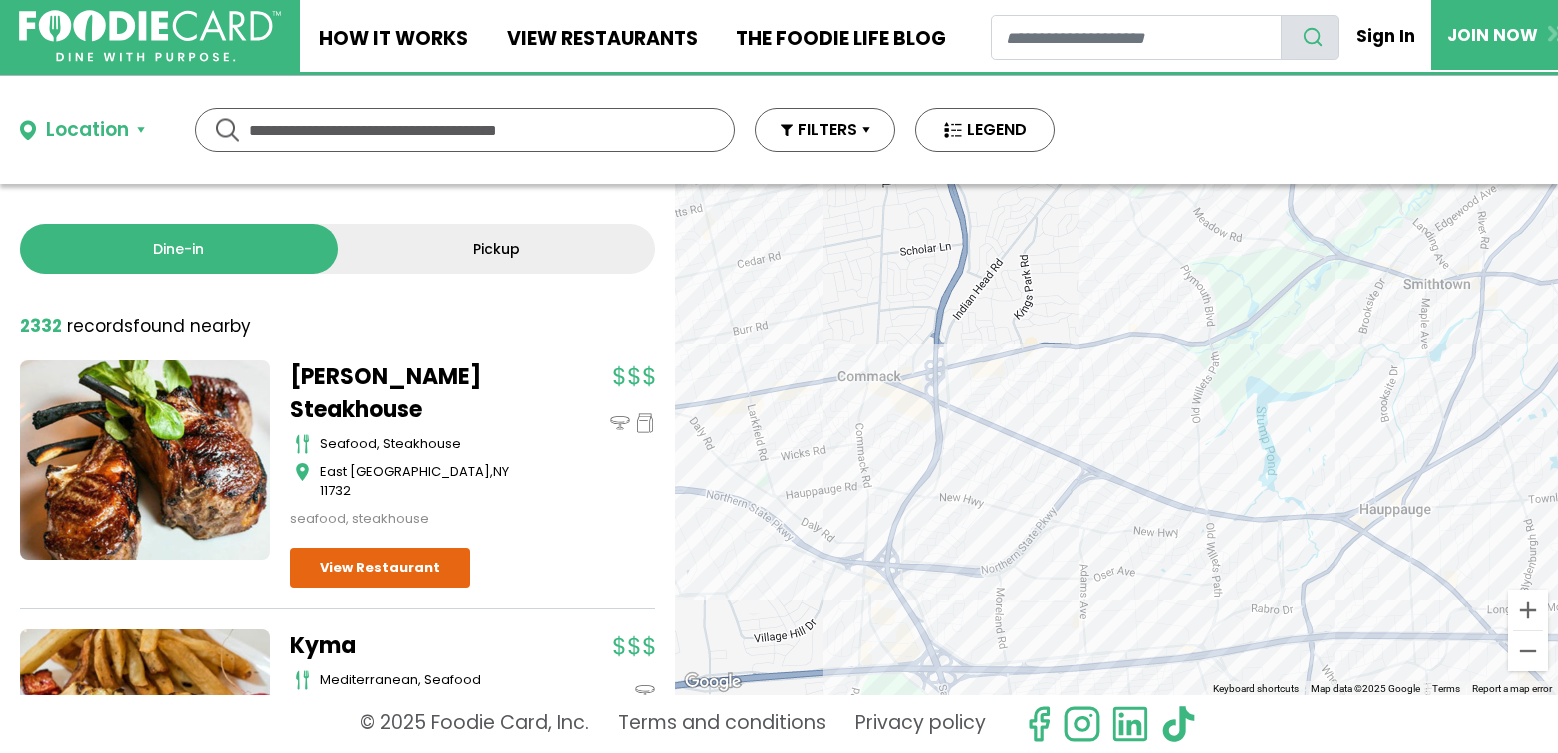 drag, startPoint x: 1031, startPoint y: 518, endPoint x: 1369, endPoint y: 406, distance: 356.07303 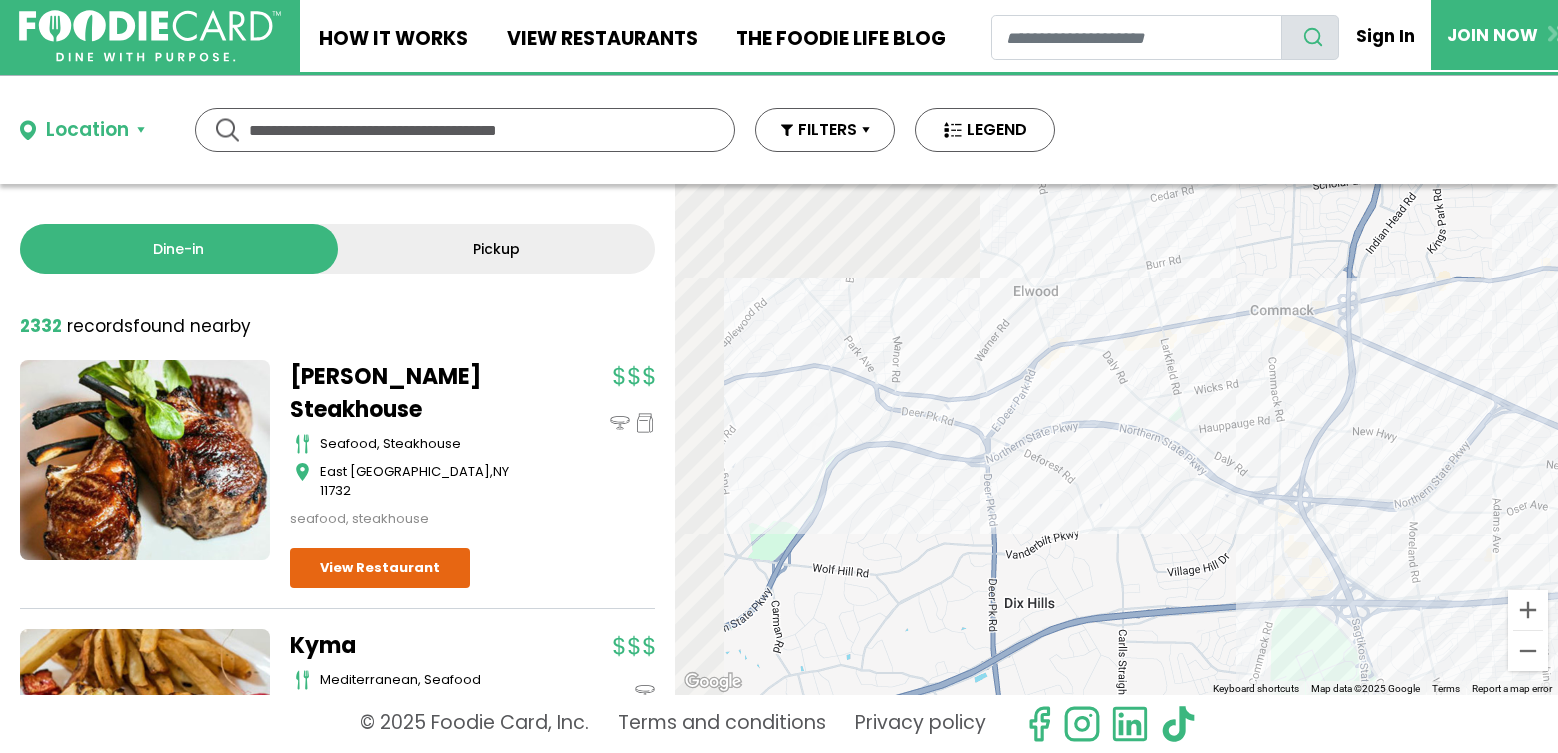 drag, startPoint x: 904, startPoint y: 527, endPoint x: 1326, endPoint y: 461, distance: 427.12994 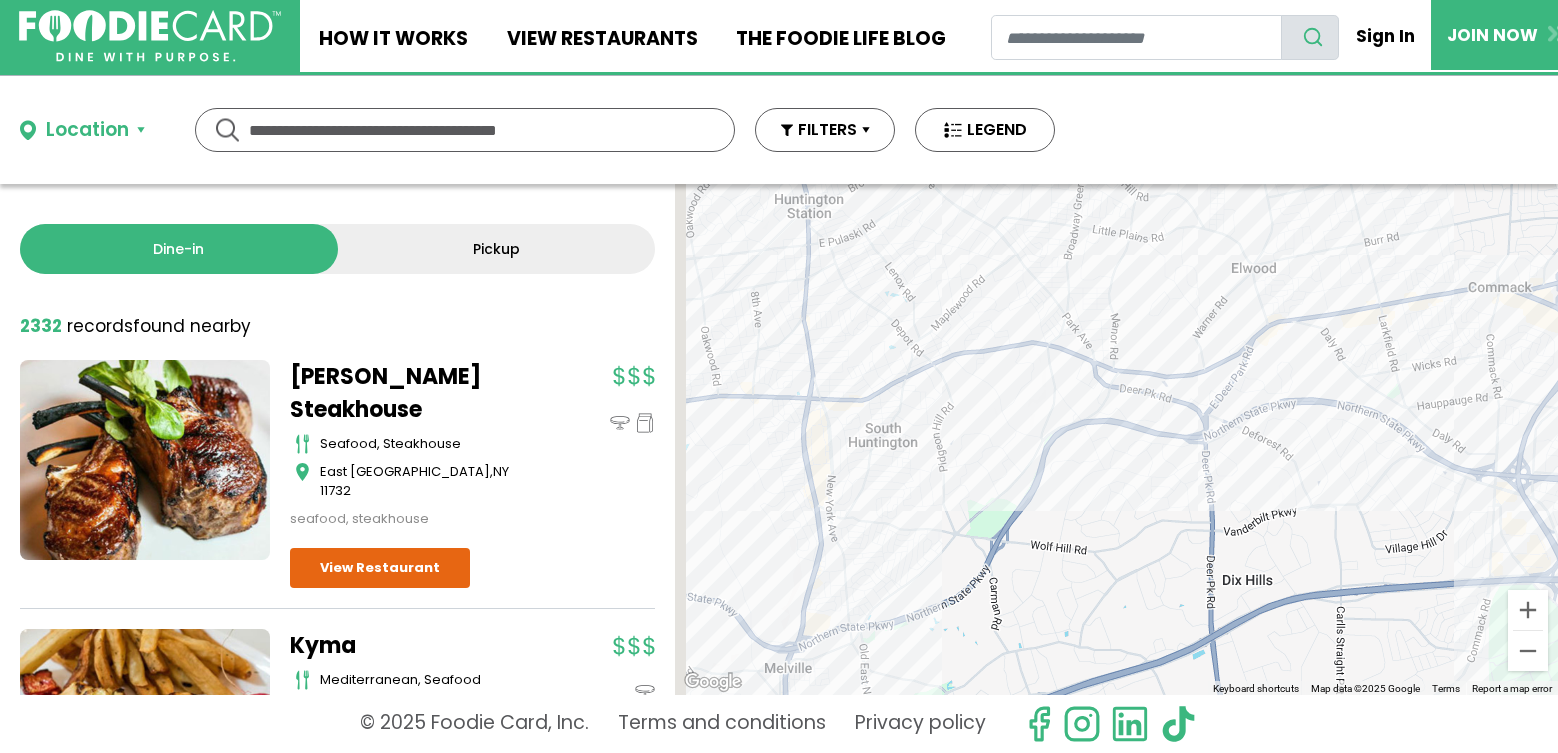 drag, startPoint x: 1056, startPoint y: 472, endPoint x: 1355, endPoint y: 458, distance: 299.32758 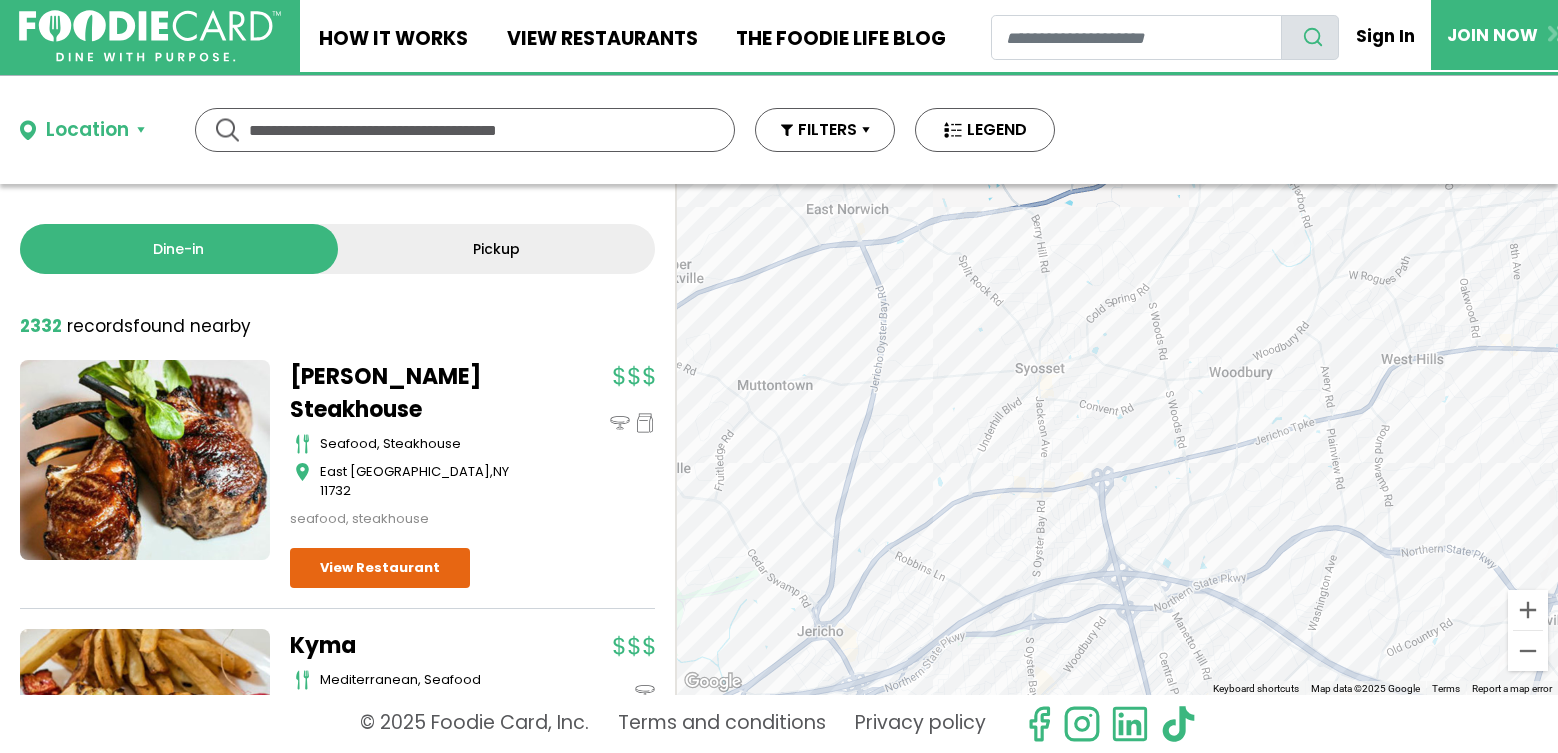 drag, startPoint x: 956, startPoint y: 472, endPoint x: 1219, endPoint y: 444, distance: 264.4863 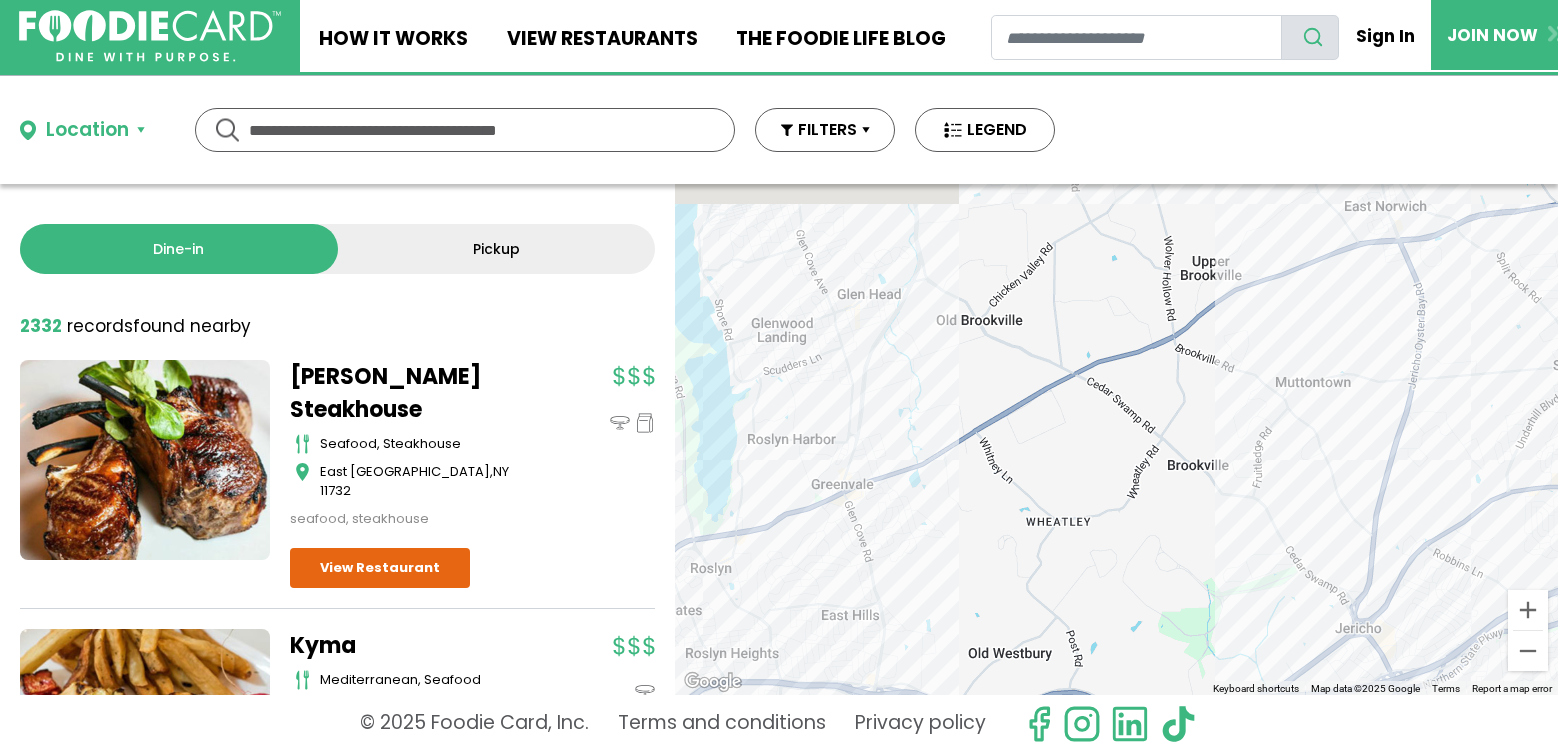 drag, startPoint x: 1401, startPoint y: 374, endPoint x: 1049, endPoint y: 544, distance: 390.90152 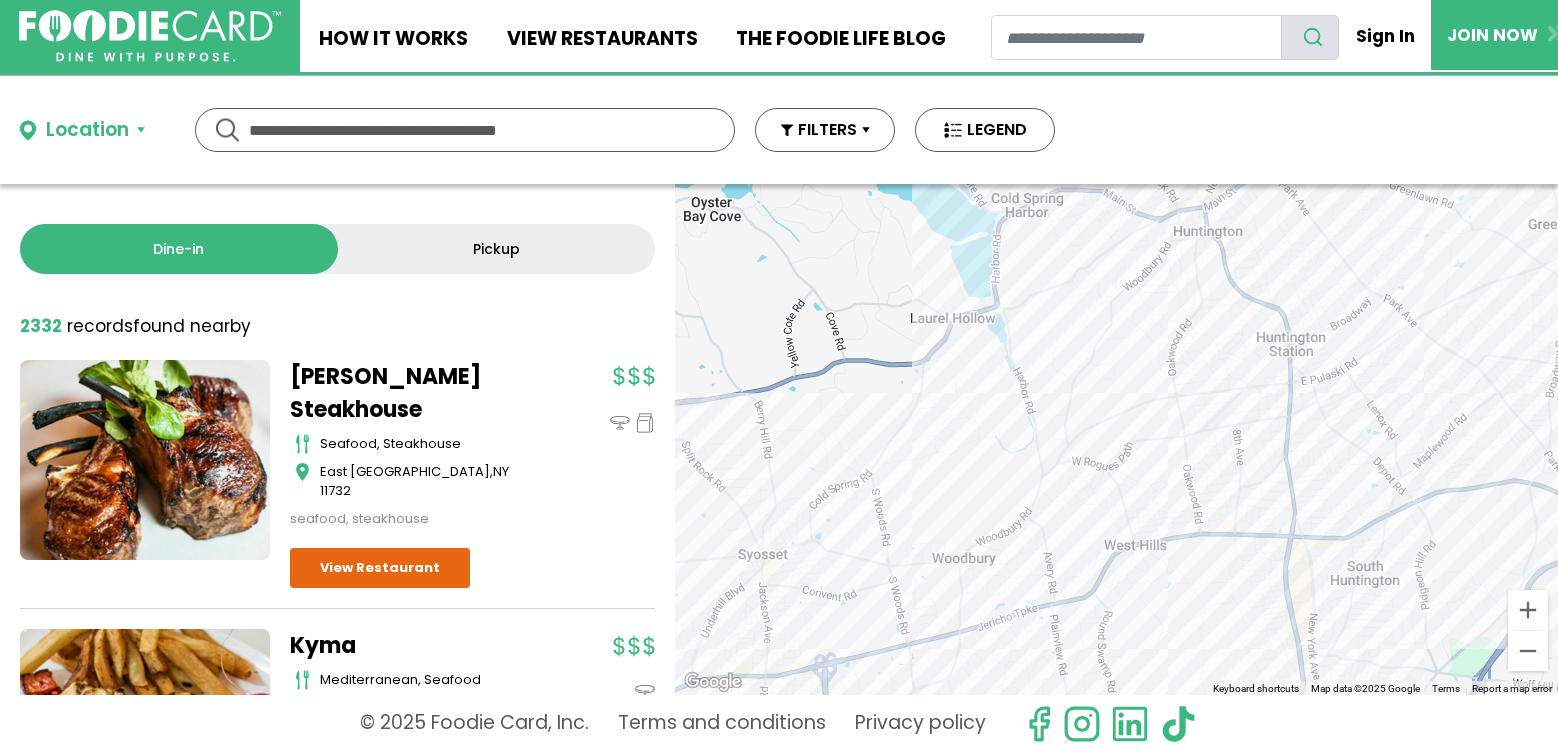 drag, startPoint x: 1315, startPoint y: 467, endPoint x: 934, endPoint y: 498, distance: 382.25906 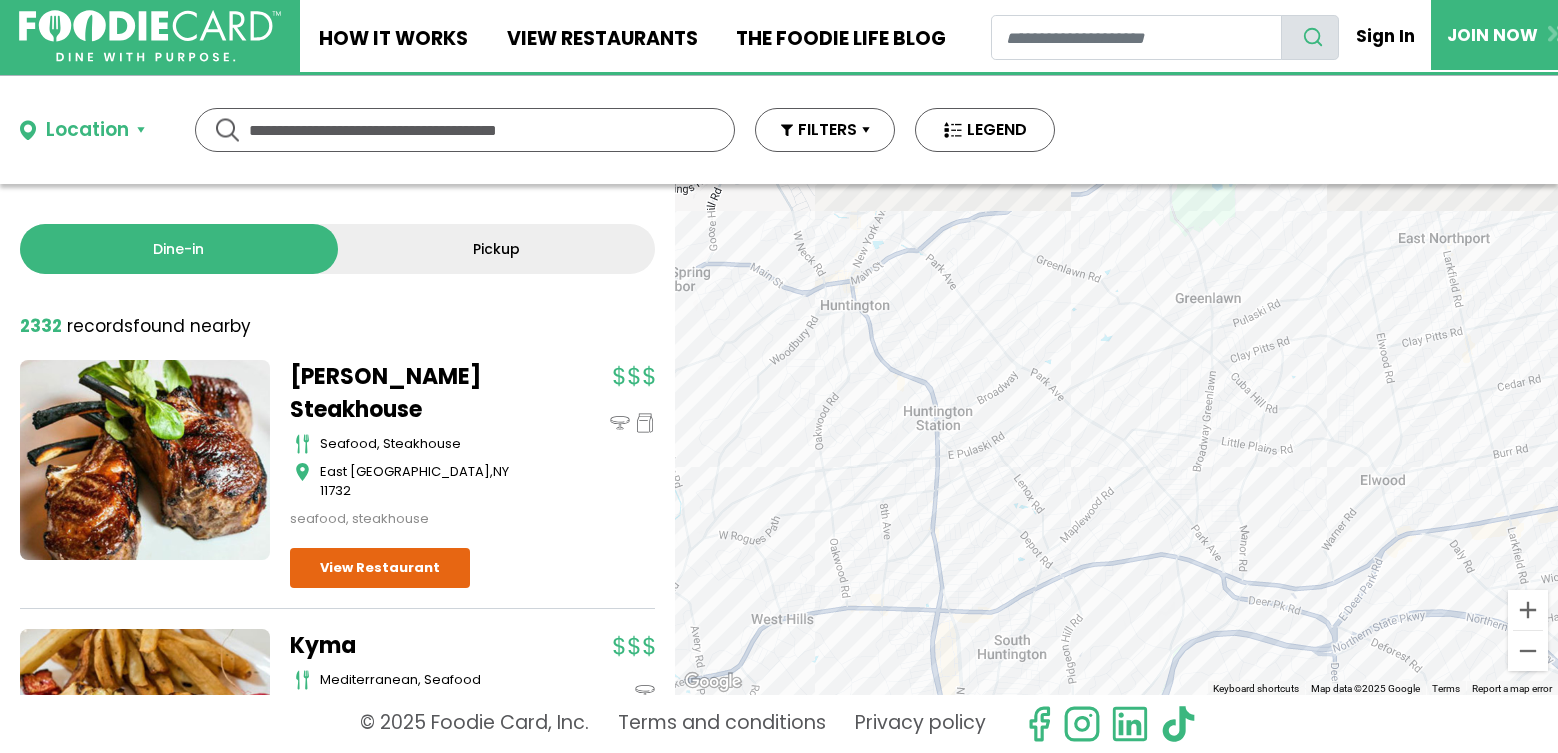 drag, startPoint x: 1264, startPoint y: 431, endPoint x: 931, endPoint y: 507, distance: 341.5626 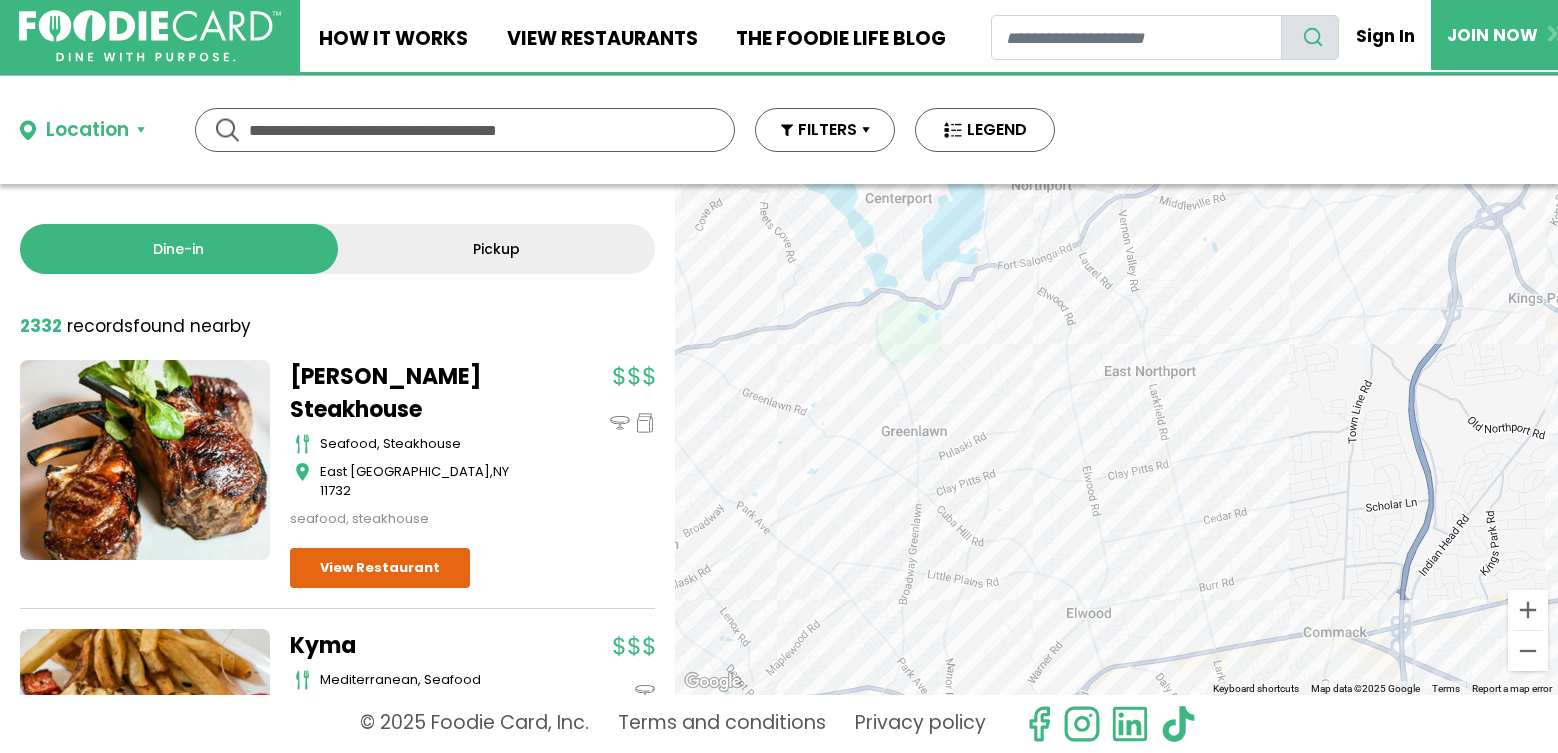 drag, startPoint x: 1255, startPoint y: 438, endPoint x: 1056, endPoint y: 577, distance: 242.73854 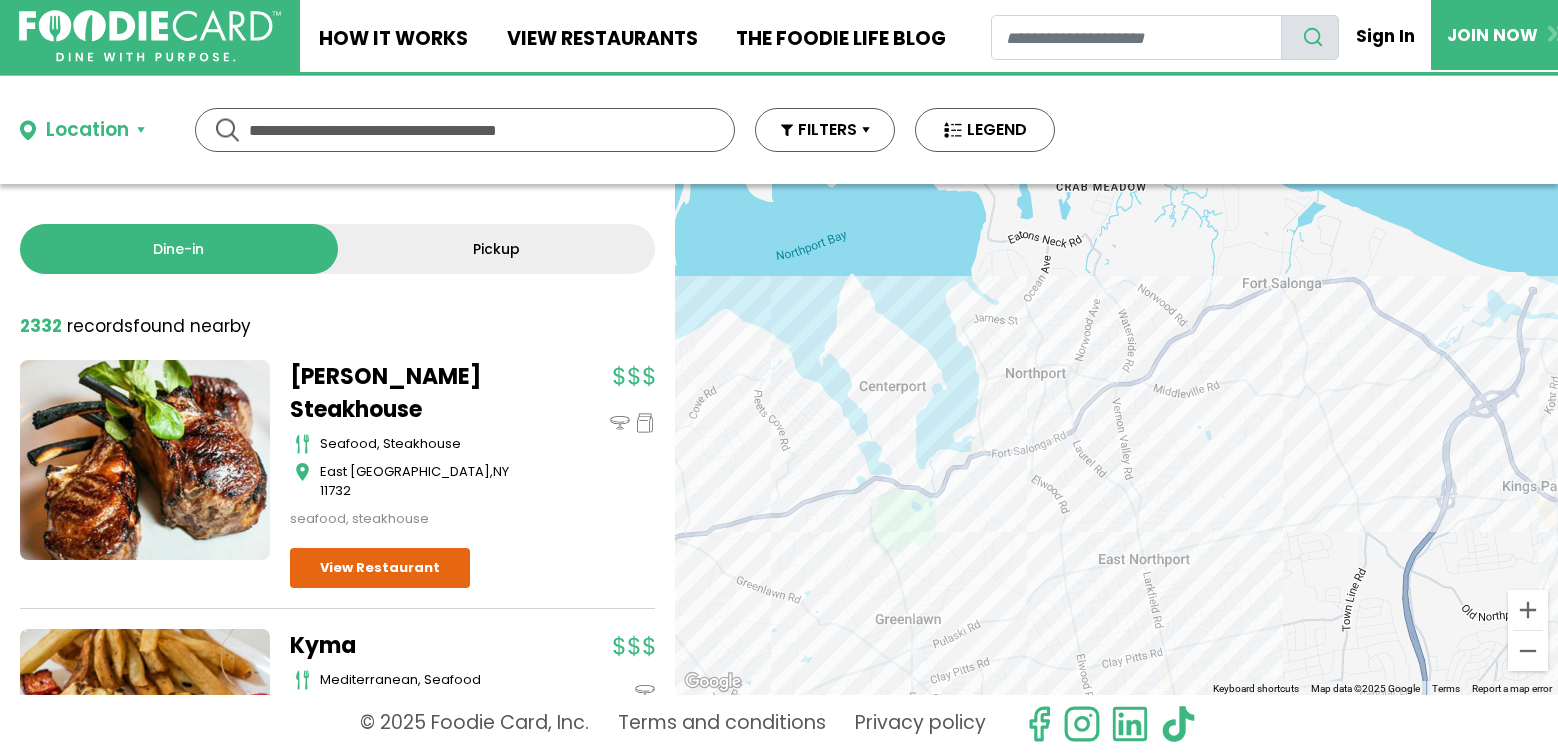 drag, startPoint x: 1151, startPoint y: 345, endPoint x: 1149, endPoint y: 558, distance: 213.00938 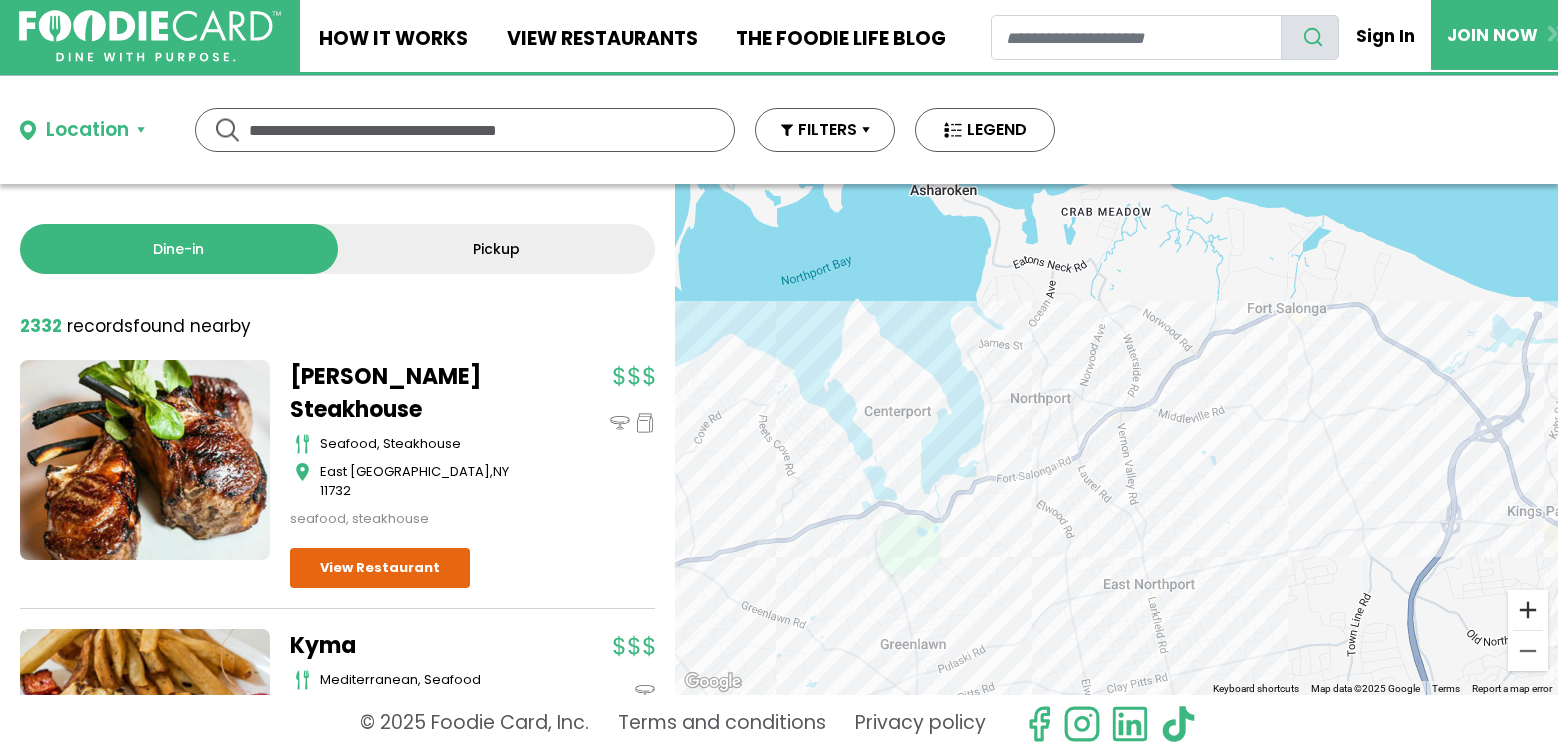 click at bounding box center (1528, 610) 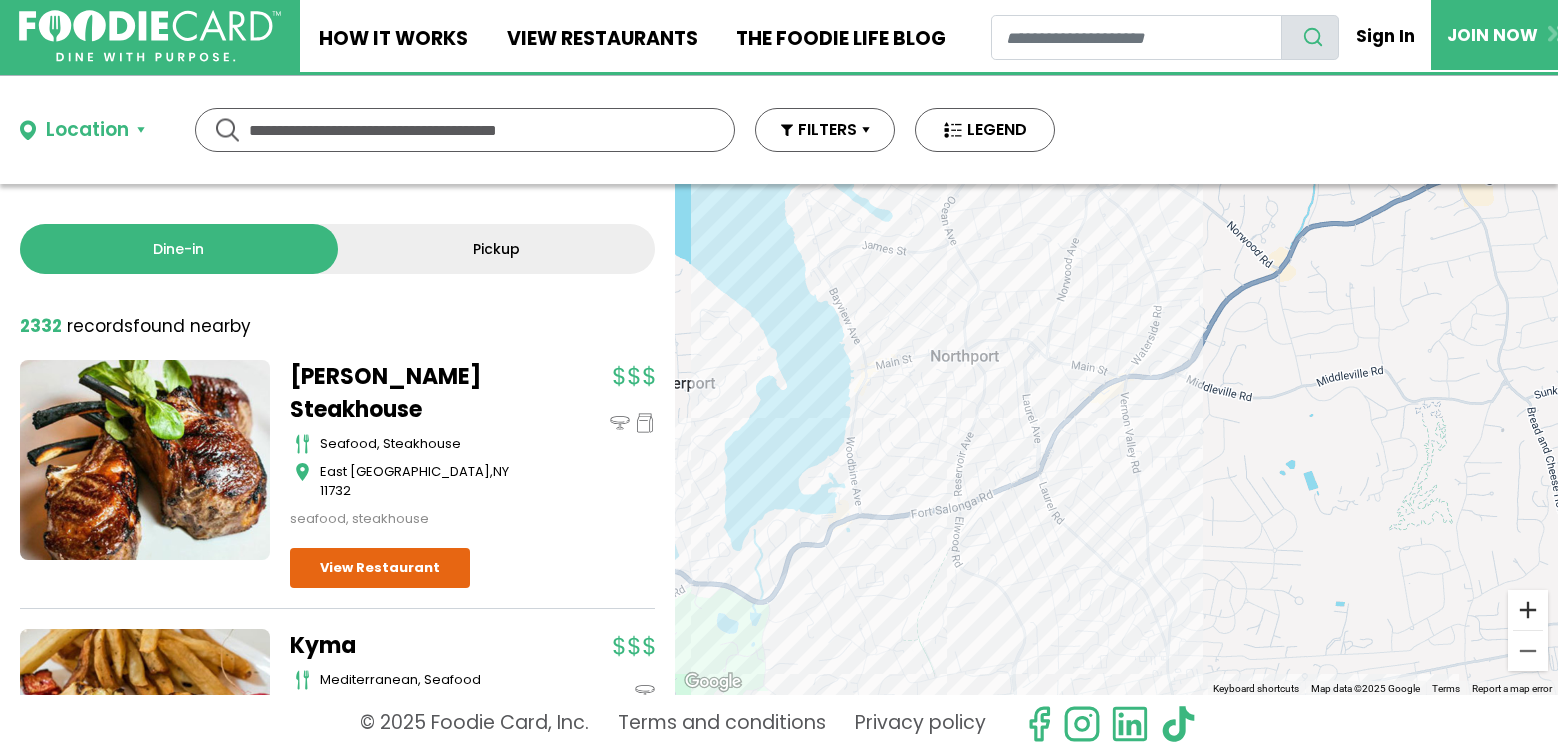 click at bounding box center [1528, 610] 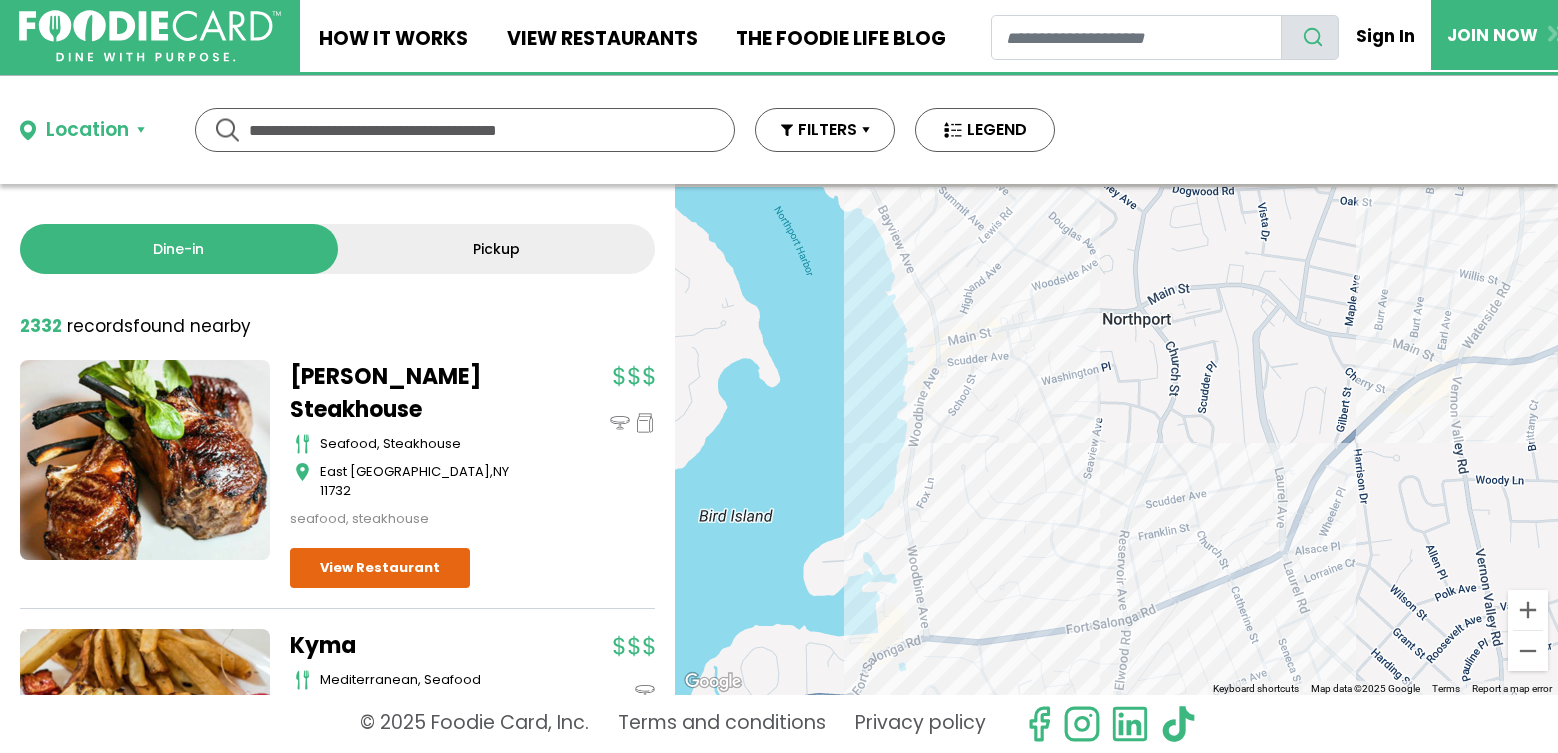 drag, startPoint x: 987, startPoint y: 356, endPoint x: 1317, endPoint y: 410, distance: 334.389 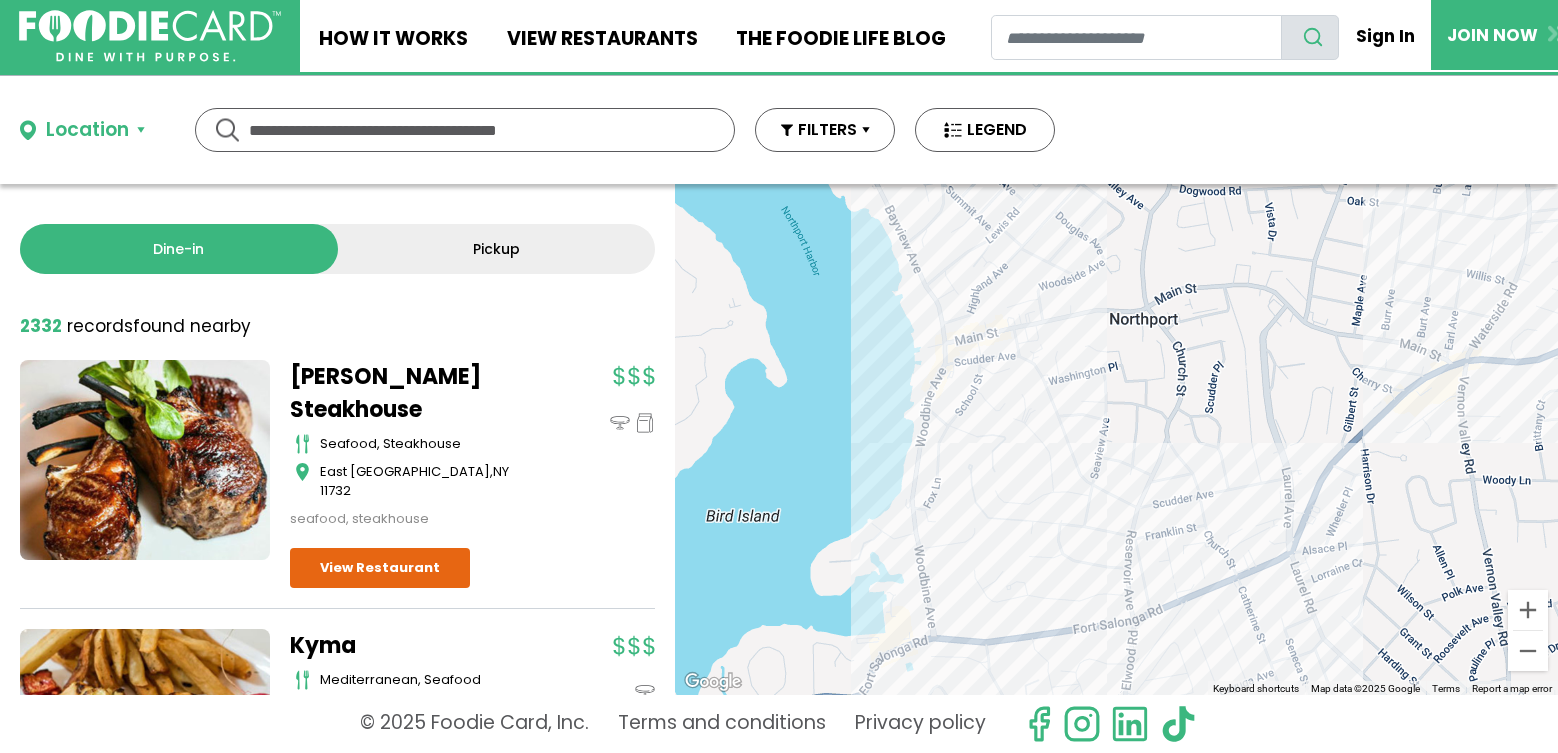 click on "To navigate, press the arrow keys." at bounding box center (1116, 439) 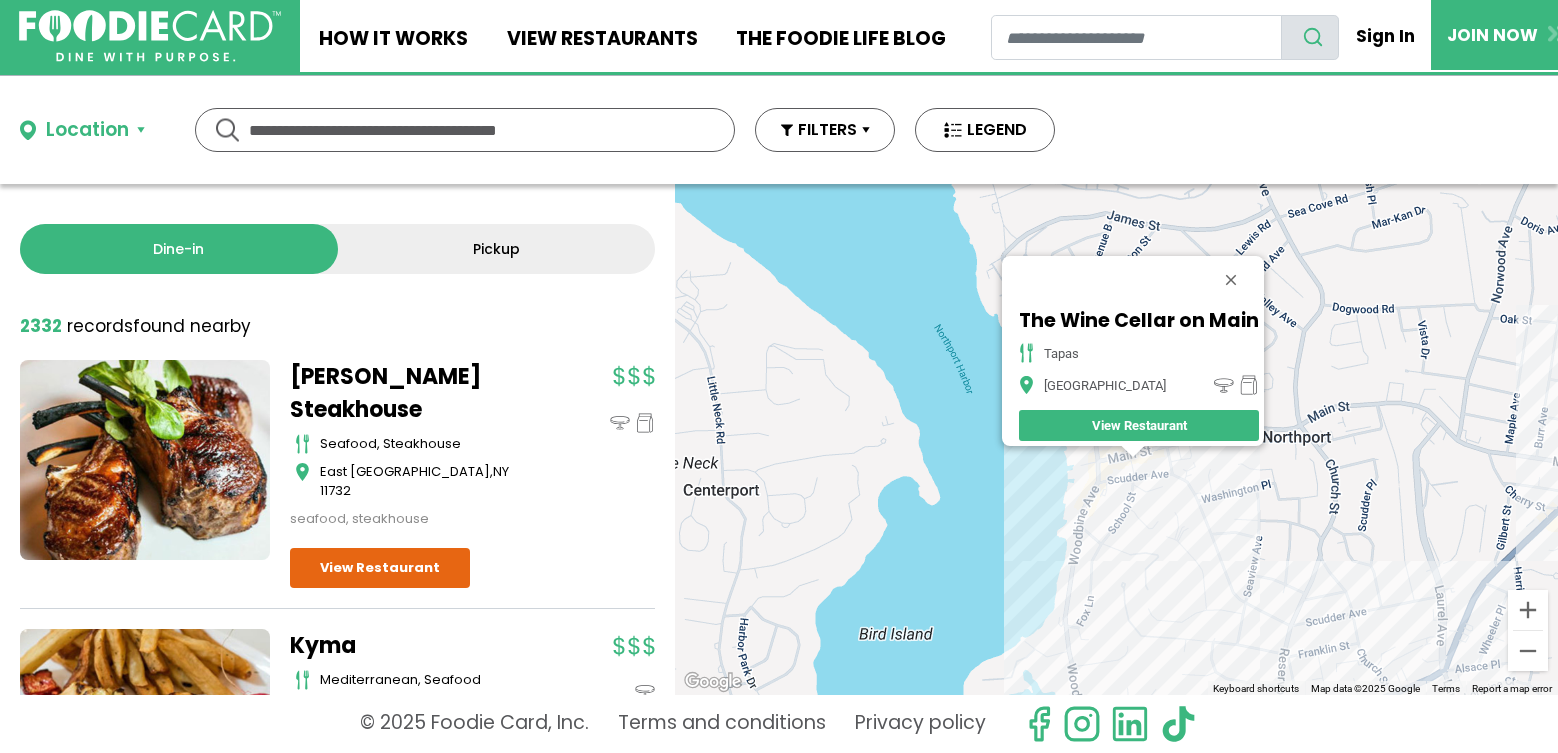 click on "To navigate, press the arrow keys. The Wine Cellar on Main tapas Northport View Restaurant" at bounding box center [1116, 439] 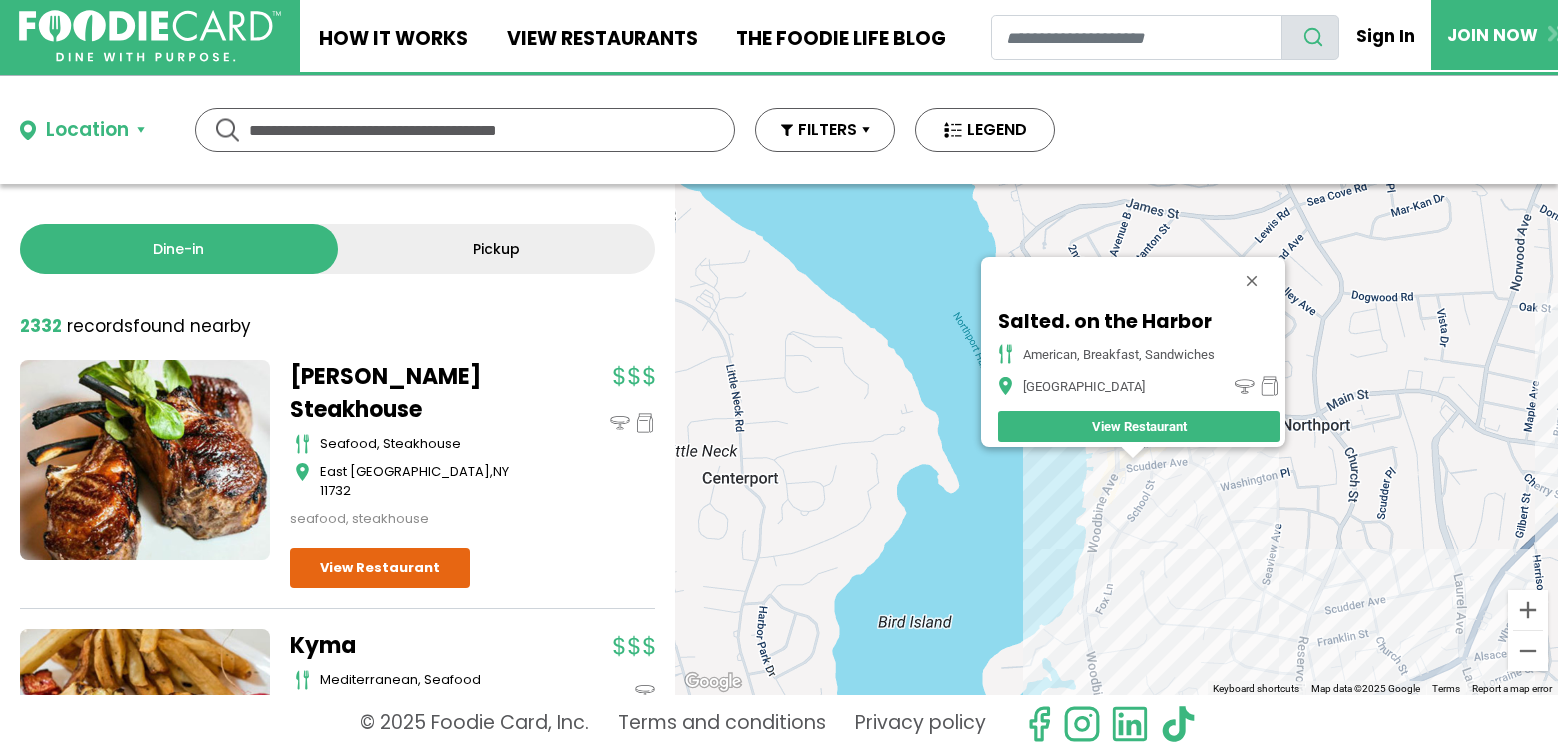 click on "To navigate, press the arrow keys. Salted. on the Harbor American, Breakfast, Sandwiches Northport View Restaurant" at bounding box center (1116, 439) 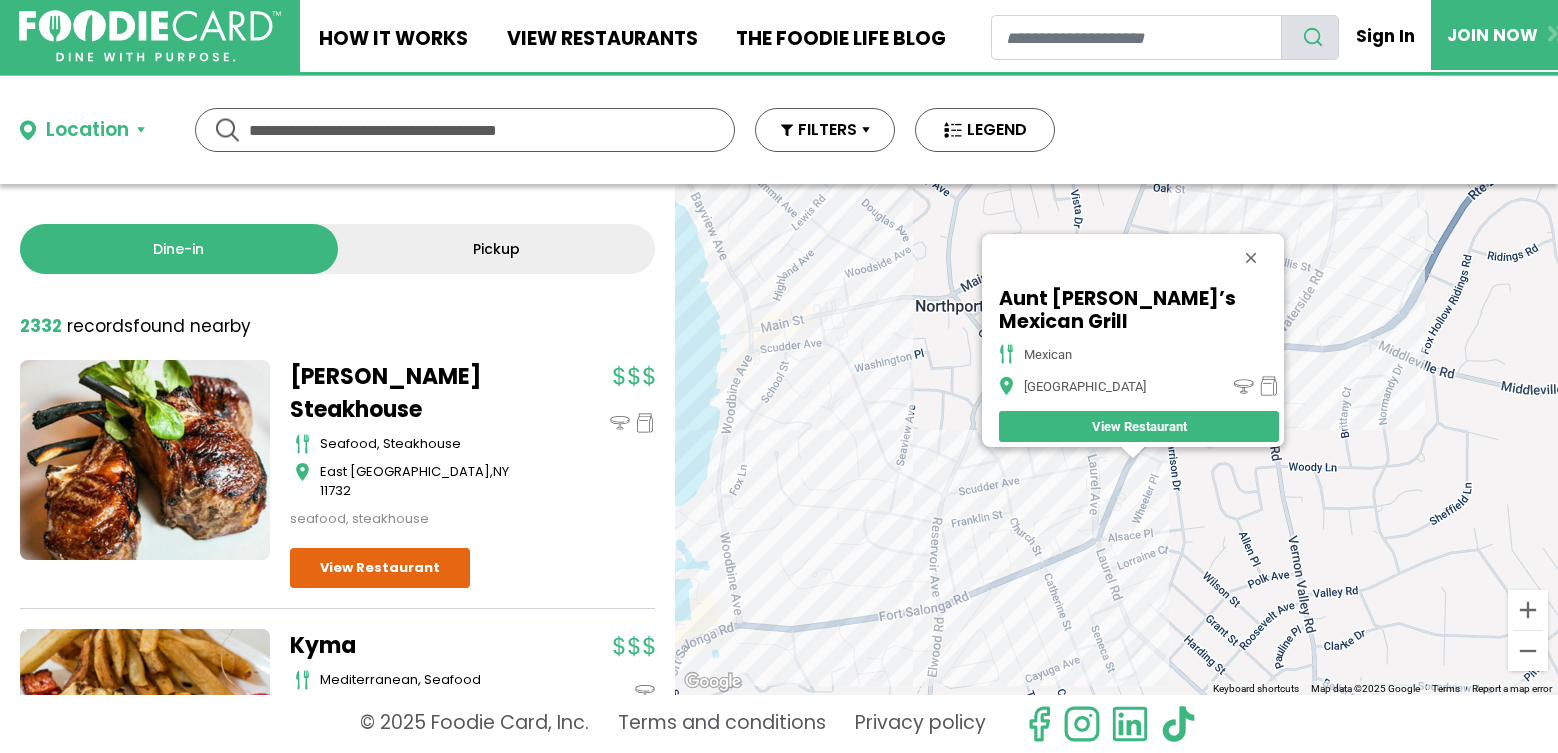 click on "To navigate, press the arrow keys. Aunt Chilada’s Mexican Grill mexican Northport View Restaurant" at bounding box center [1116, 439] 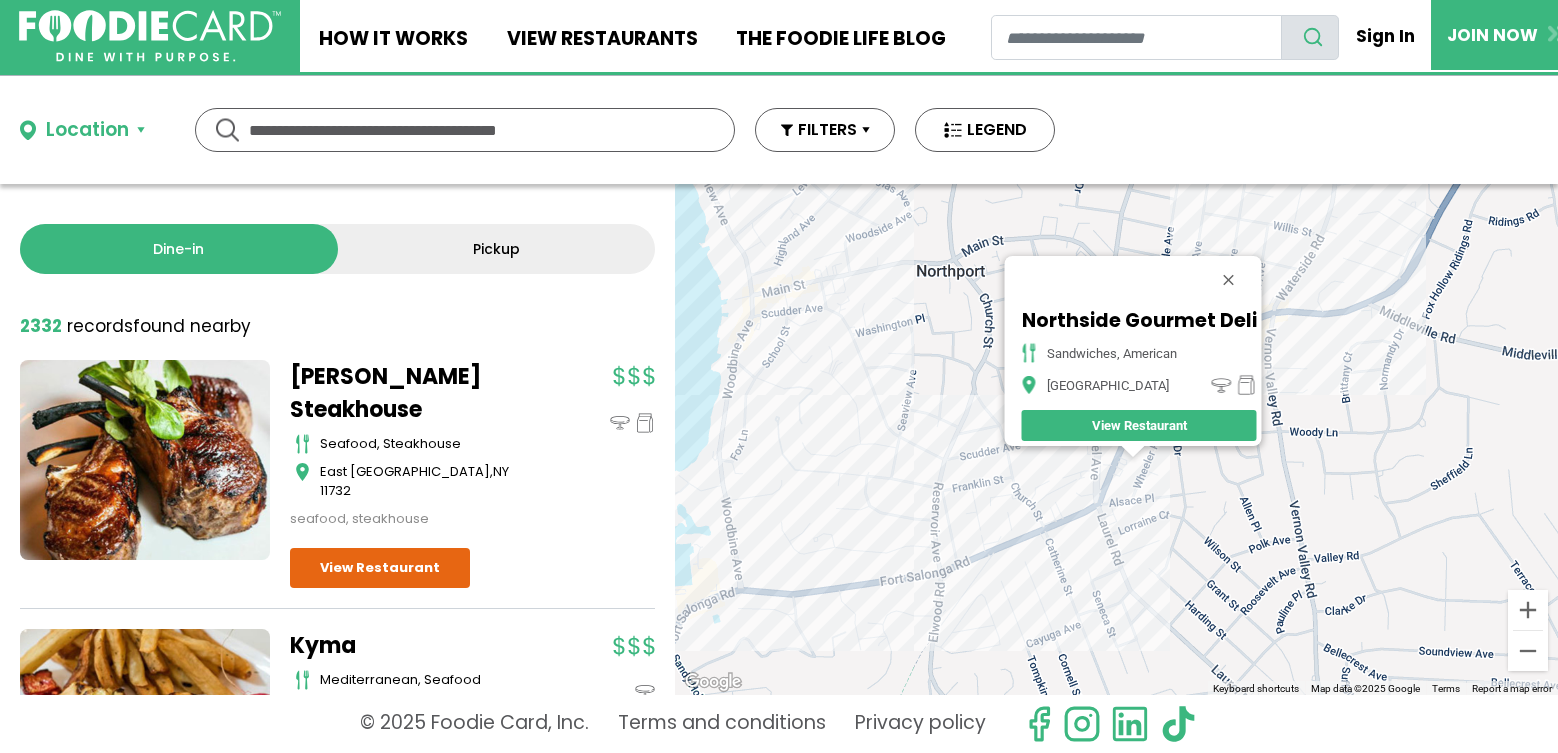 click on "To navigate, press the arrow keys. Northside Gourmet Deli Sandwiches, American Northport View Restaurant" at bounding box center (1116, 439) 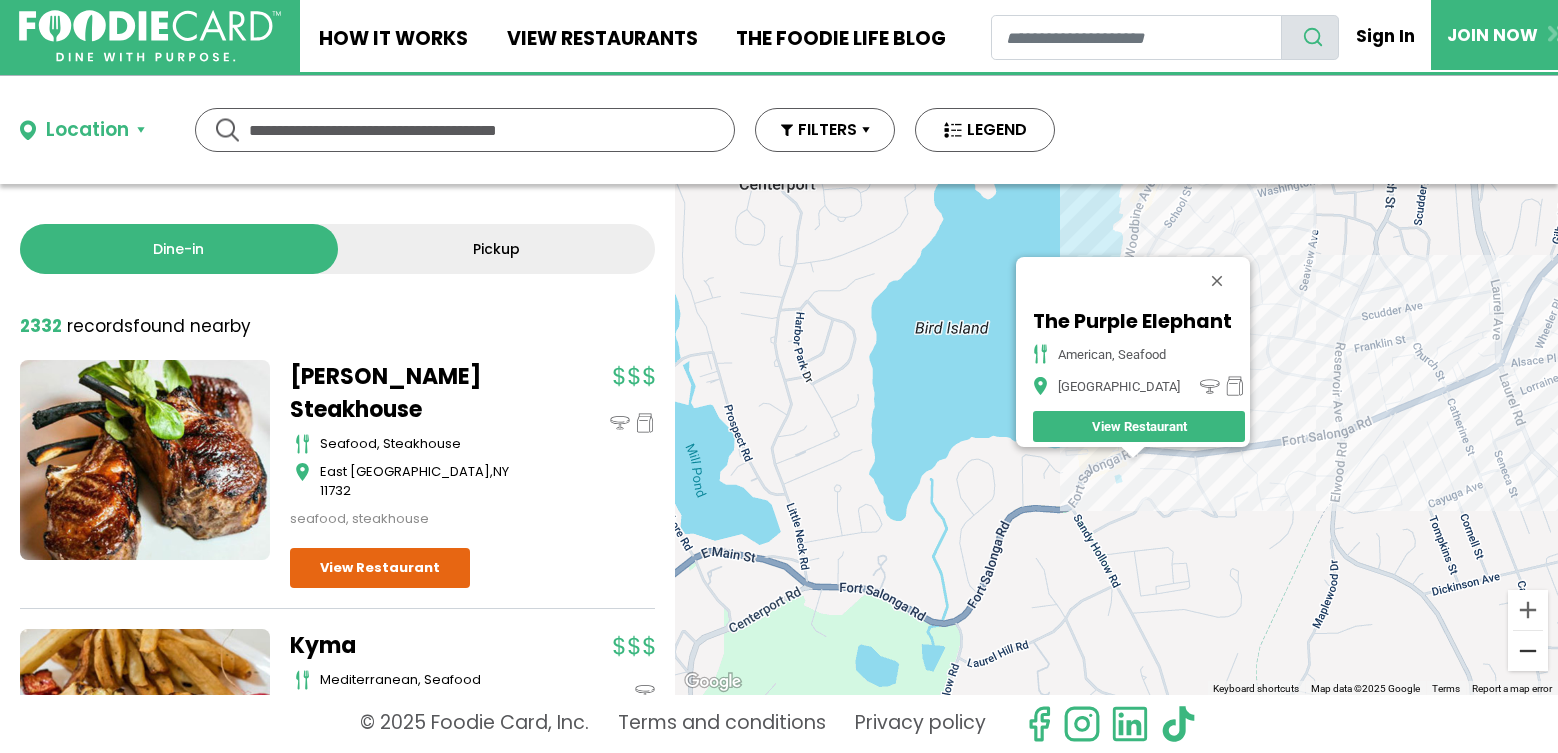 click at bounding box center (1528, 651) 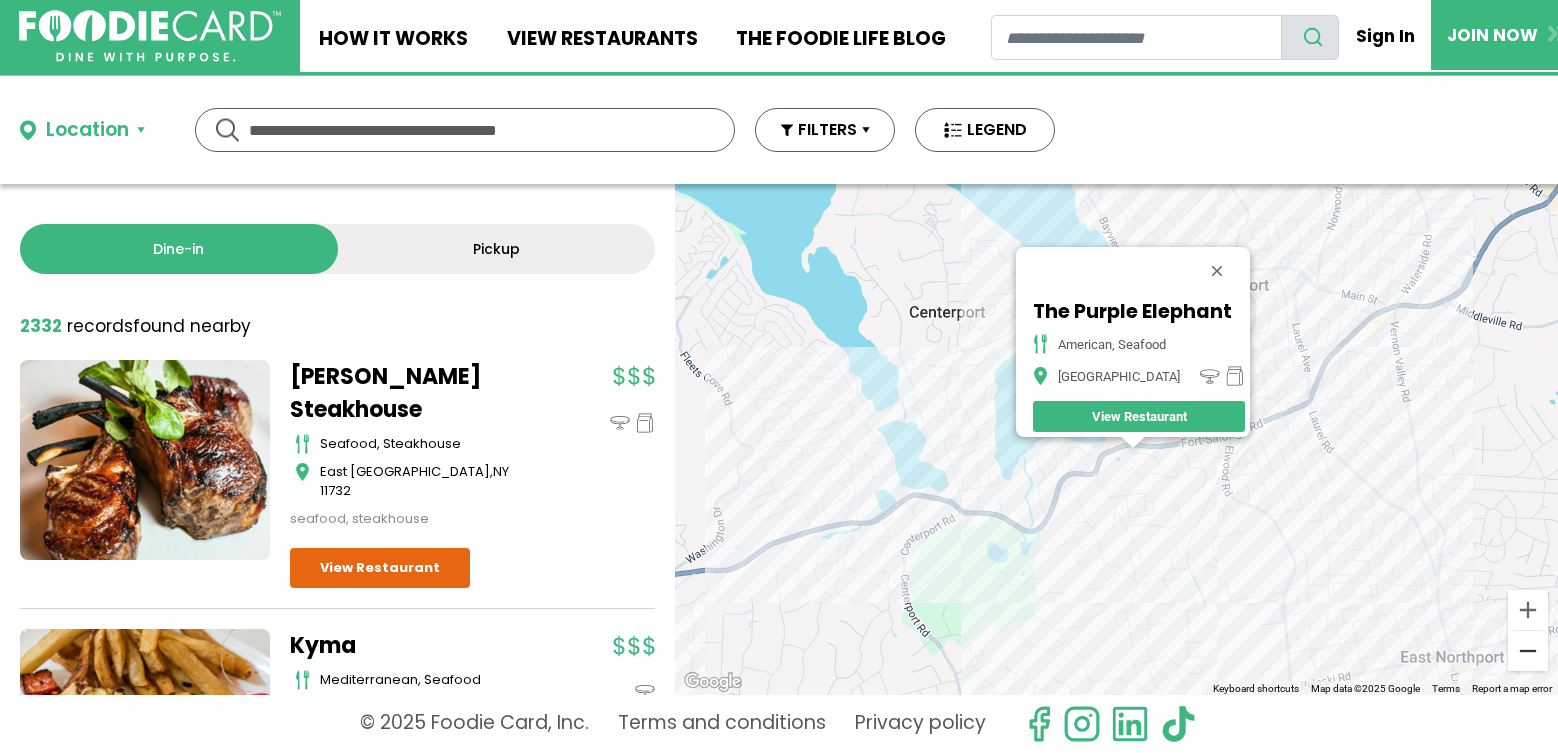 click at bounding box center (1528, 651) 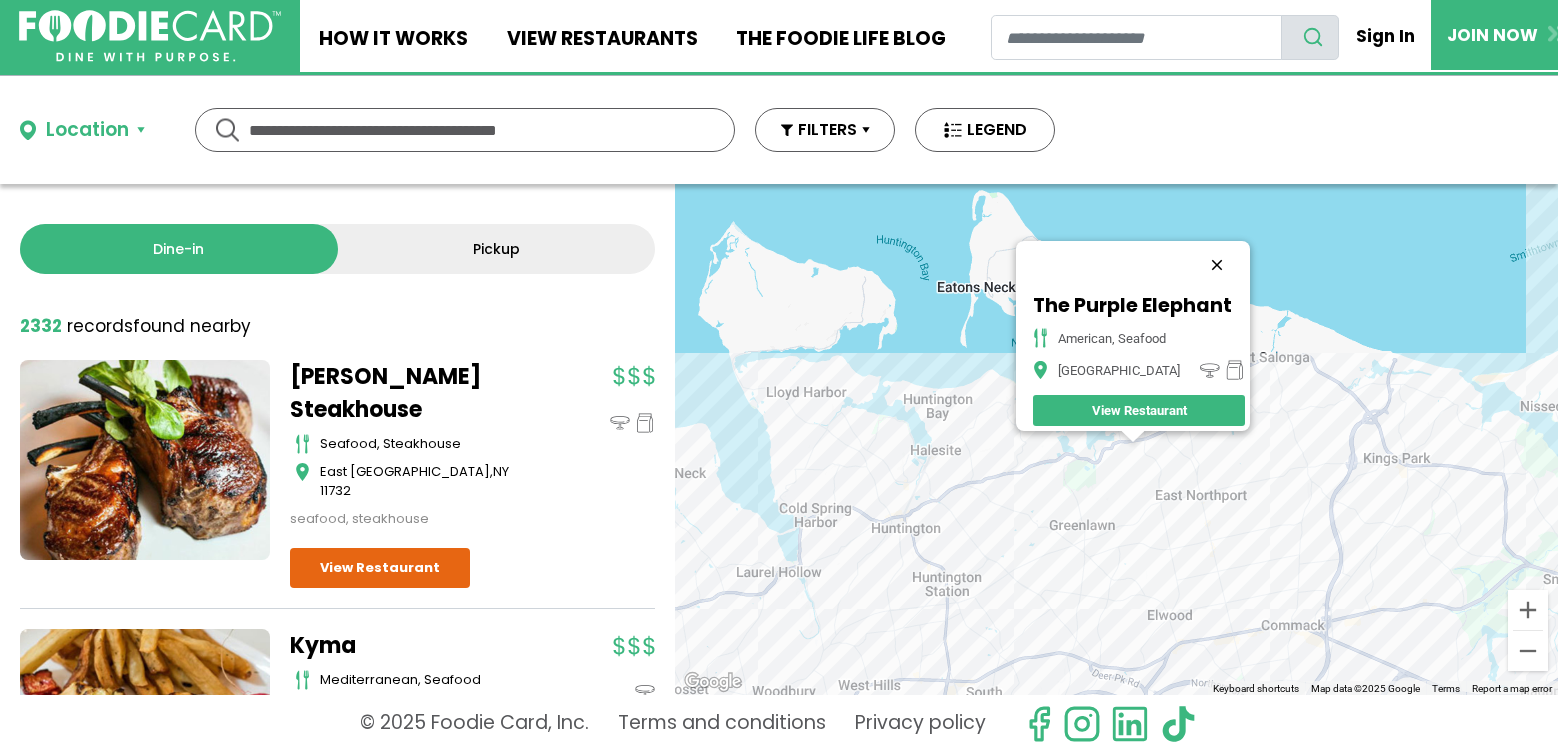 click at bounding box center (1217, 265) 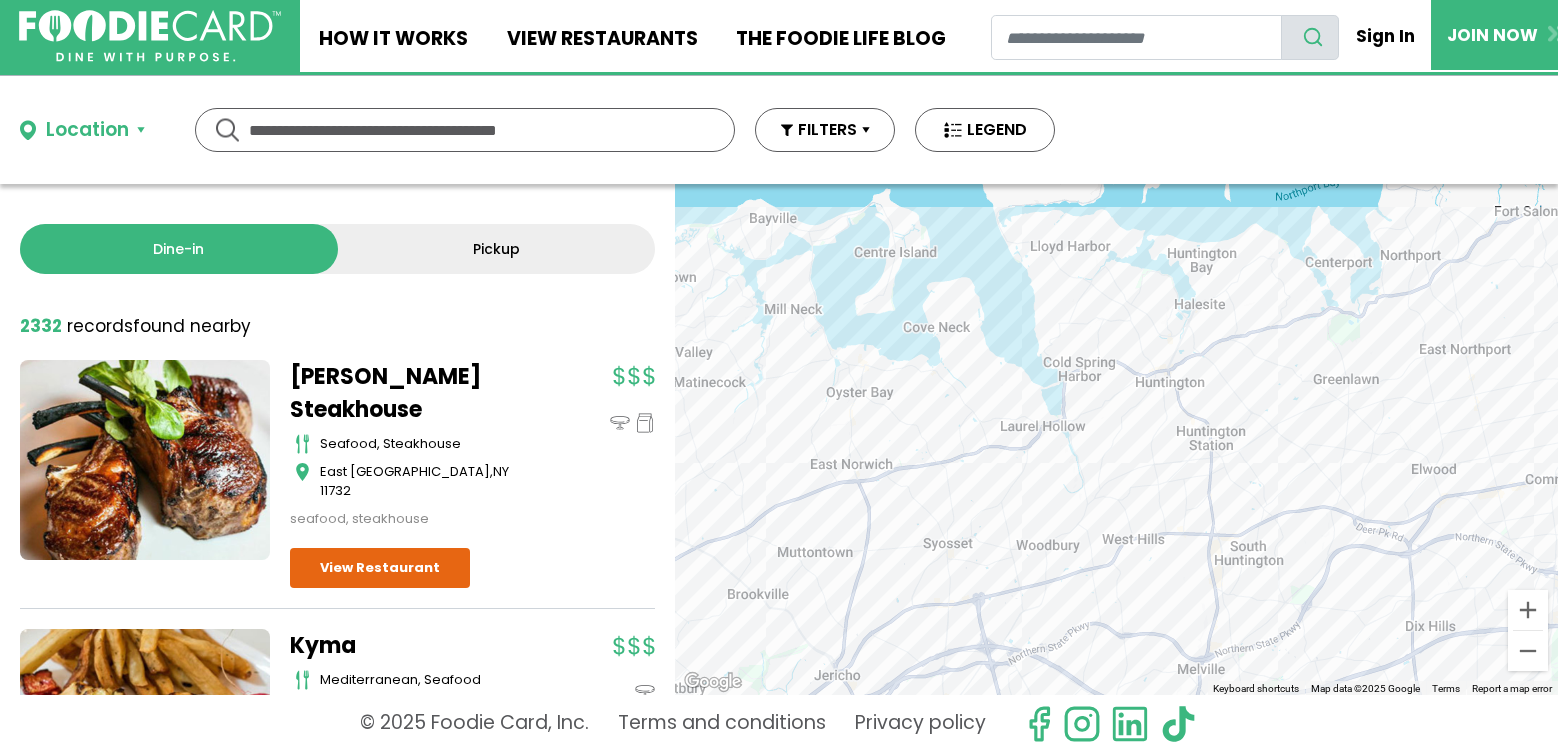 drag, startPoint x: 1074, startPoint y: 439, endPoint x: 1295, endPoint y: 309, distance: 256.4001 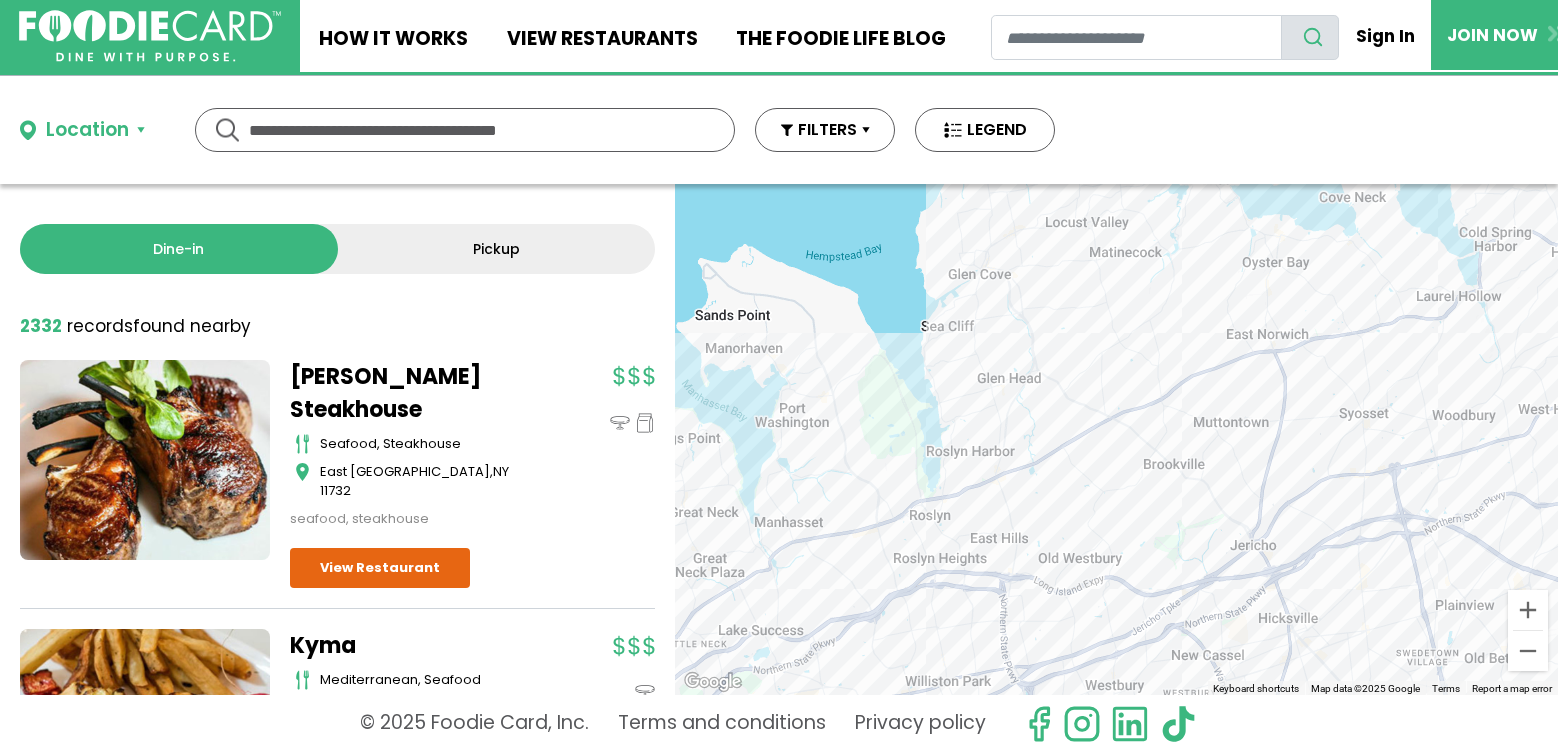 drag, startPoint x: 901, startPoint y: 415, endPoint x: 1321, endPoint y: 286, distance: 439.36432 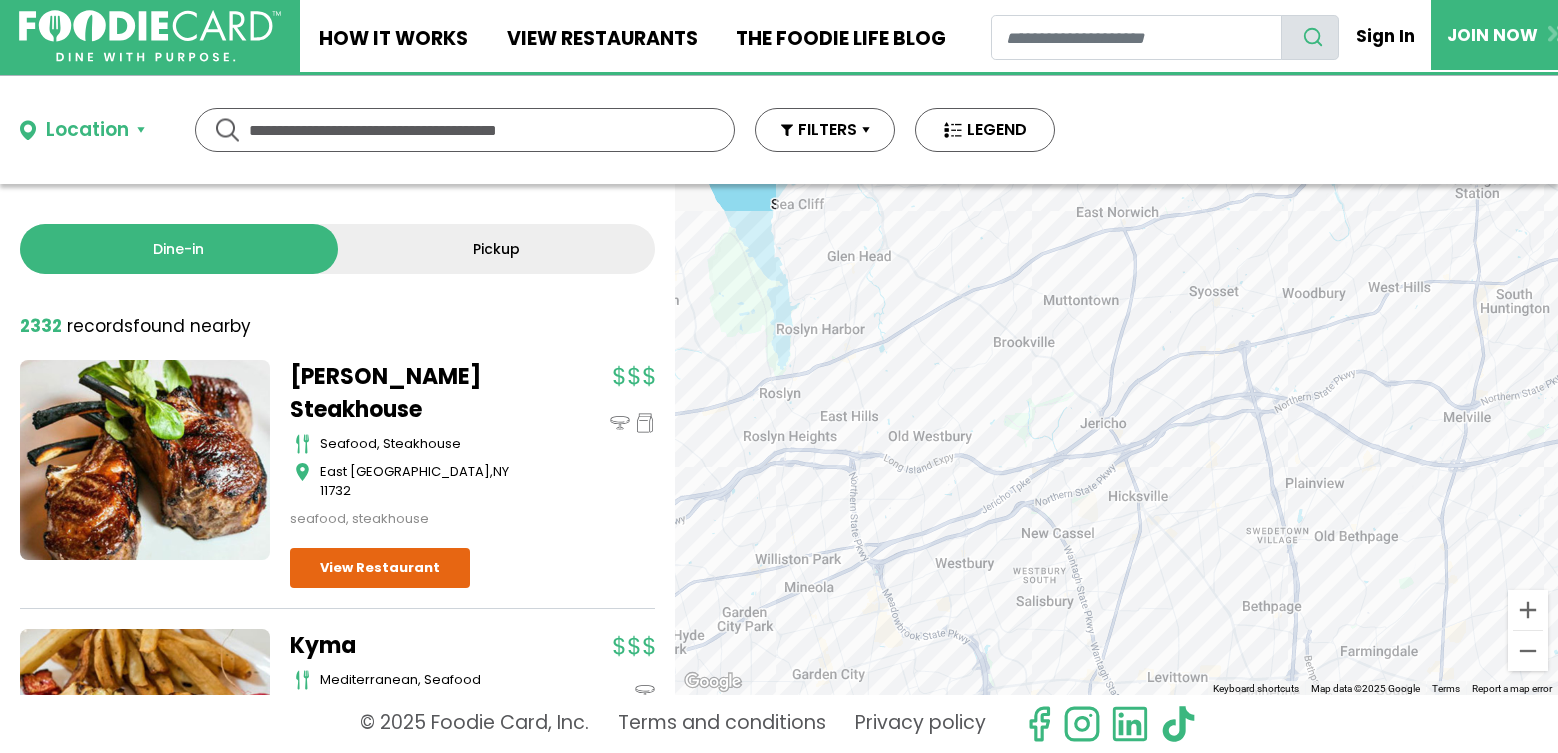 drag, startPoint x: 1327, startPoint y: 489, endPoint x: 1175, endPoint y: 367, distance: 194.9051 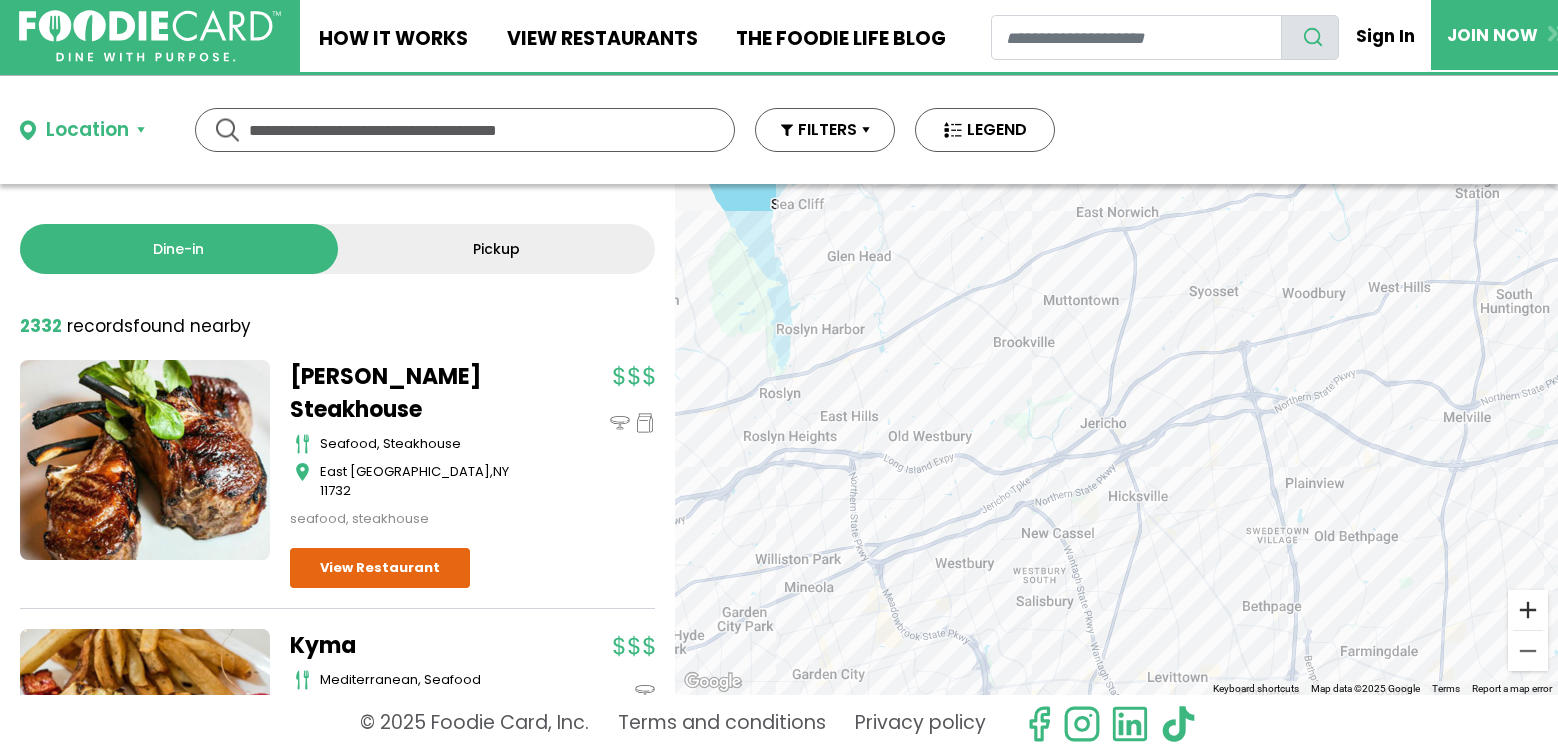 click at bounding box center [1528, 610] 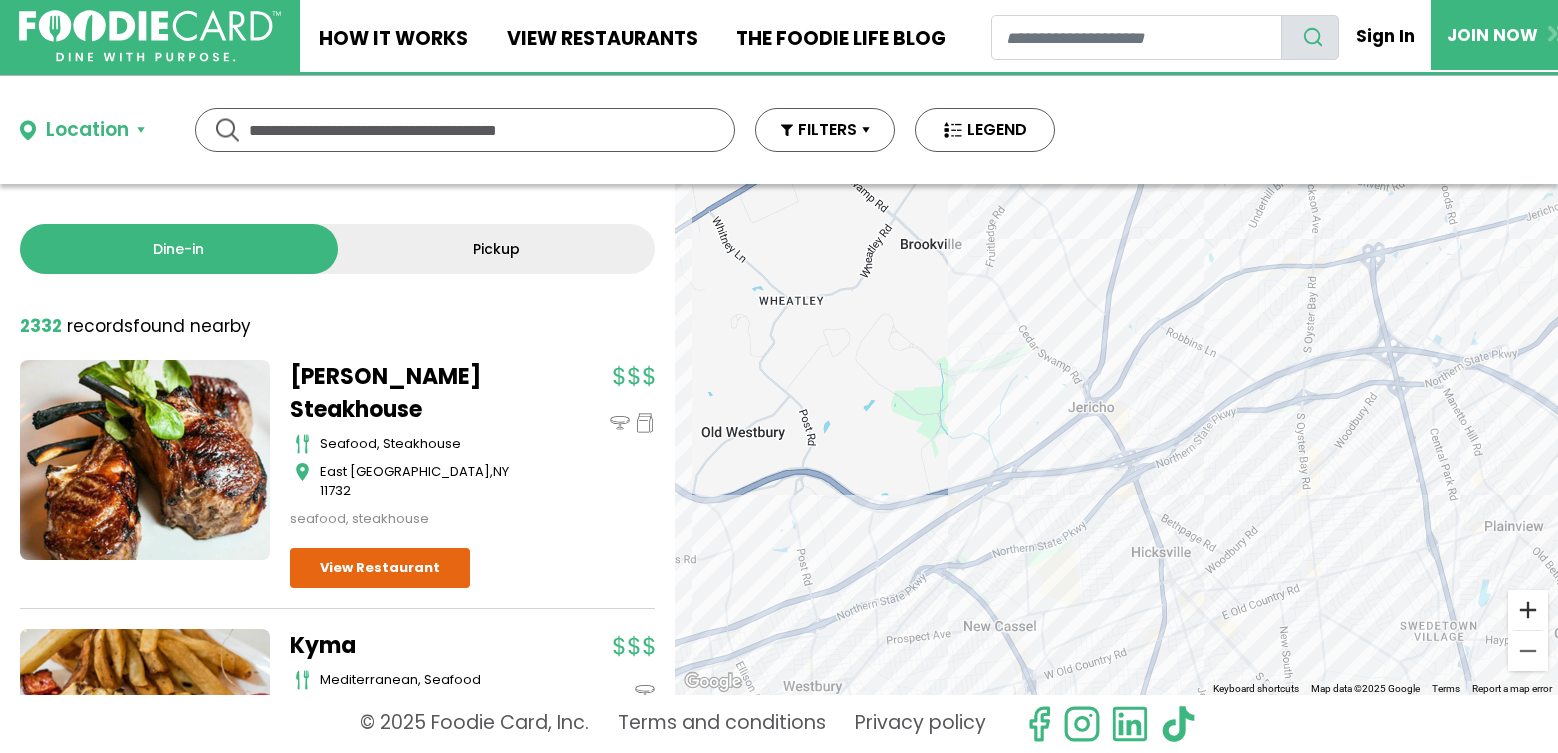 click at bounding box center (1528, 610) 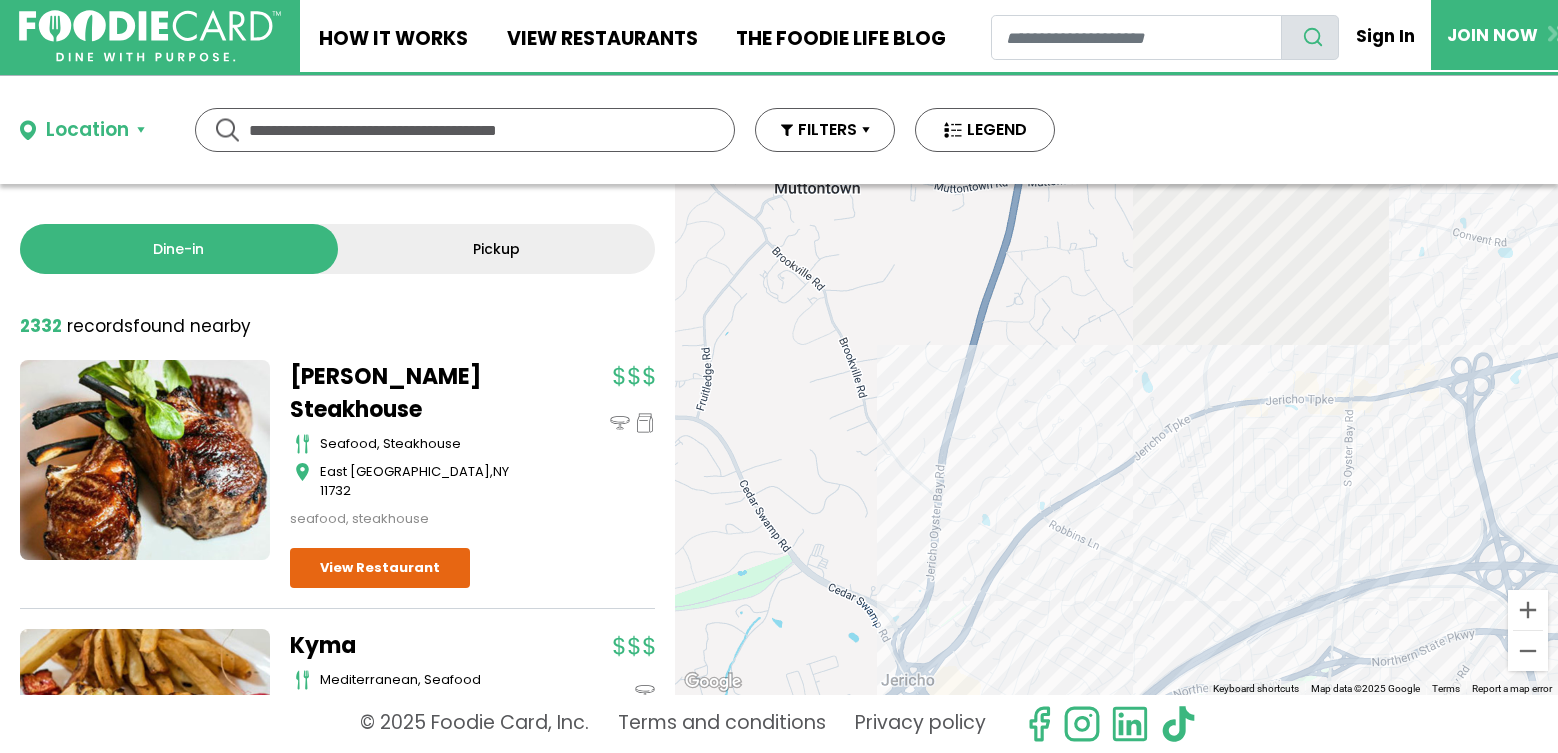 drag, startPoint x: 1312, startPoint y: 308, endPoint x: 1151, endPoint y: 627, distance: 357.32617 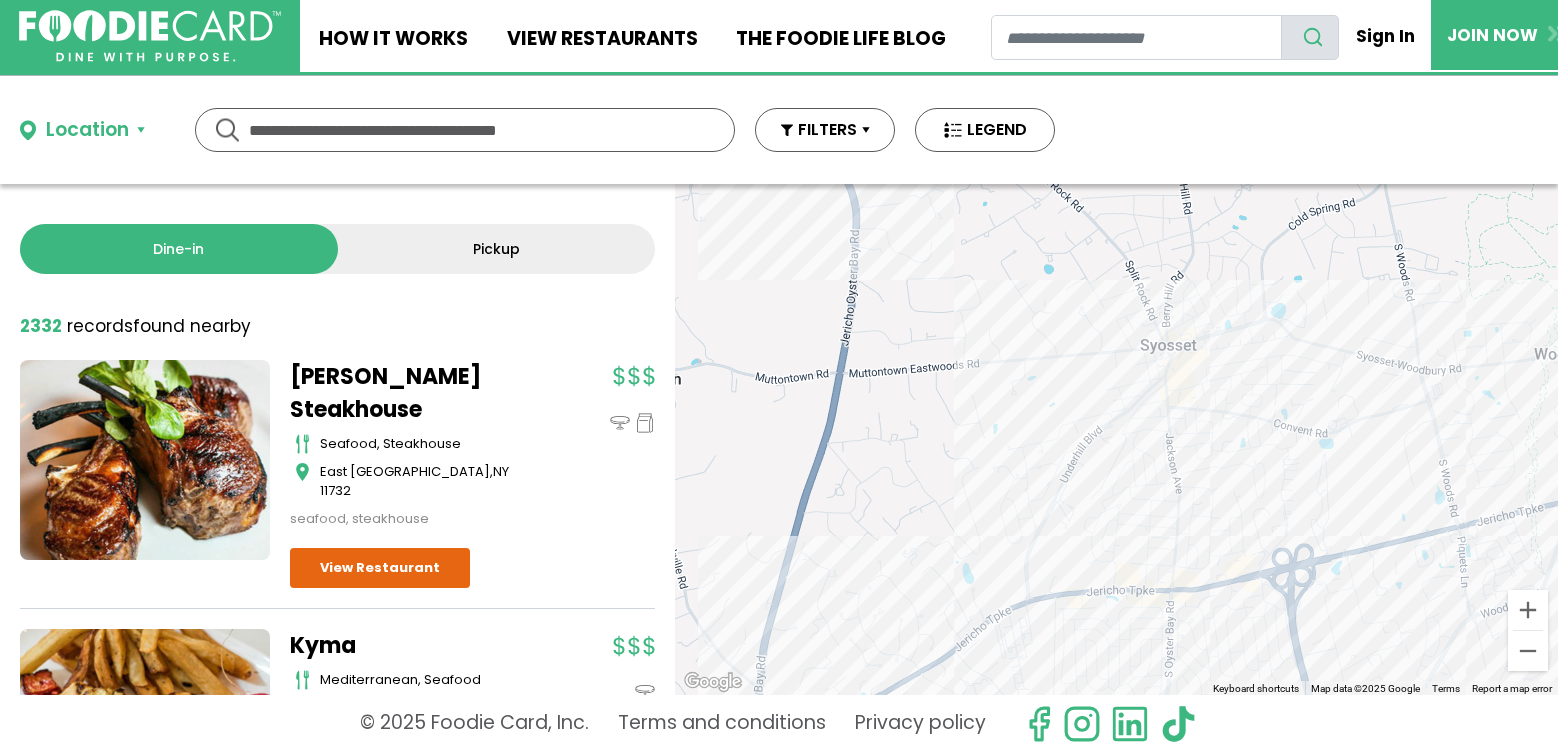drag, startPoint x: 1233, startPoint y: 343, endPoint x: 1049, endPoint y: 539, distance: 268.83453 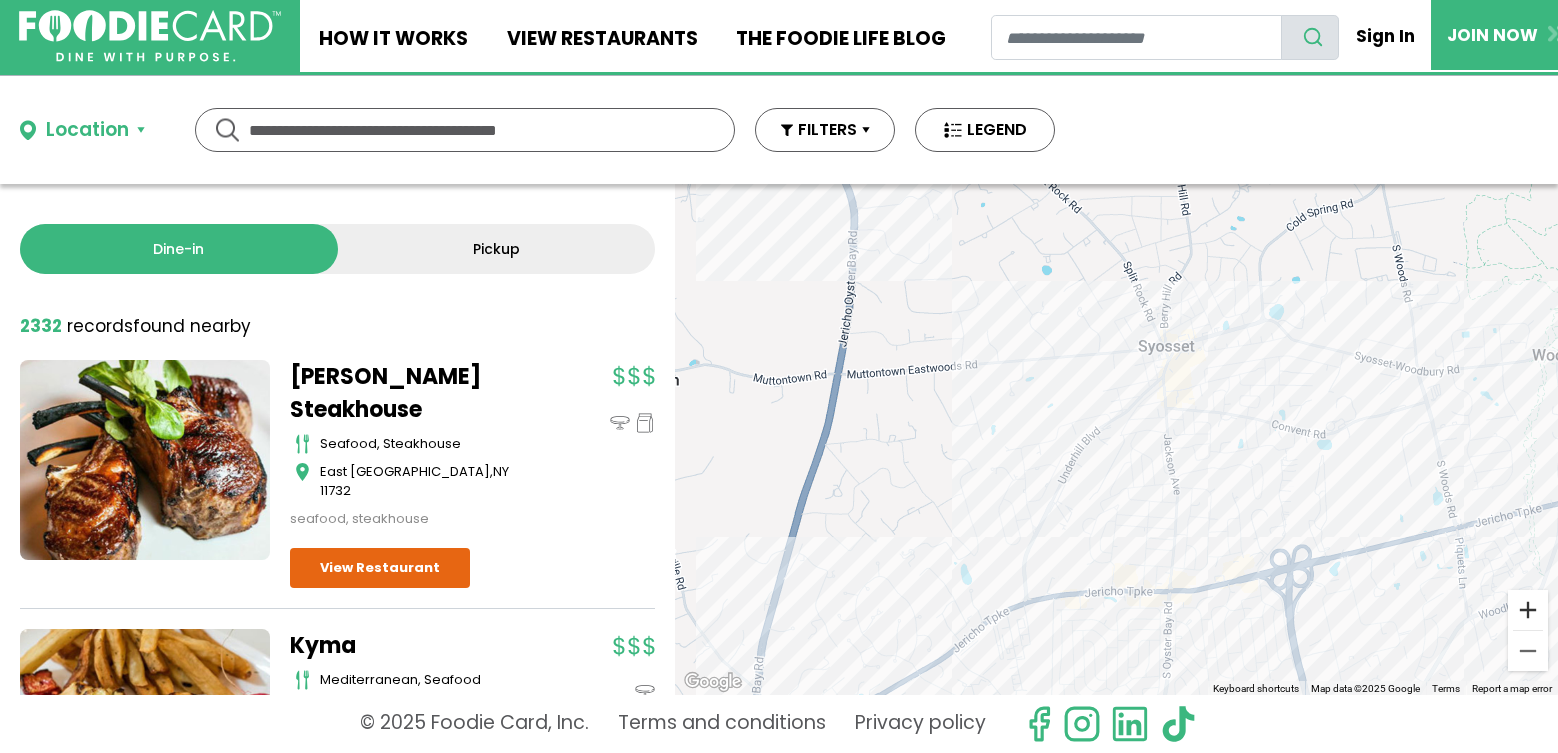 click at bounding box center [1528, 610] 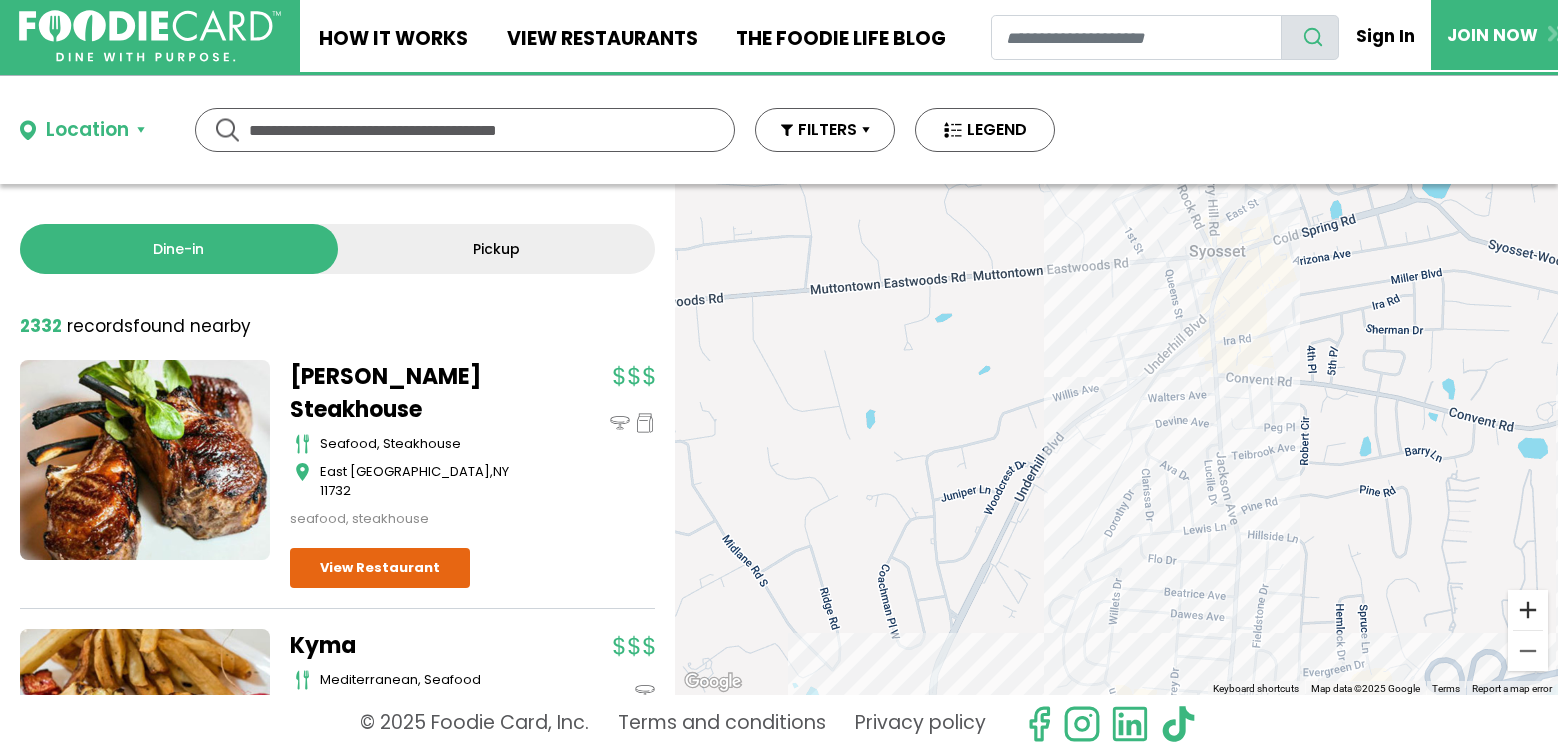 click at bounding box center [1528, 610] 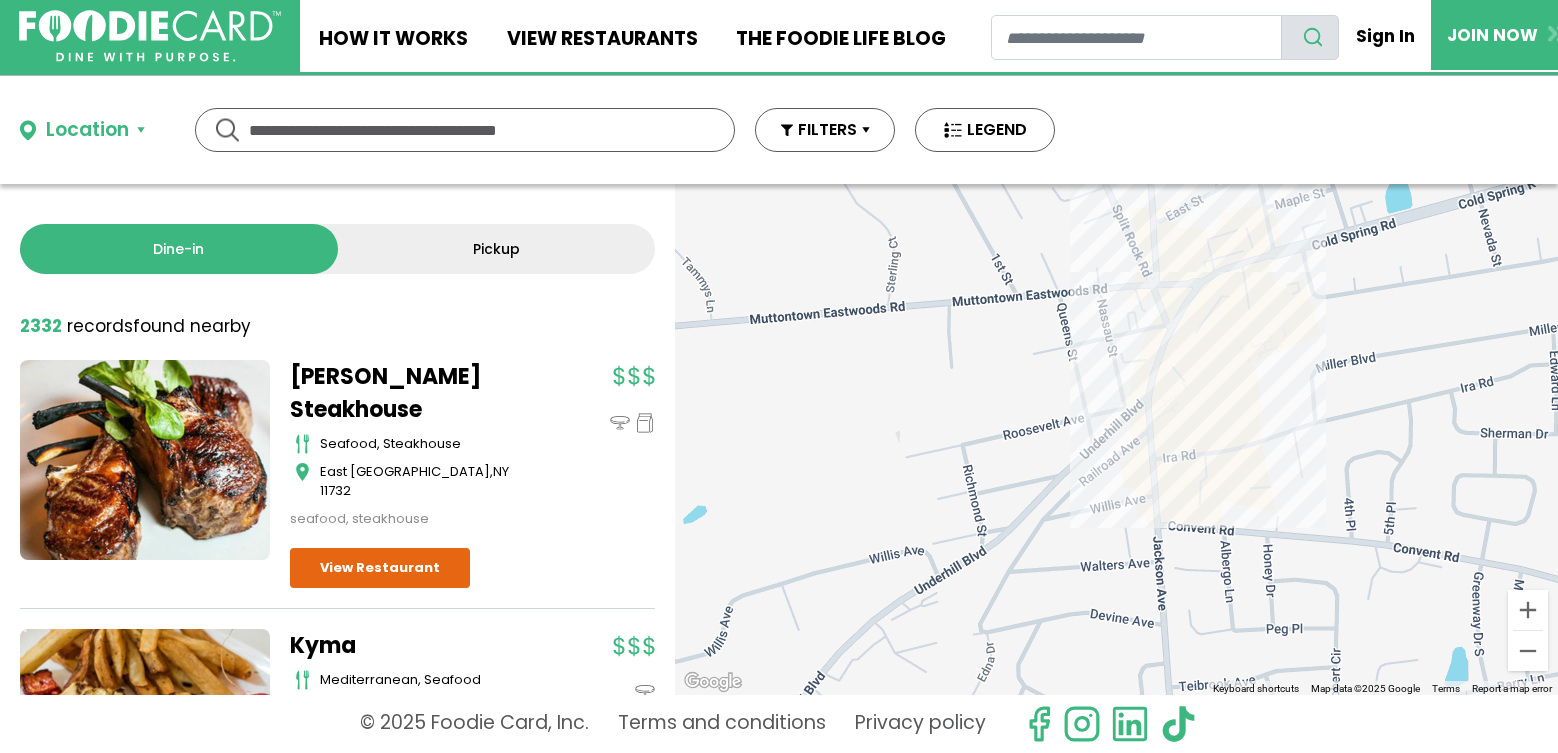drag, startPoint x: 1415, startPoint y: 352, endPoint x: 1258, endPoint y: 568, distance: 267.02997 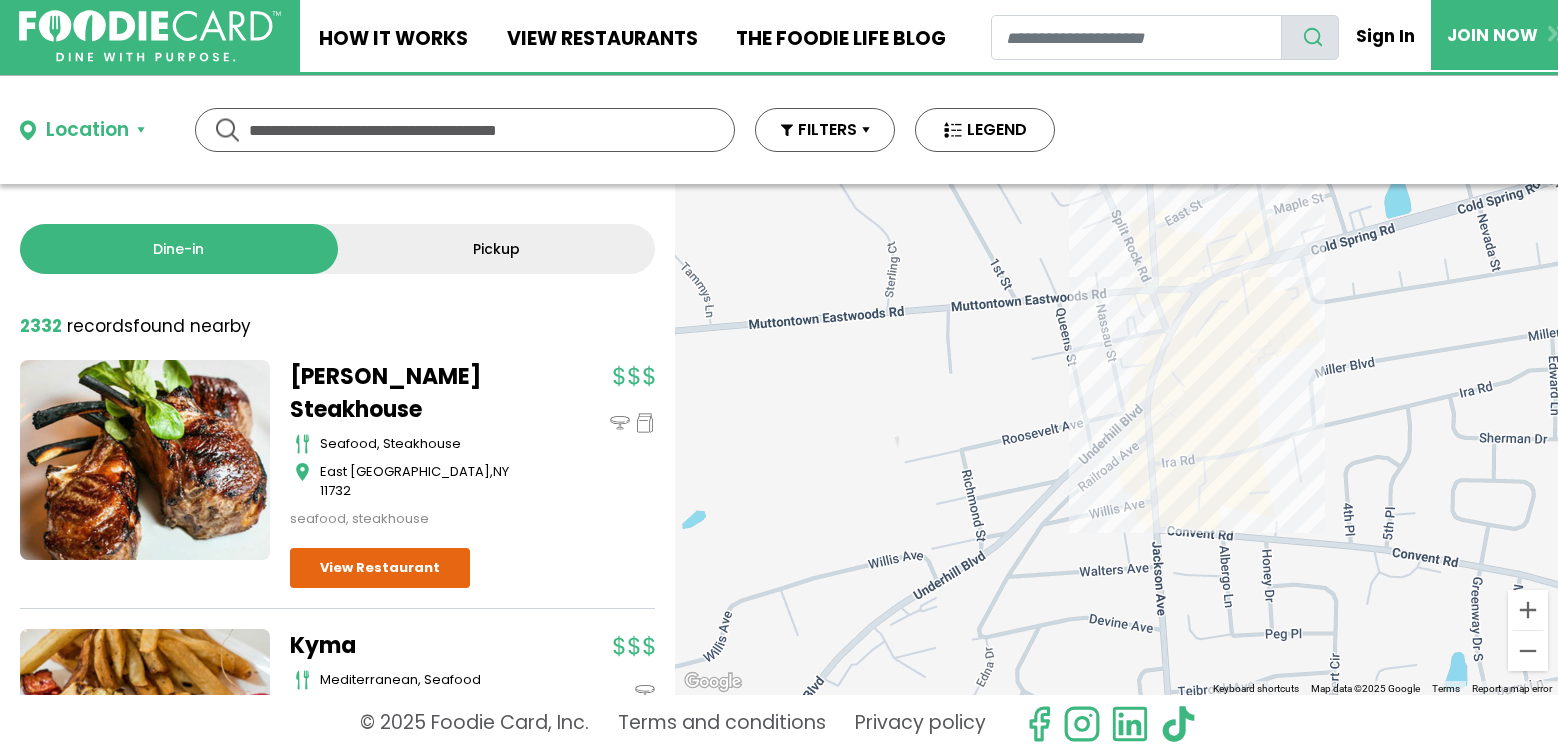 click on "To navigate, press the arrow keys." at bounding box center (1116, 439) 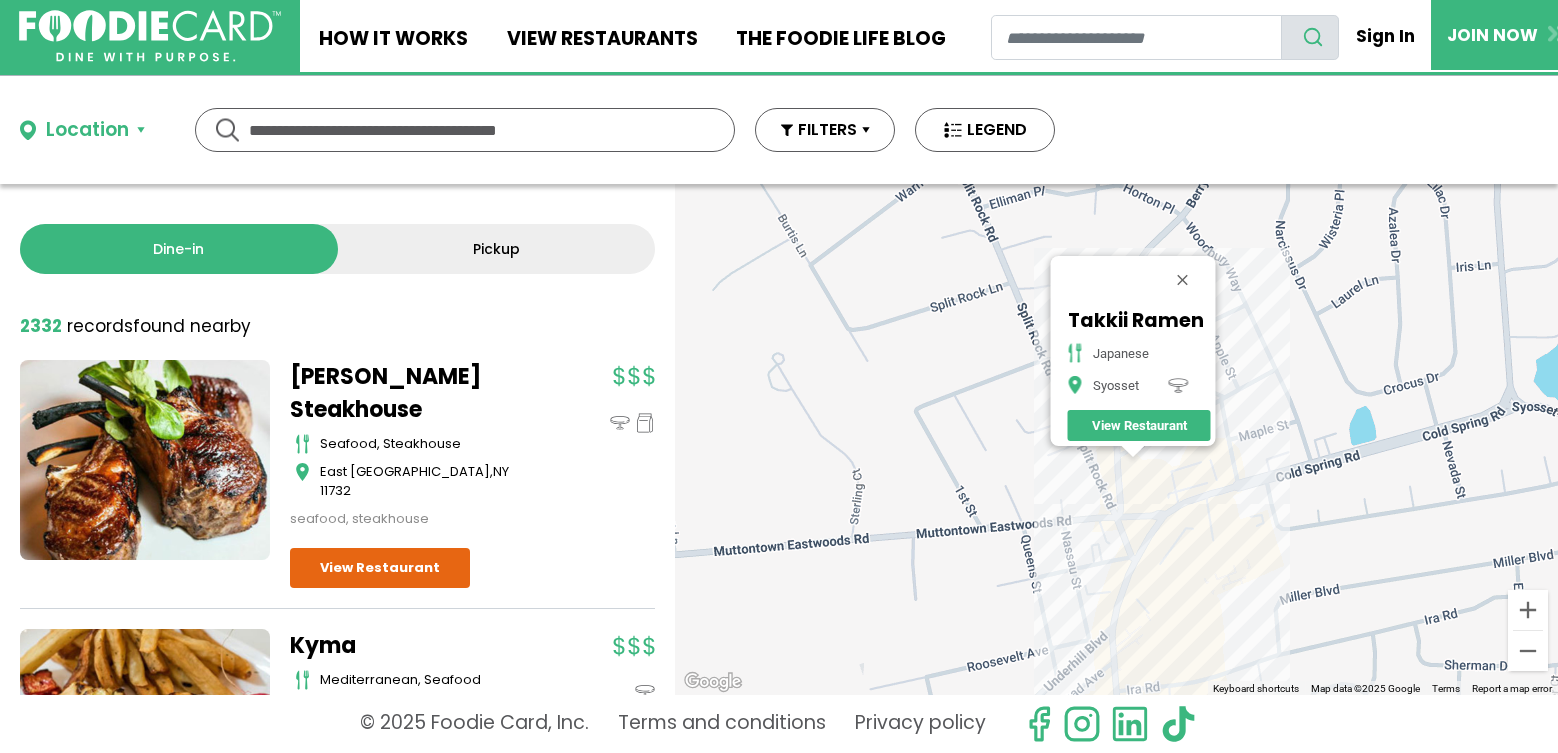 click on "To navigate, press the arrow keys. Takkii Ramen japanese Syosset View Restaurant" at bounding box center (1116, 439) 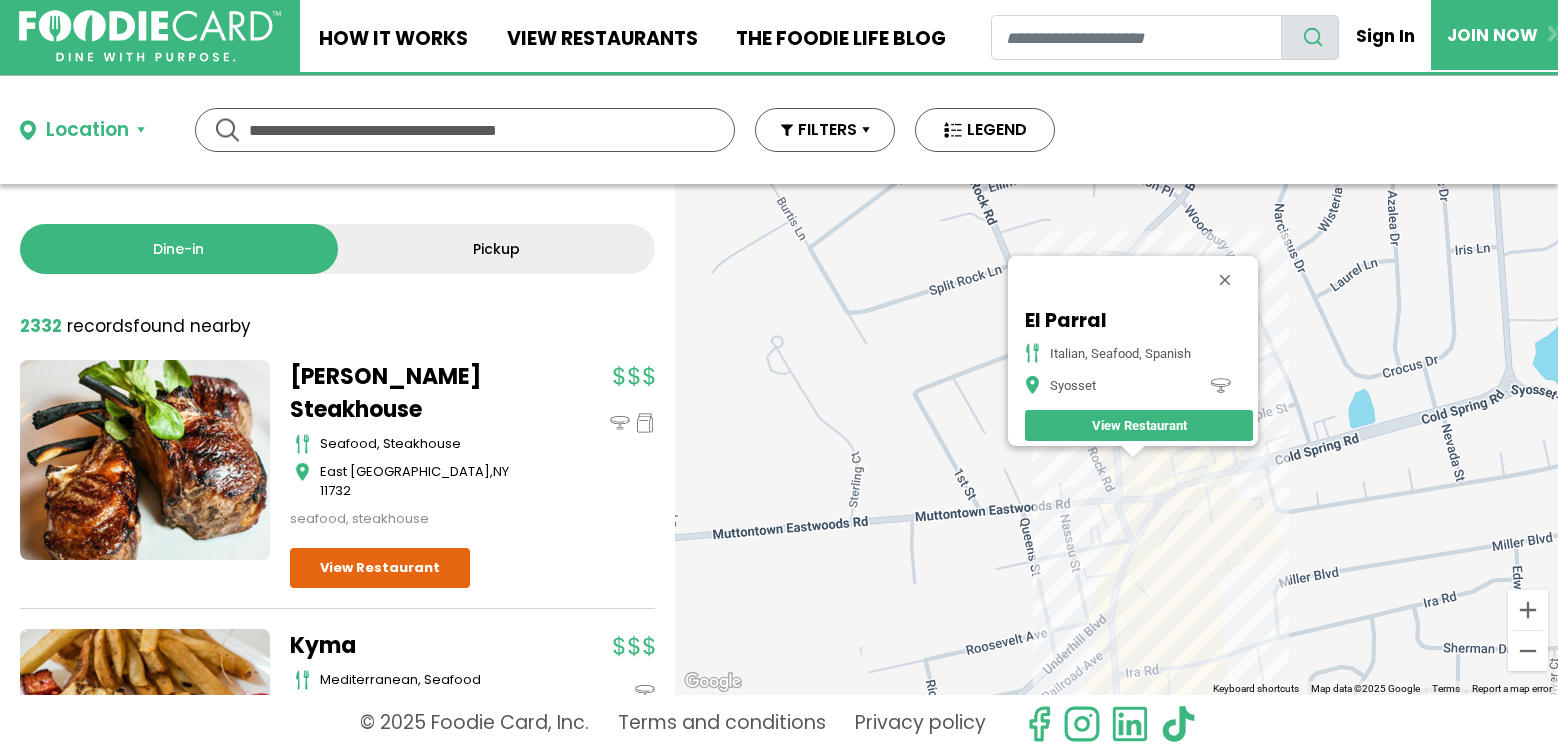 click on "To navigate, press the arrow keys. El Parral italian, seafood, spanish Syosset View Restaurant" at bounding box center [1116, 439] 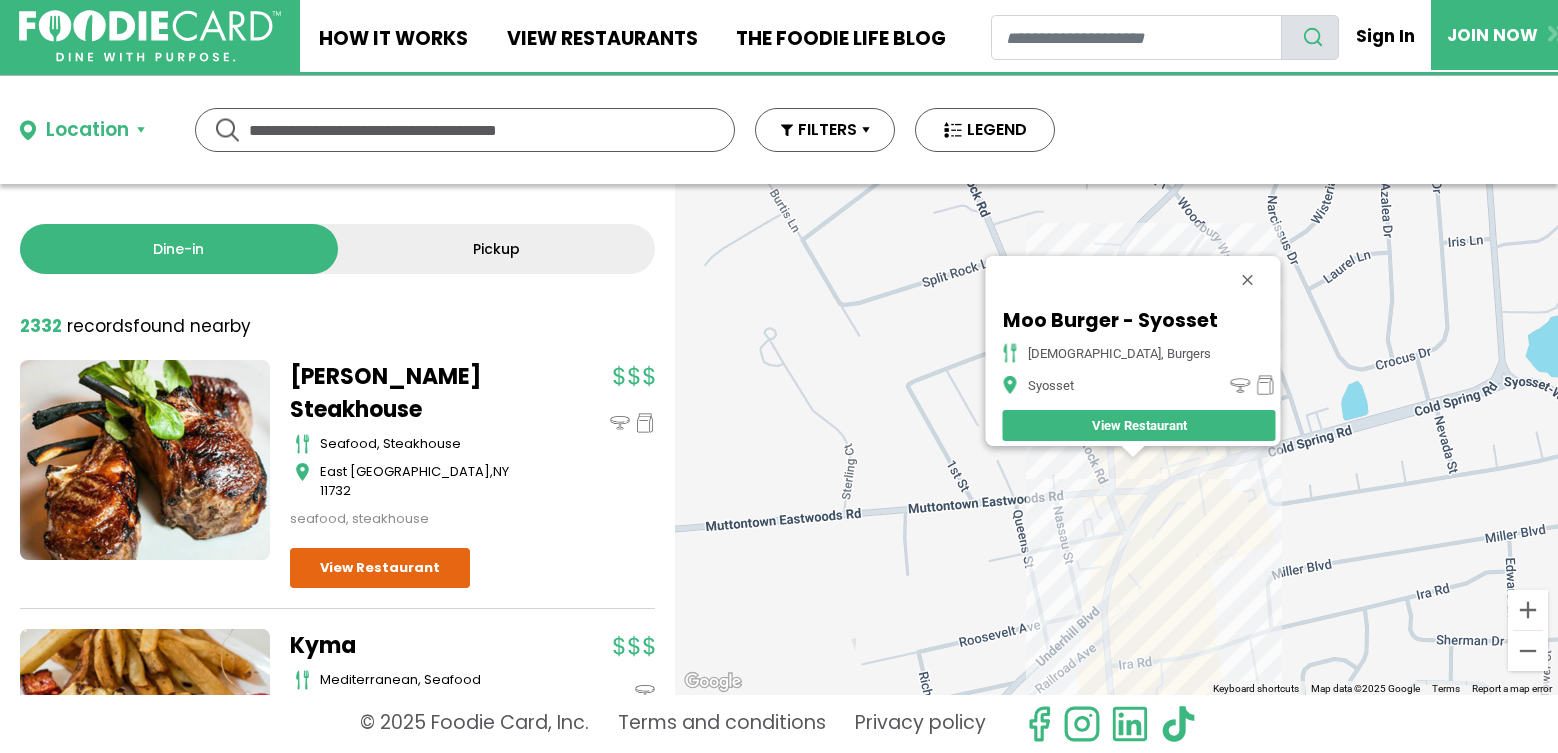 click on "To navigate, press the arrow keys. Moo Burger - Syosset american, burgers Syosset View Restaurant" at bounding box center (1116, 439) 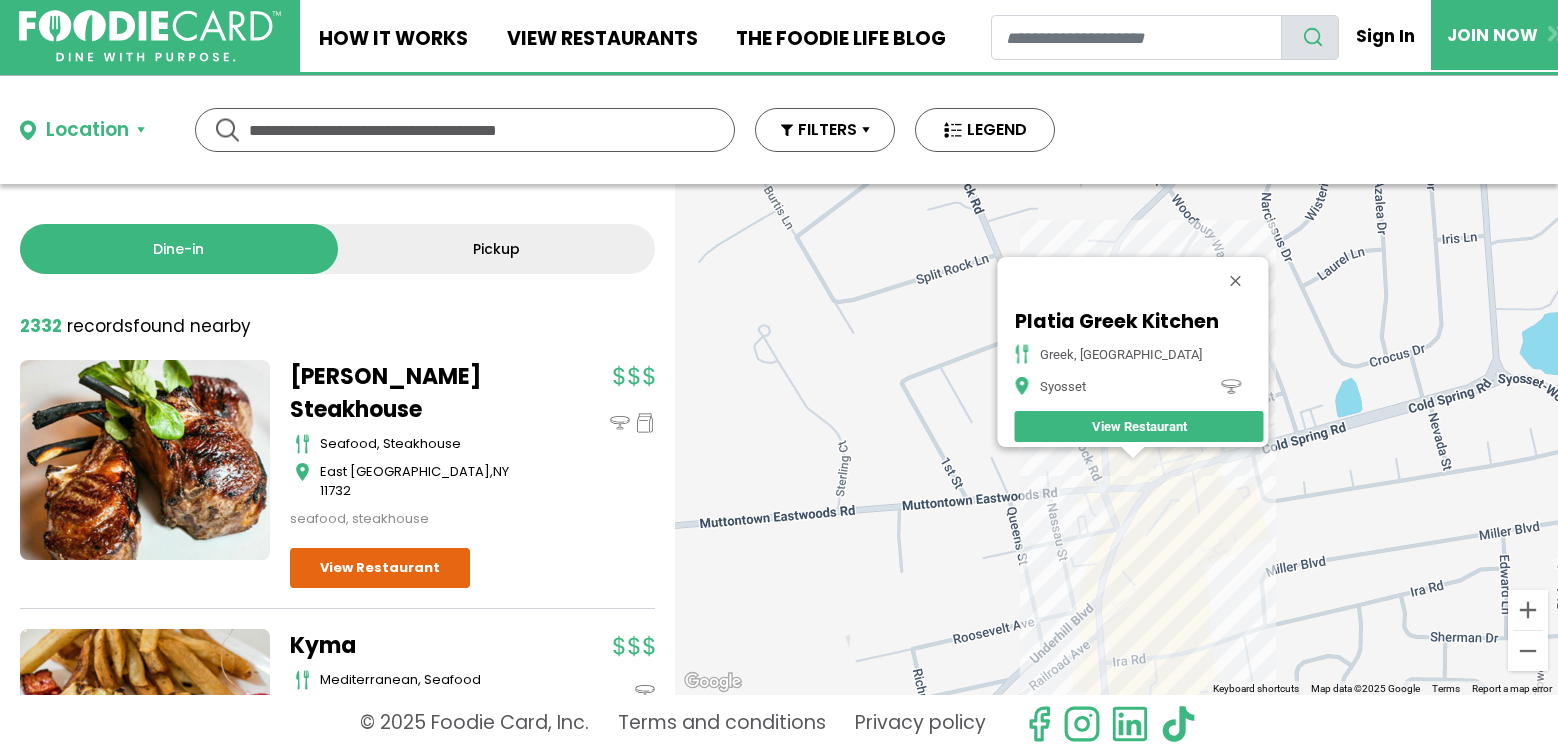 click on "To navigate, press the arrow keys. Platia Greek Kitchen greek, mediterranean Syosset View Restaurant" at bounding box center [1116, 439] 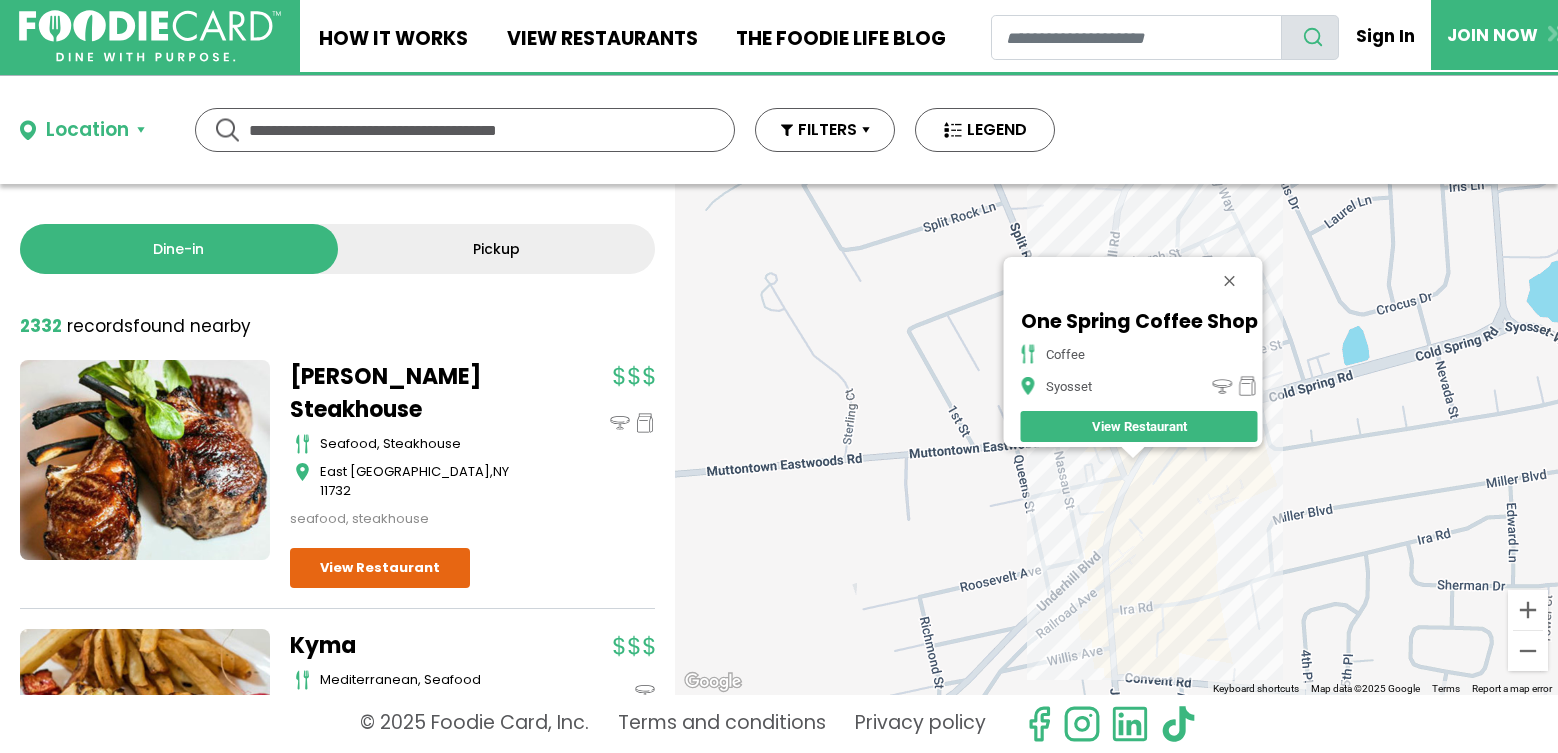click on "To navigate, press the arrow keys. One Spring Coffee Shop coffee Syosset View Restaurant" at bounding box center (1116, 439) 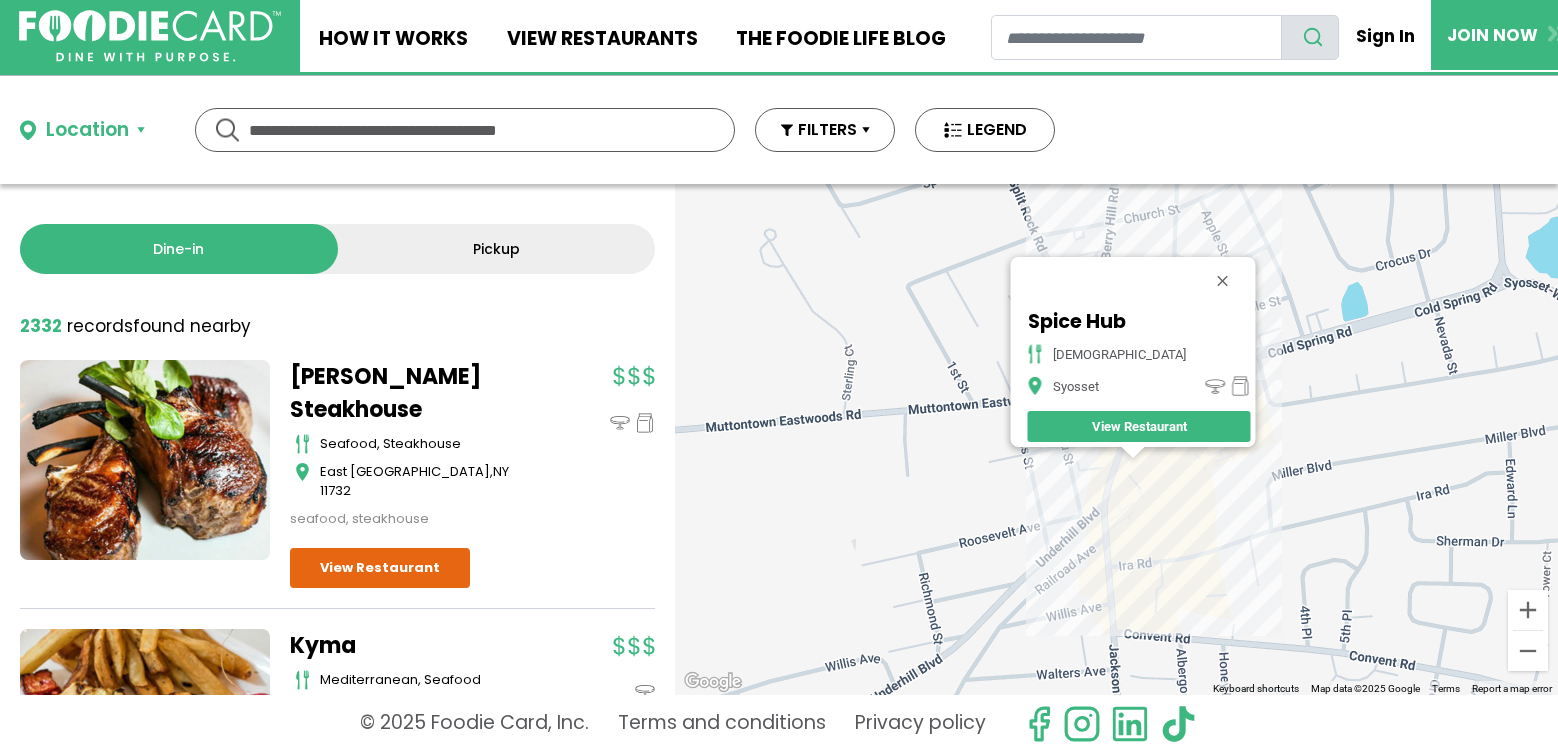 click on "To navigate, press the arrow keys. Spice Hub indian Syosset View Restaurant" at bounding box center (1116, 439) 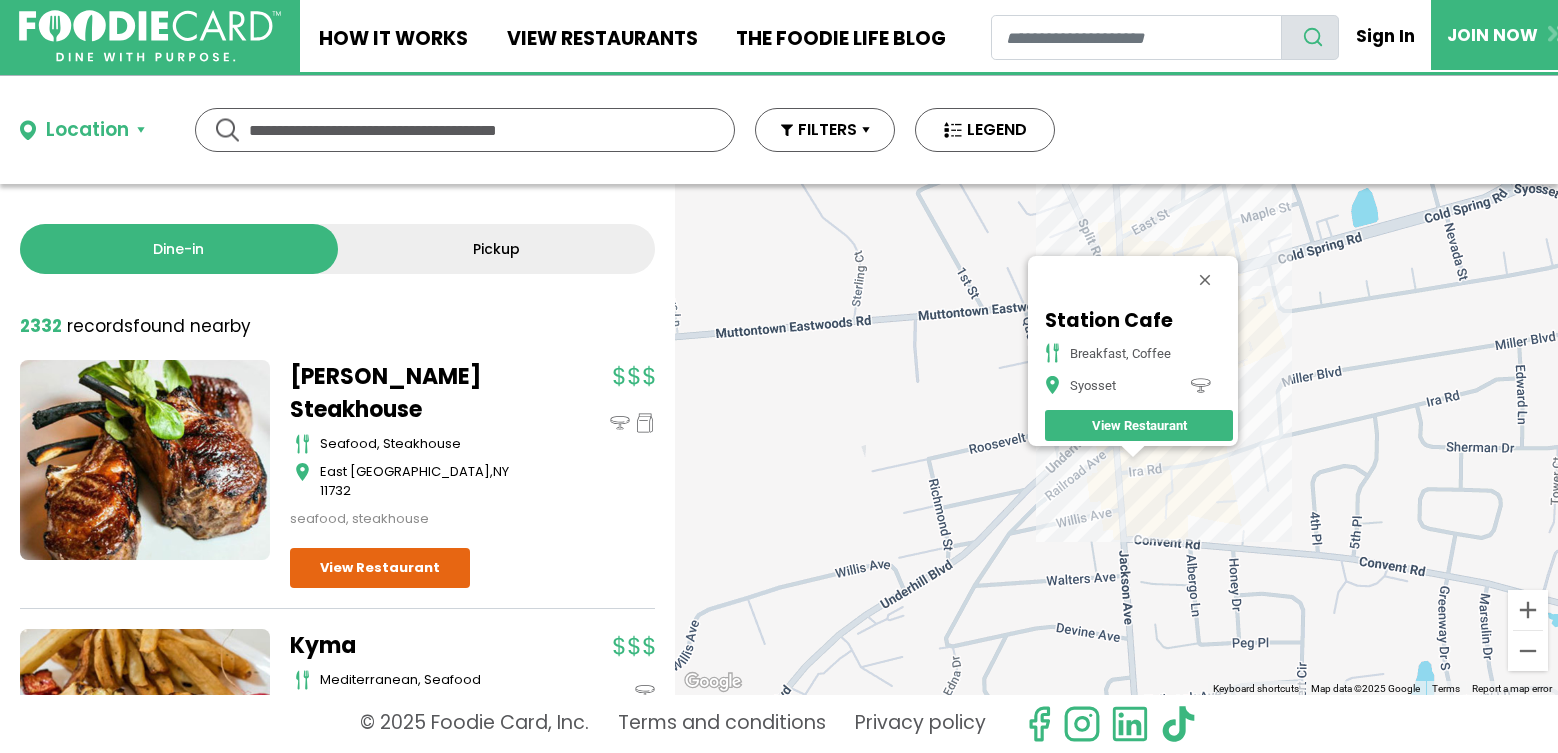 click on "To navigate, press the arrow keys. Station Cafe breakfast, coffee Syosset View Restaurant" at bounding box center (1116, 439) 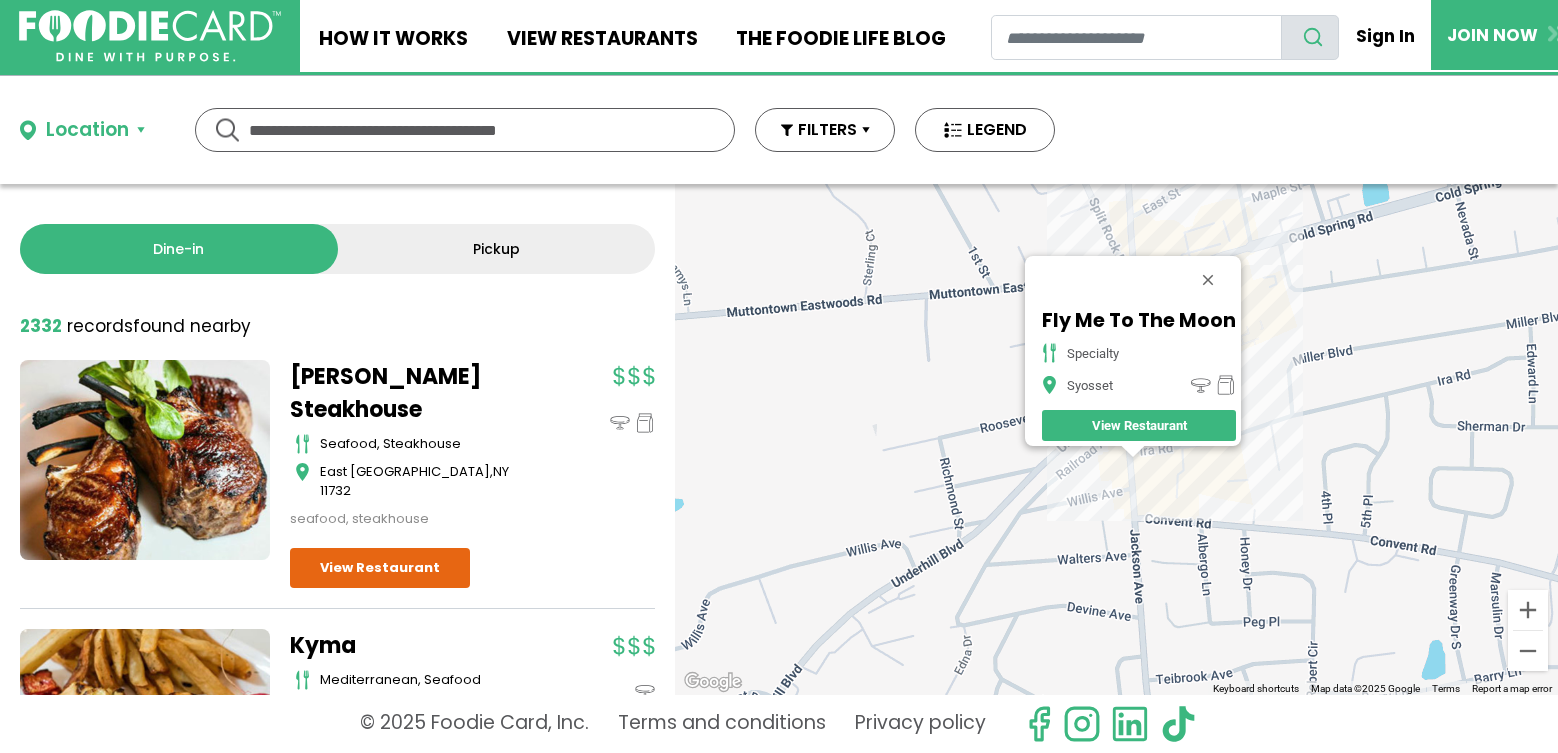 click on "To navigate, press the arrow keys. Fly Me To The Moon specialty Syosset View Restaurant" at bounding box center [1116, 439] 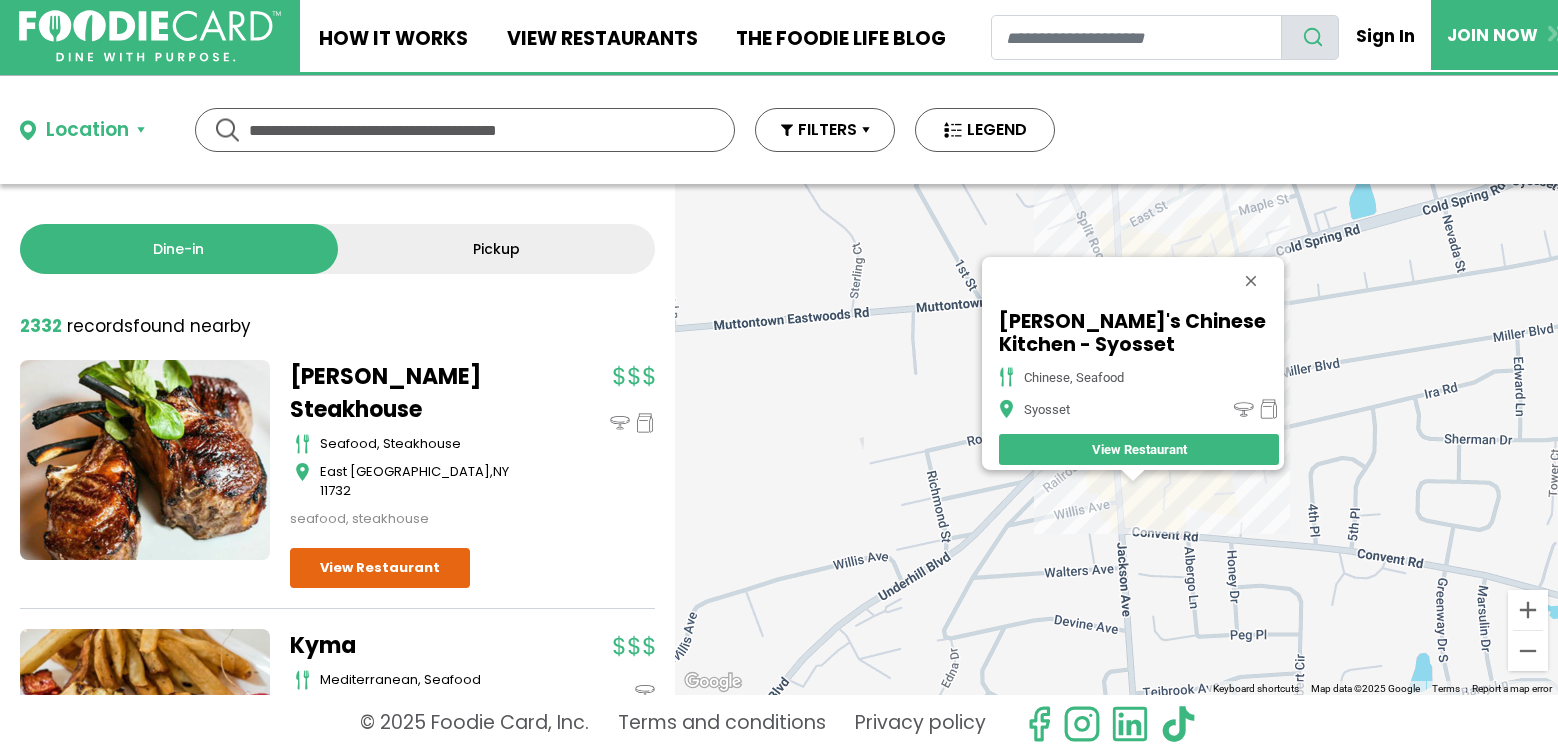 click on "To navigate, press the arrow keys. Danny's Chinese Kitchen - Syosset chinese, seafood Syosset View Restaurant" at bounding box center (1116, 439) 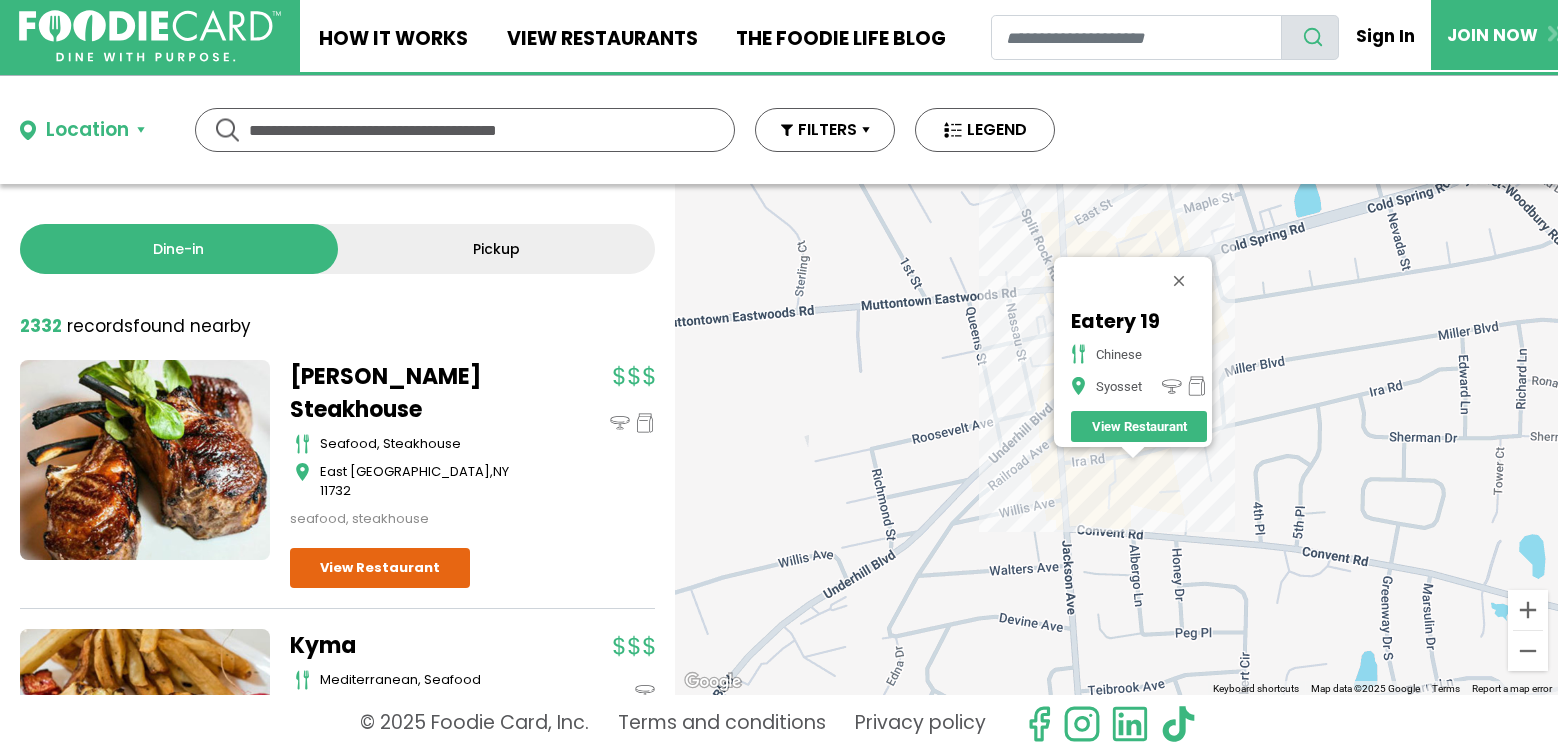 click on "To navigate, press the arrow keys. Eatery 19 chinese Syosset View Restaurant" at bounding box center [1116, 439] 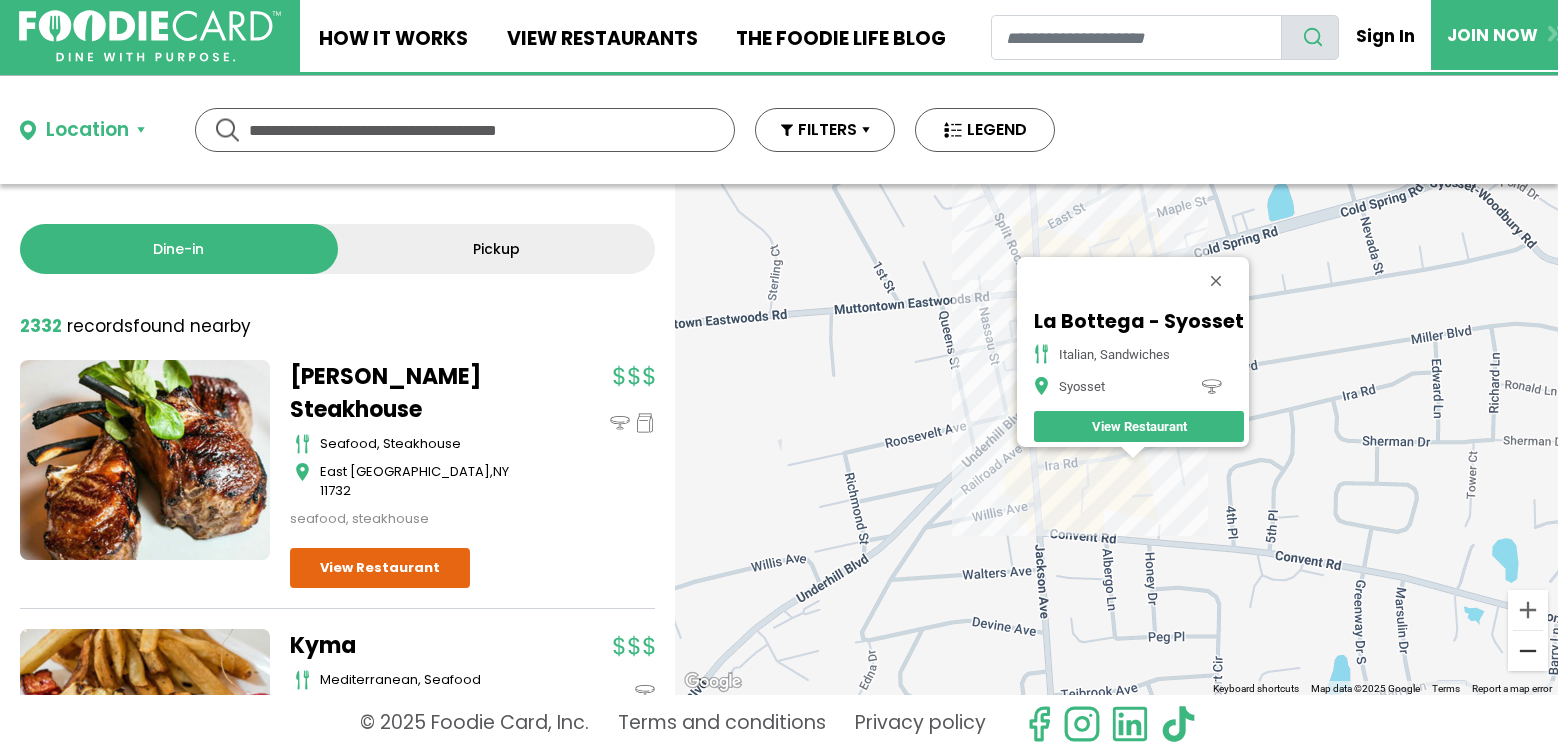 click at bounding box center [1528, 651] 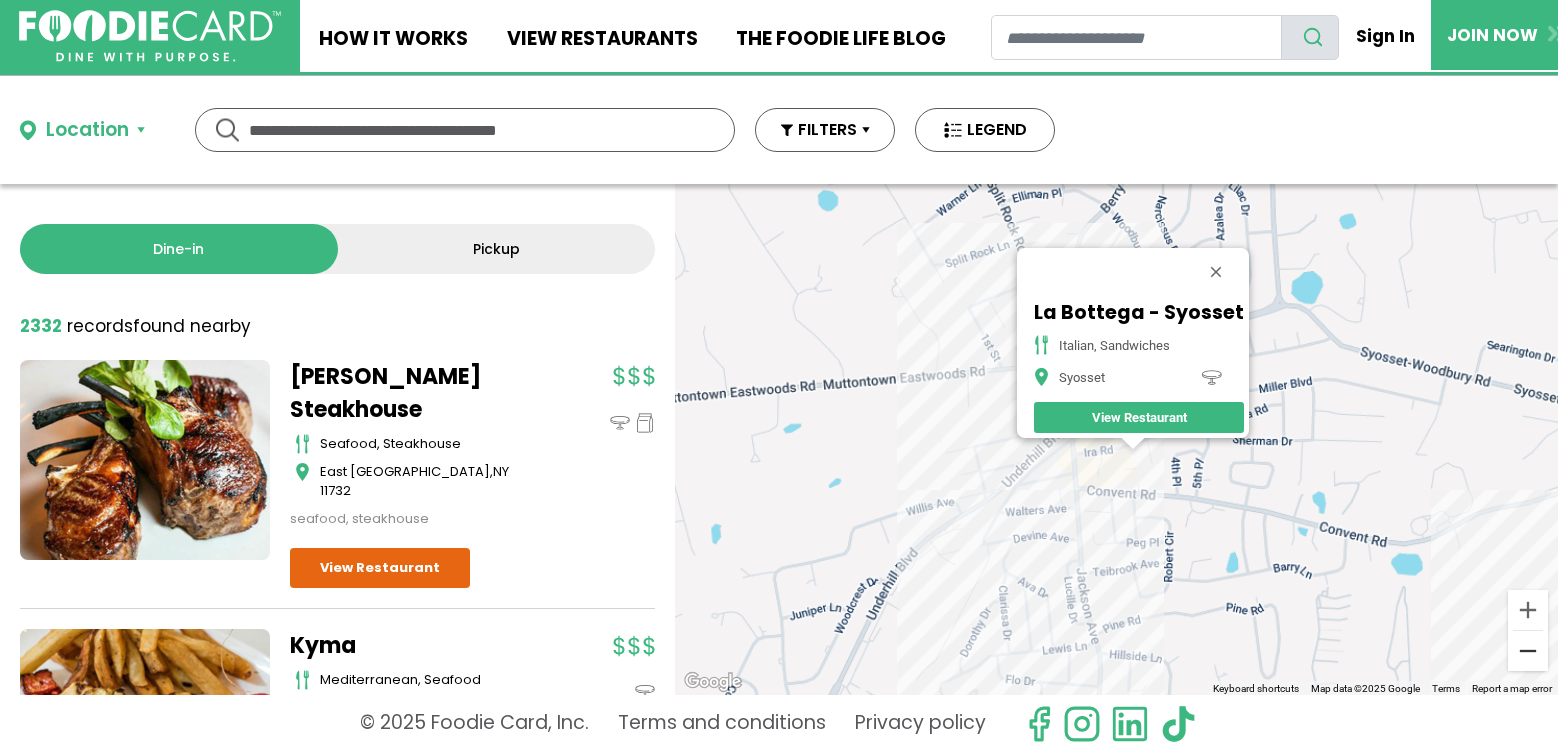 click at bounding box center (1528, 651) 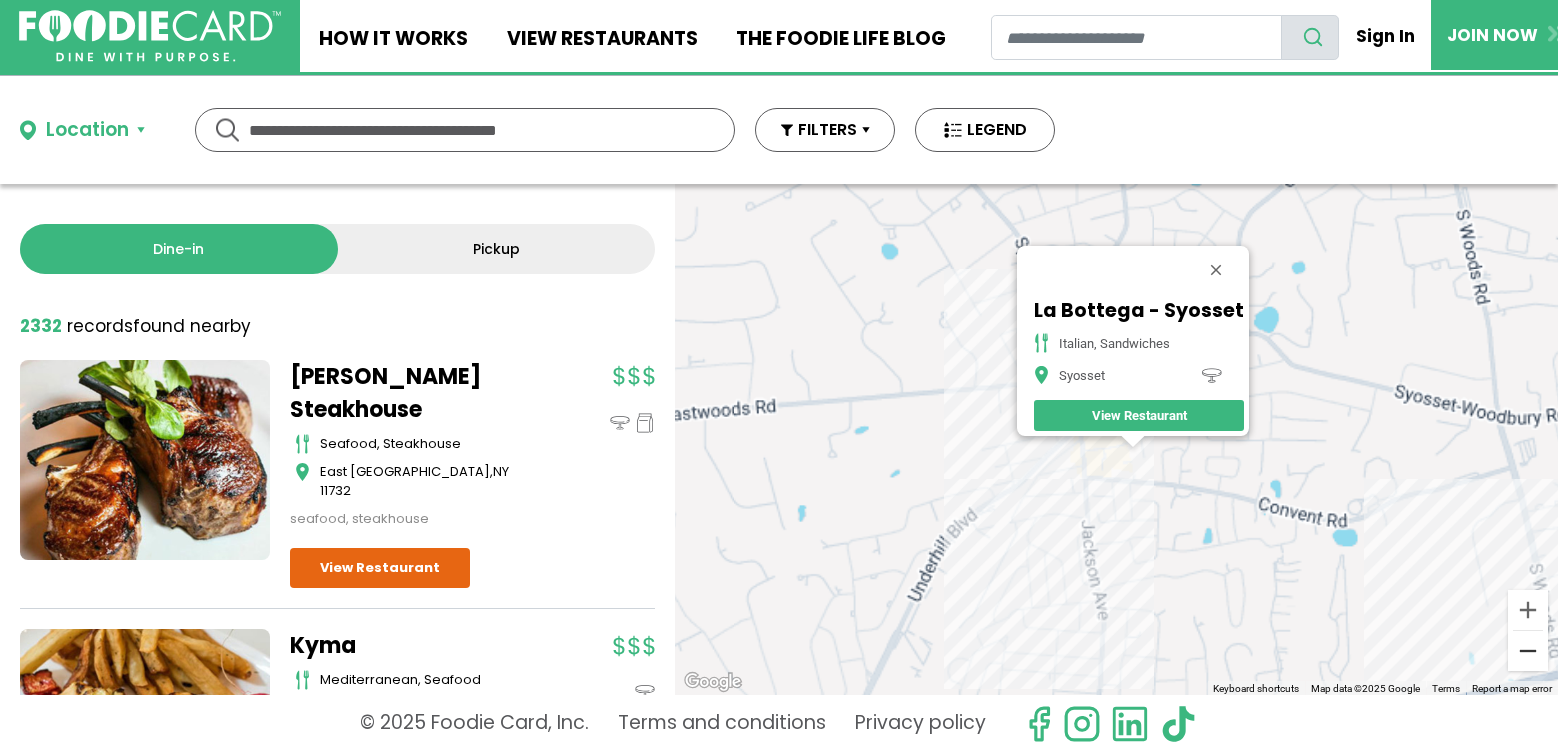 click at bounding box center [1528, 651] 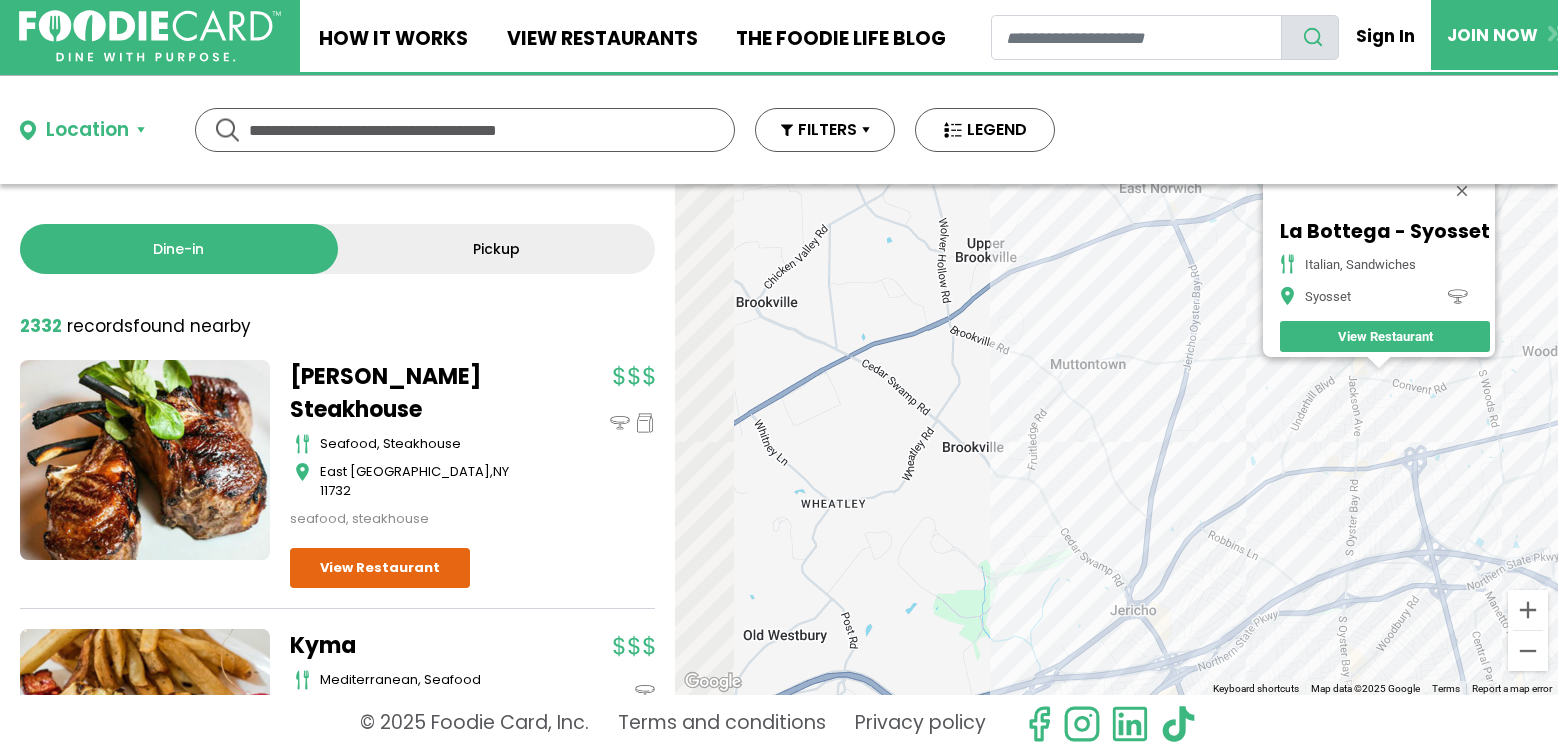 drag, startPoint x: 1008, startPoint y: 506, endPoint x: 1283, endPoint y: 420, distance: 288.13364 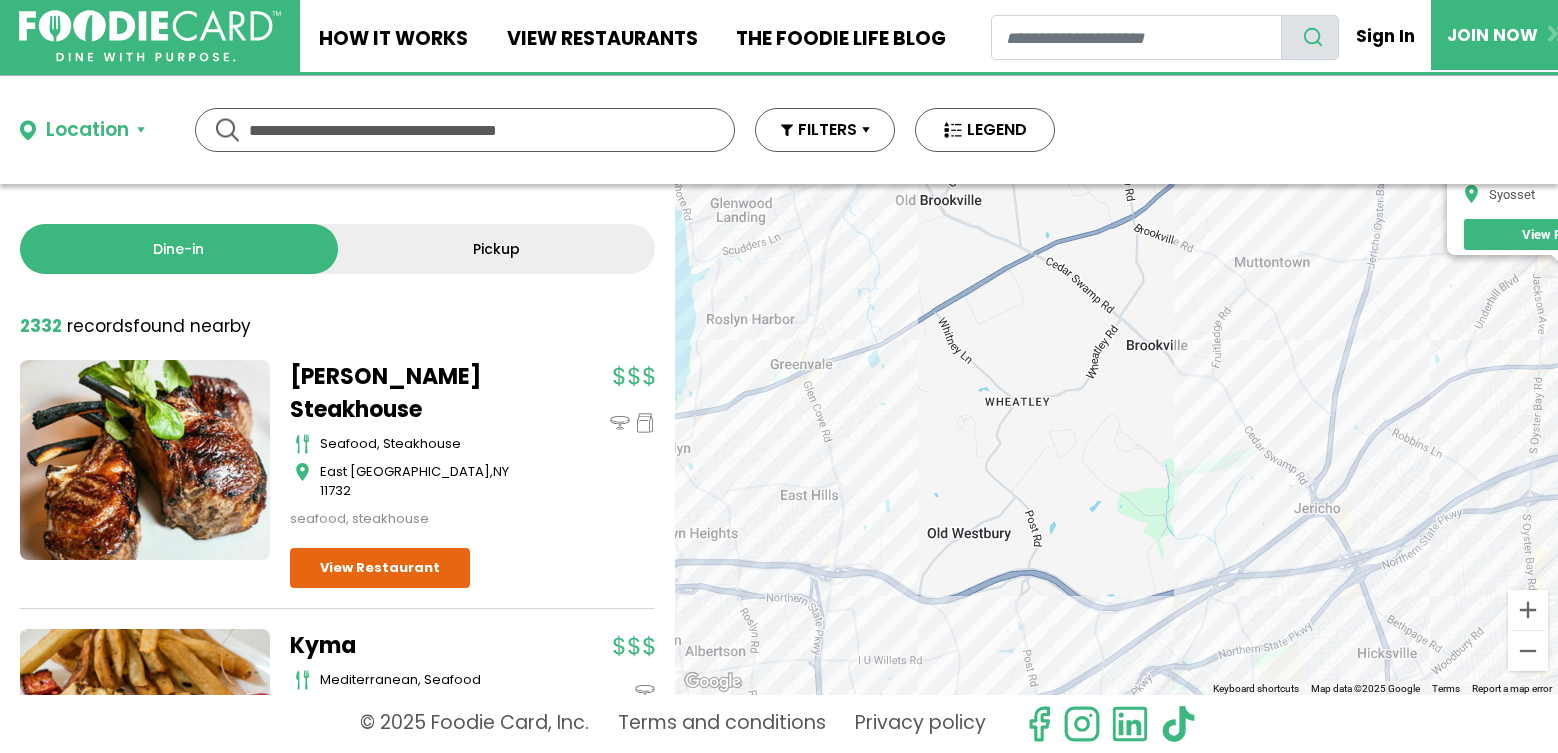 drag, startPoint x: 1010, startPoint y: 497, endPoint x: 1173, endPoint y: 400, distance: 189.67868 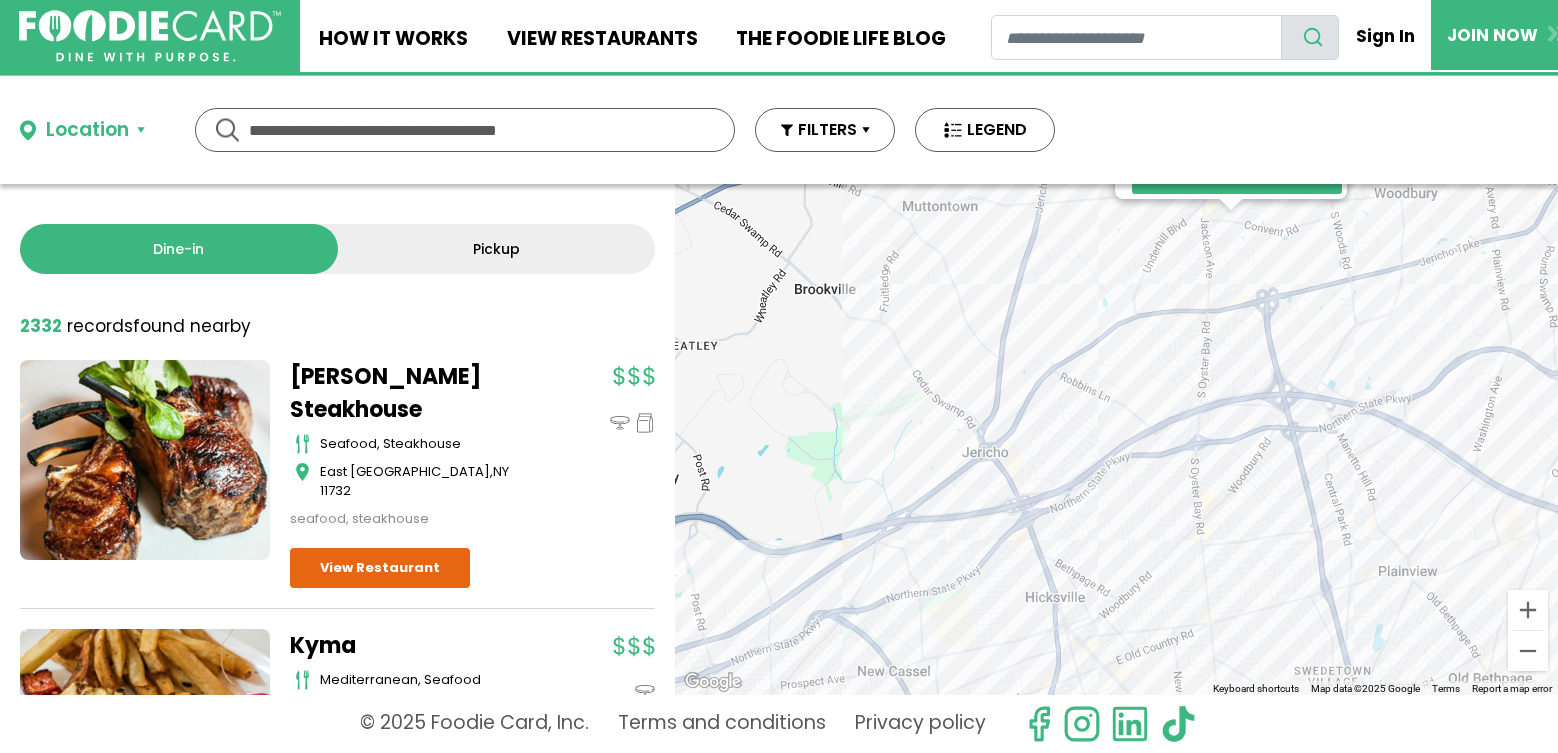 drag, startPoint x: 1165, startPoint y: 452, endPoint x: 793, endPoint y: 454, distance: 372.00537 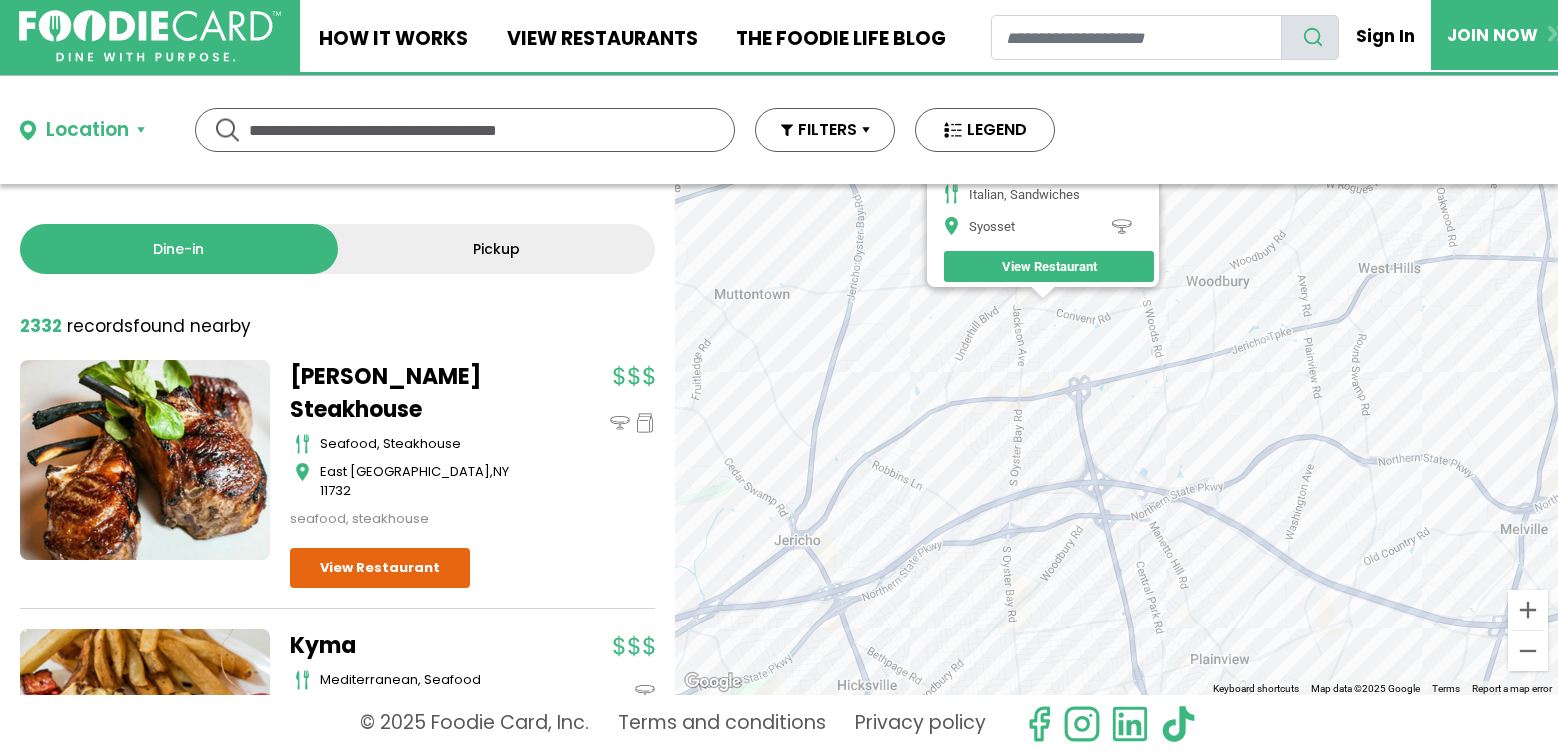 drag, startPoint x: 1173, startPoint y: 440, endPoint x: 1033, endPoint y: 493, distance: 149.69637 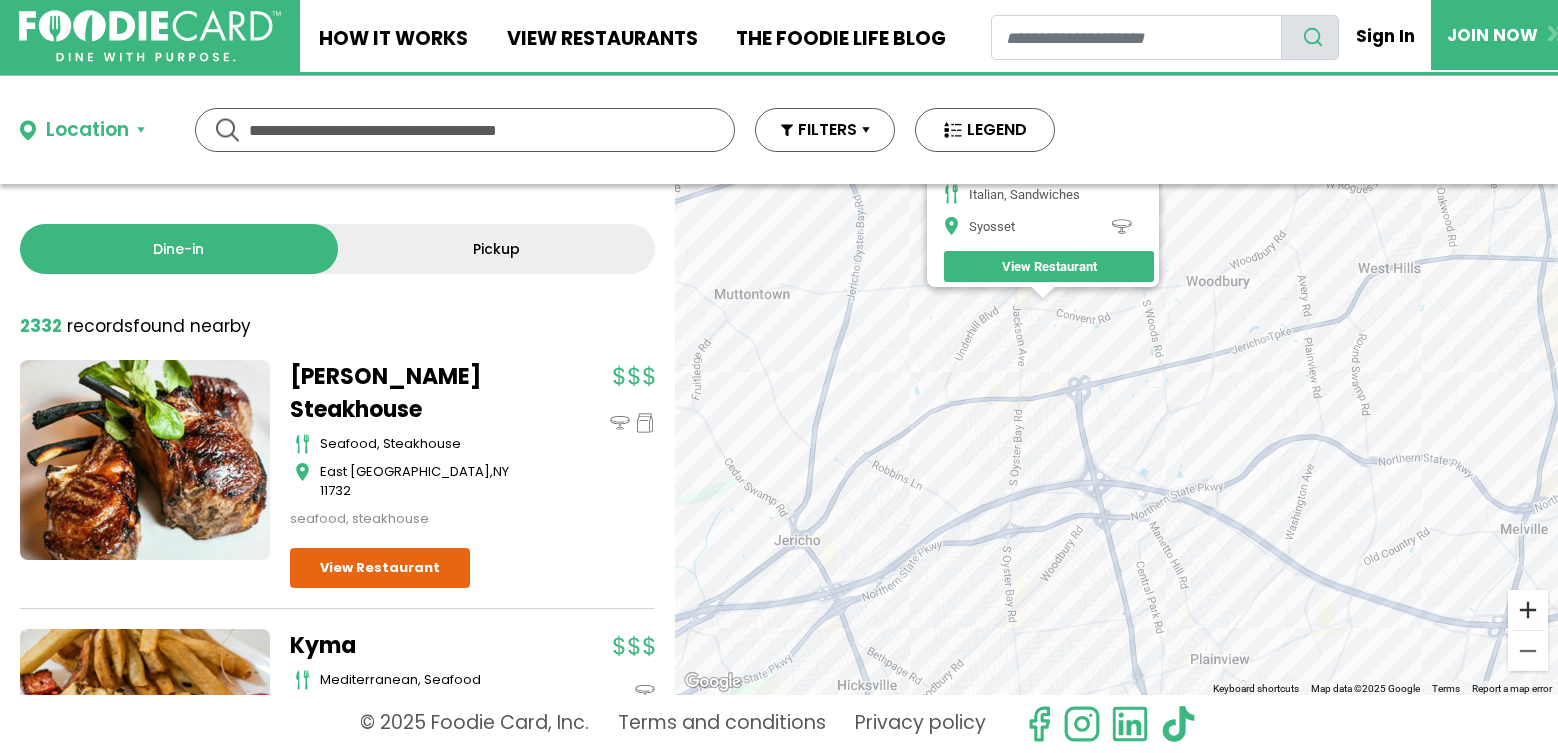 click at bounding box center (1528, 610) 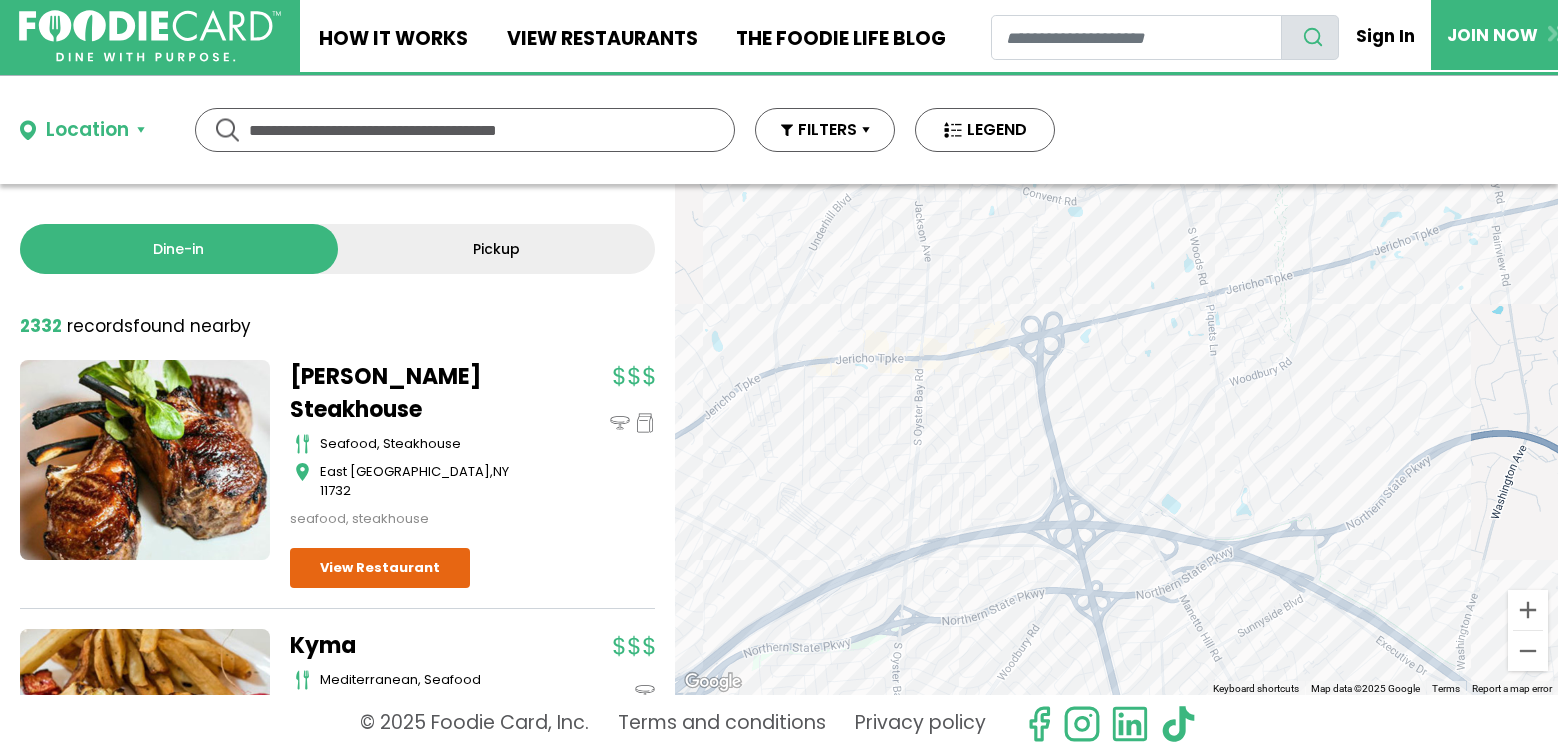 click on "To navigate, press the arrow keys. La Bottega - Syosset italian, sandwiches Syosset View Restaurant" at bounding box center (1116, 439) 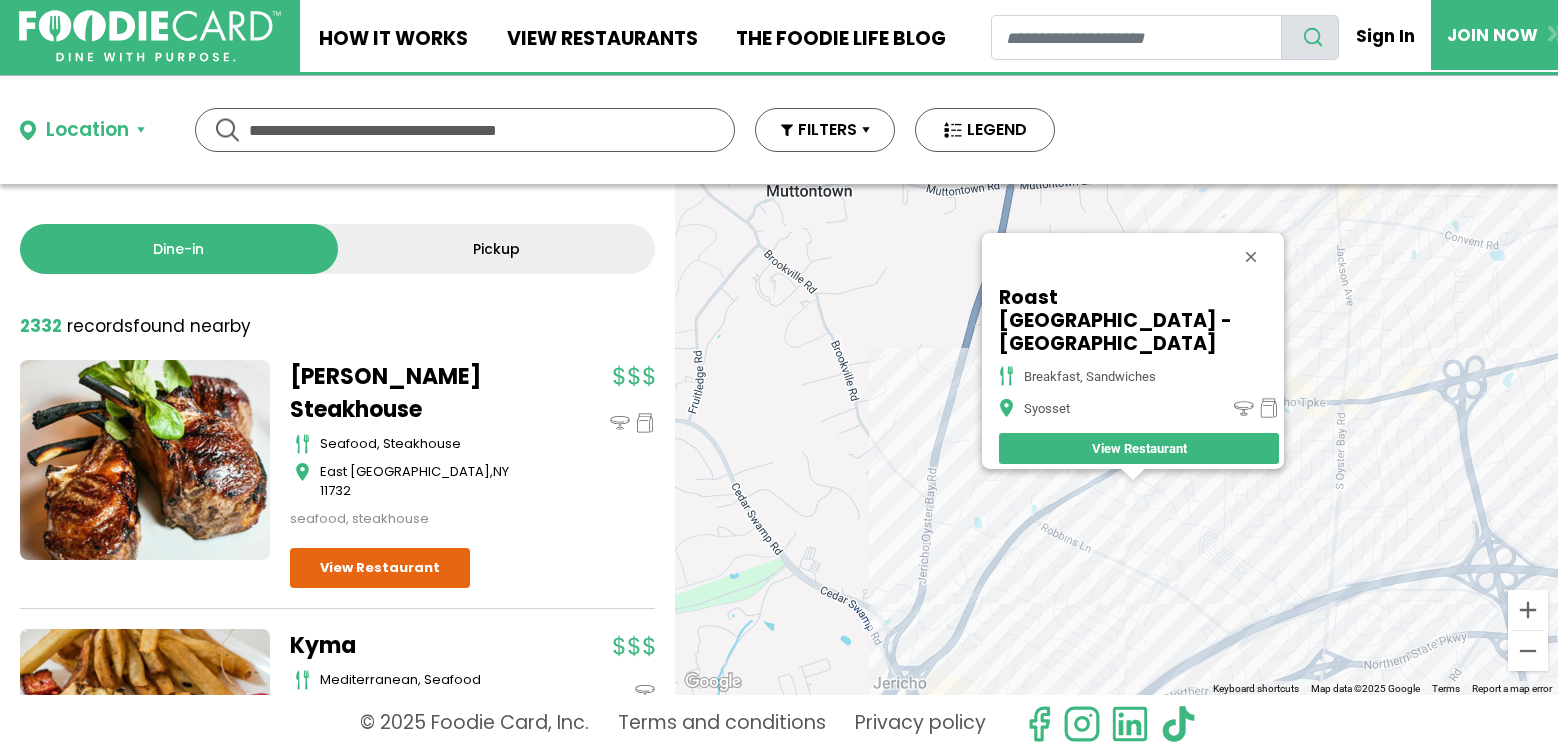 click on "To navigate, press the arrow keys. Roast Sandwich House - Syosset breakfast, sandwiches Syosset View Restaurant" at bounding box center (1116, 439) 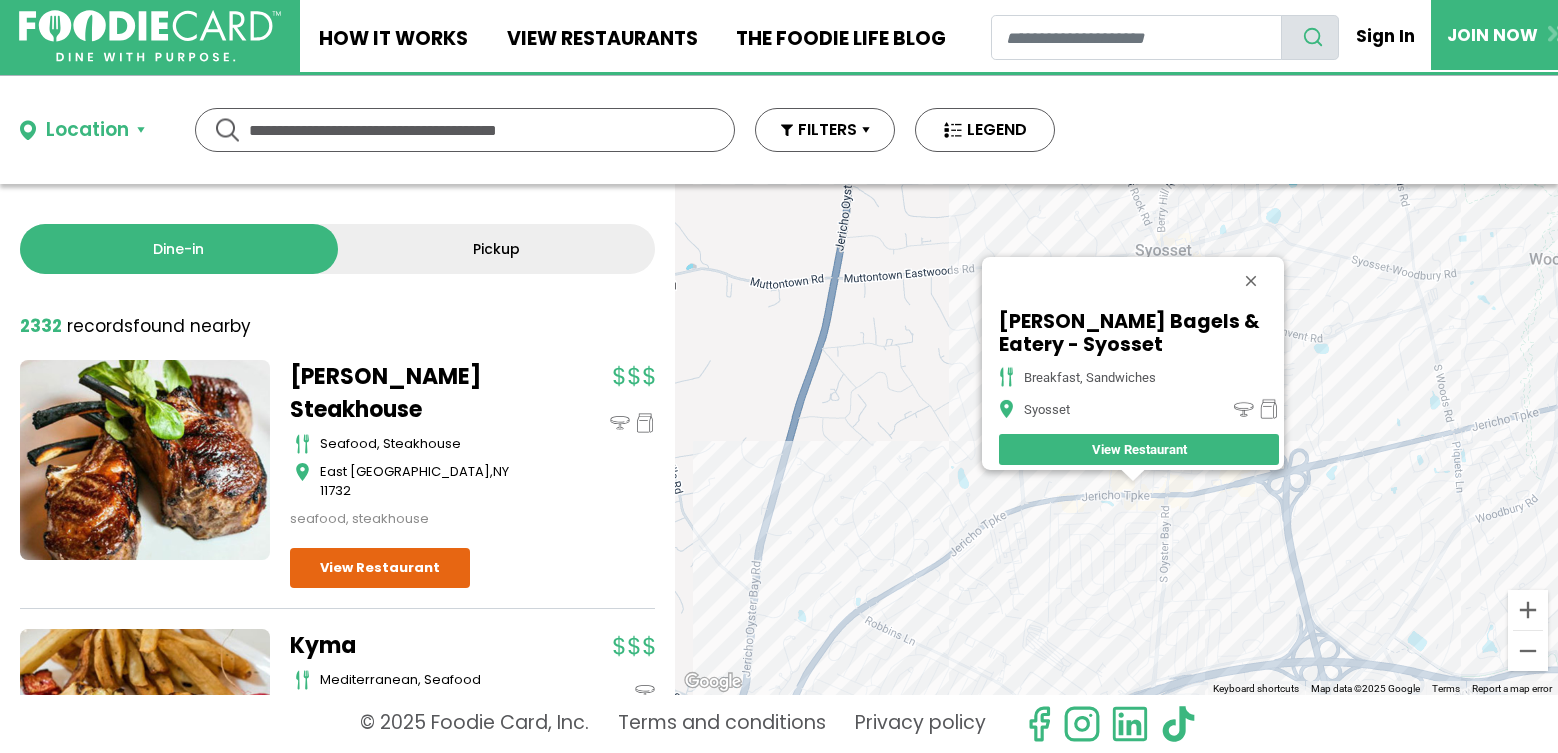 click on "To navigate, press the arrow keys. Brendel's Bagels & Eatery - Syosset breakfast, sandwiches Syosset View Restaurant" at bounding box center [1116, 439] 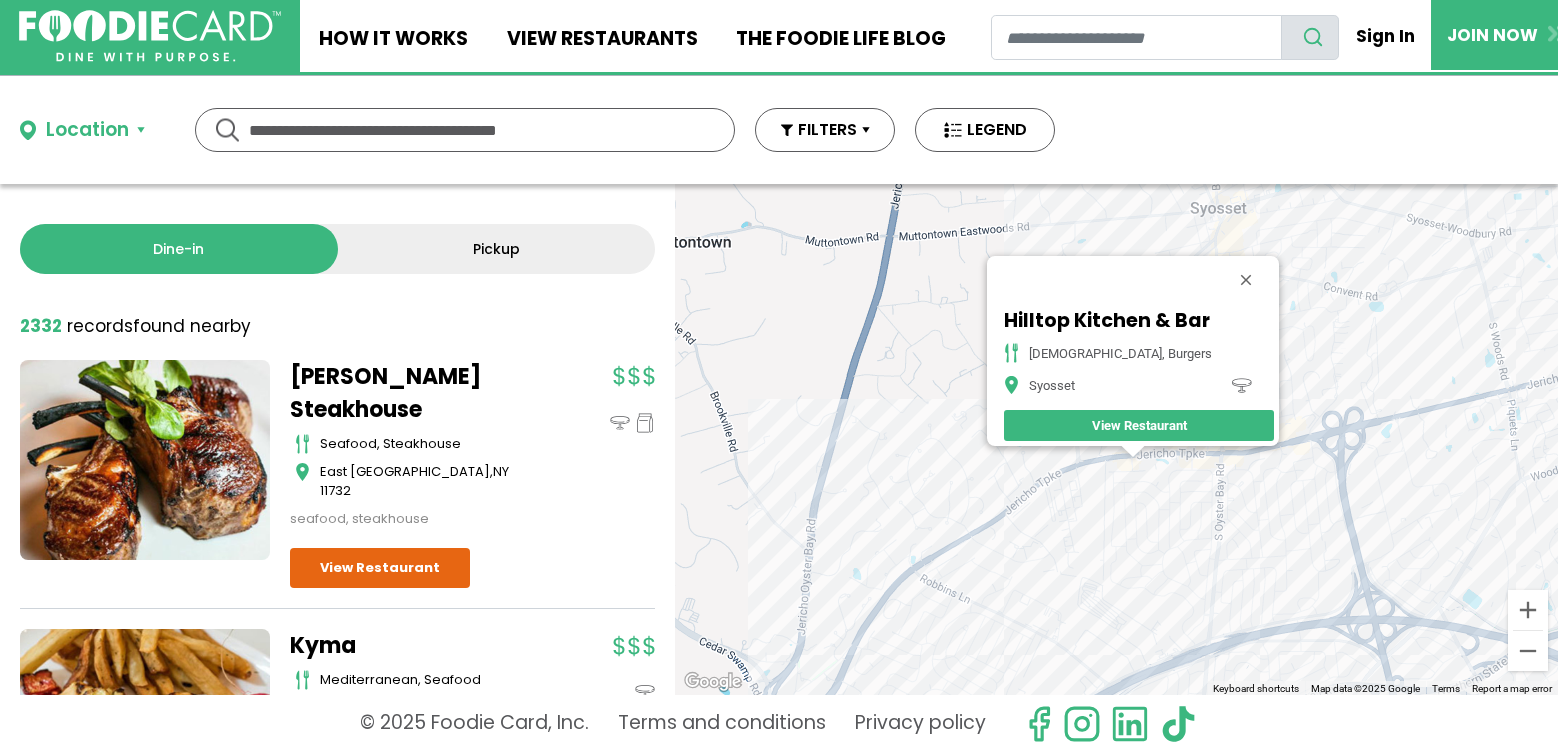 click on "To navigate, press the arrow keys. Hilltop Kitchen & Bar american, burgers Syosset View Restaurant" at bounding box center [1116, 439] 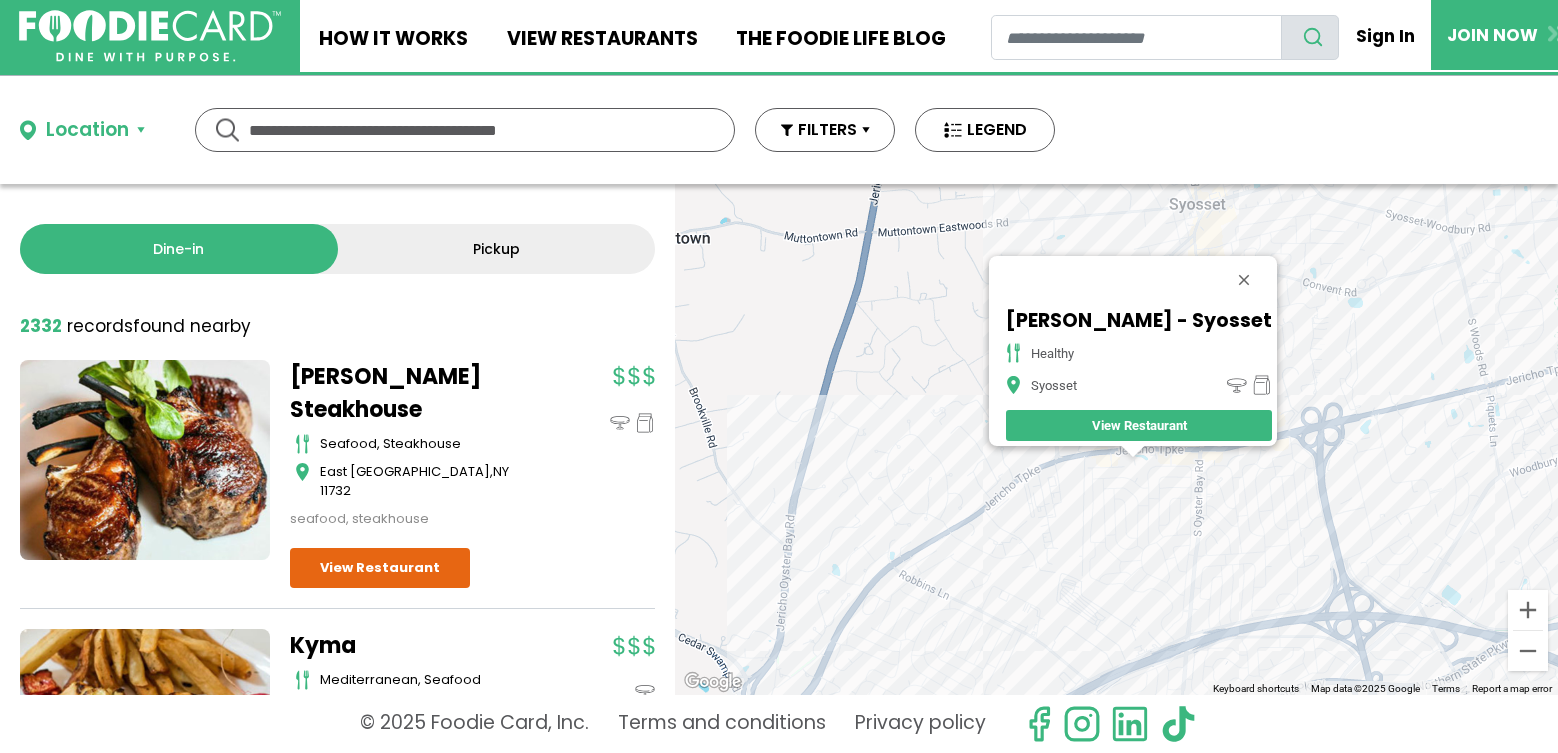 click on "To navigate, press the arrow keys. SoBol - Syosset healthy Syosset View Restaurant" at bounding box center [1116, 439] 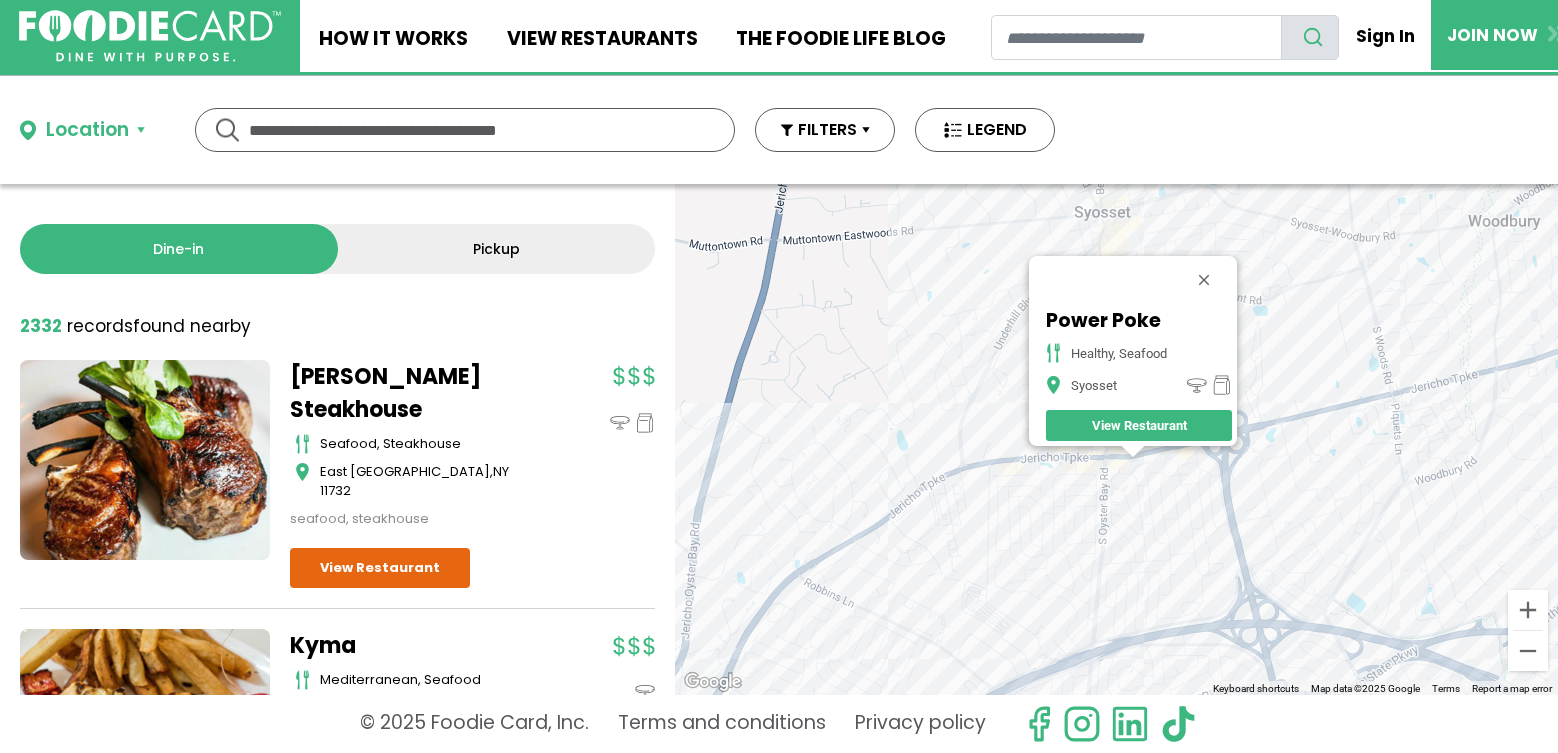 click at bounding box center [1132, 452] 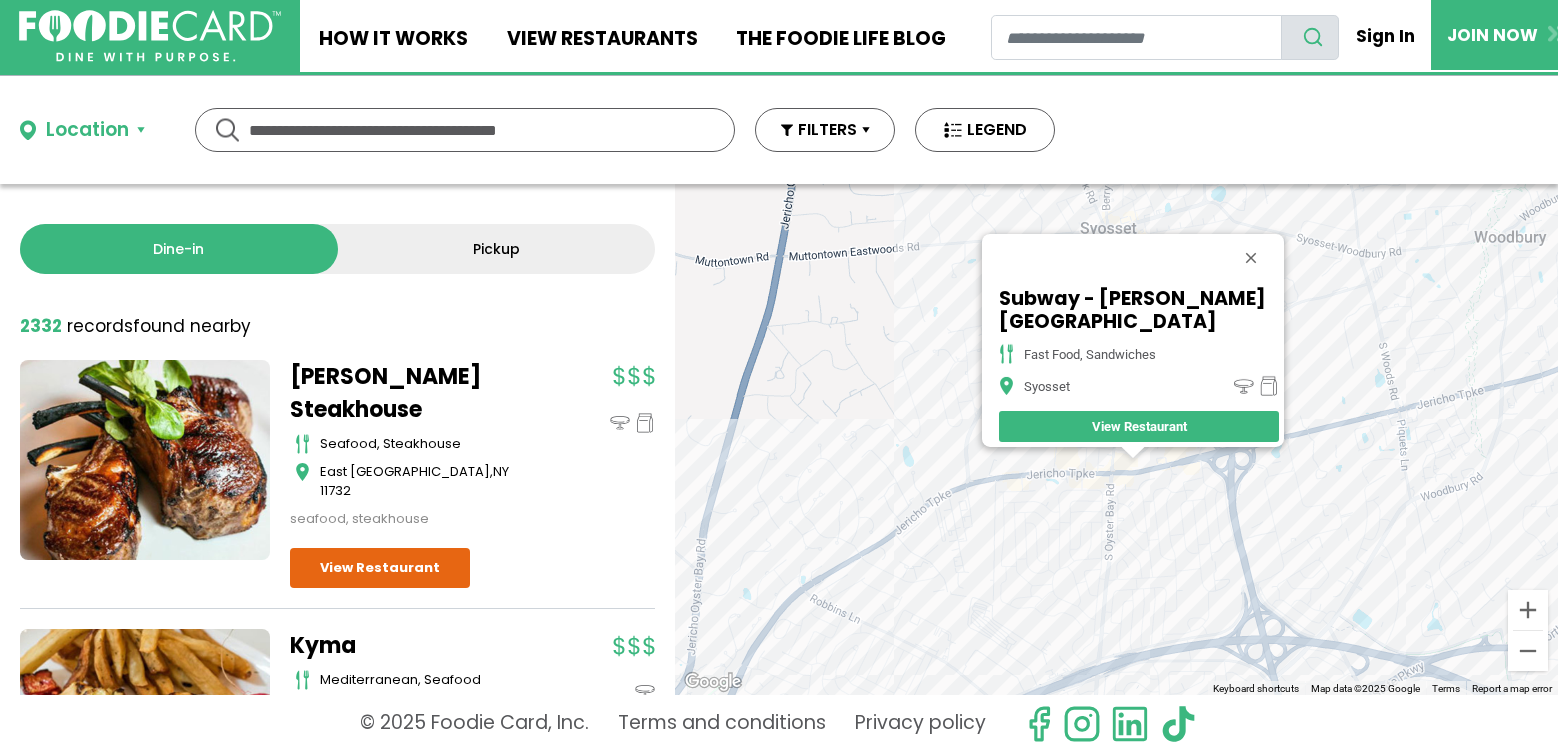 click on "To navigate, press the arrow keys. Subway - Jackson Ave fast food, sandwiches Syosset View Restaurant" at bounding box center (1116, 439) 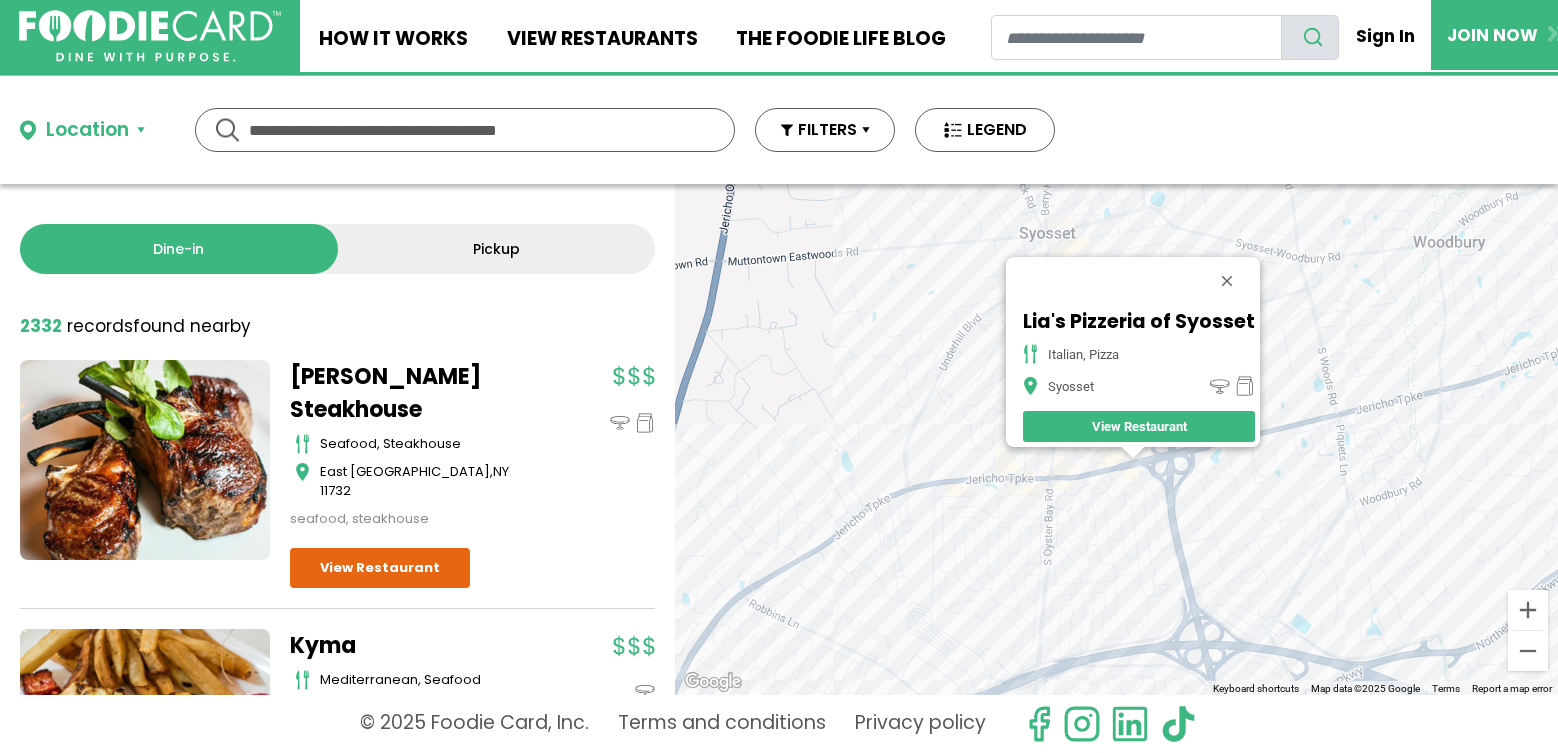 click on "To navigate, press the arrow keys. Lia's Pizzeria of Syosset italian, pizza Syosset View Restaurant" at bounding box center [1116, 439] 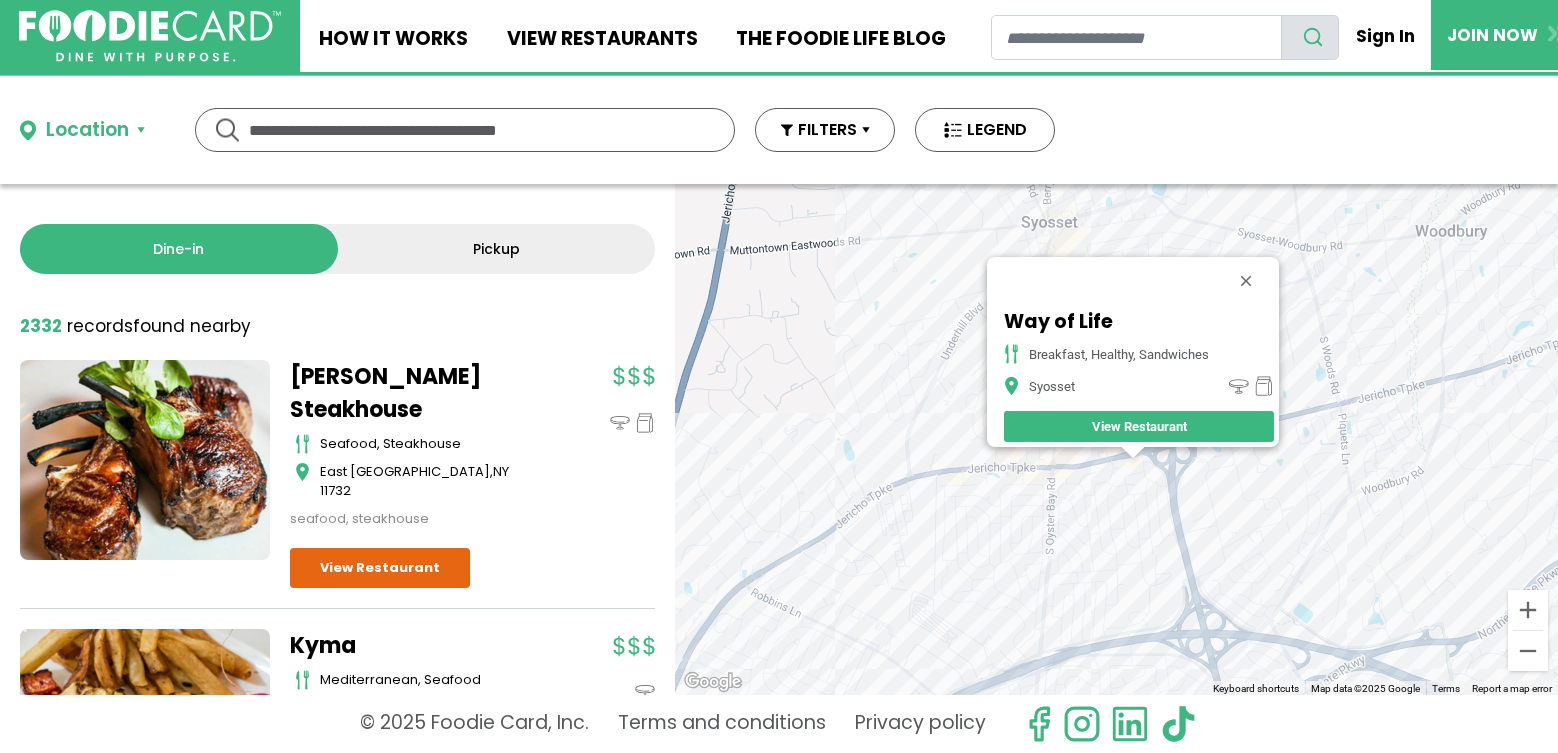 click on "To navigate, press the arrow keys. Way of Life breakfast, healthy, sandwiches Syosset View Restaurant" at bounding box center (1116, 439) 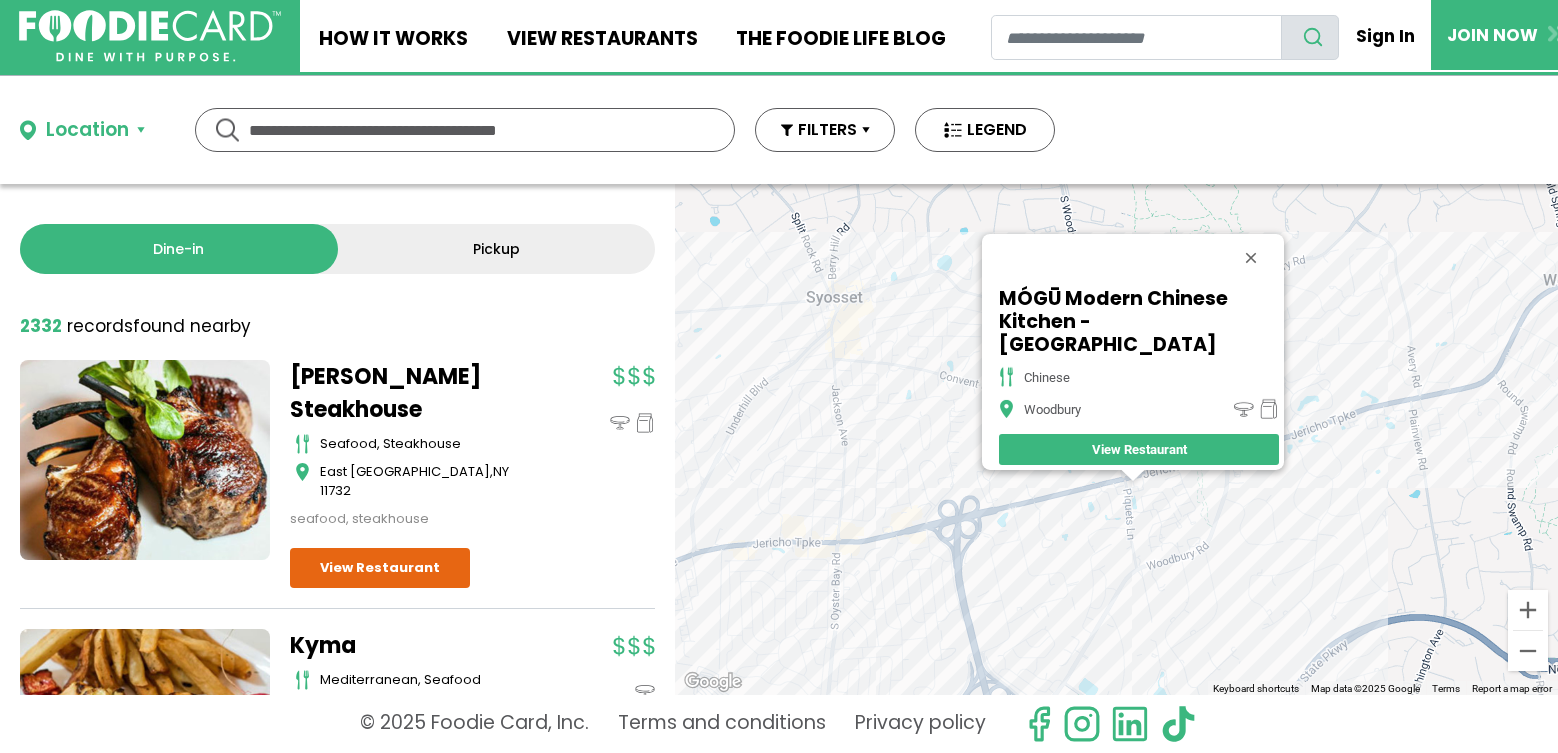 click on "To navigate, press the arrow keys. MÓGŪ Modern Chinese Kitchen - Woodbury chinese Woodbury View Restaurant" at bounding box center (1116, 439) 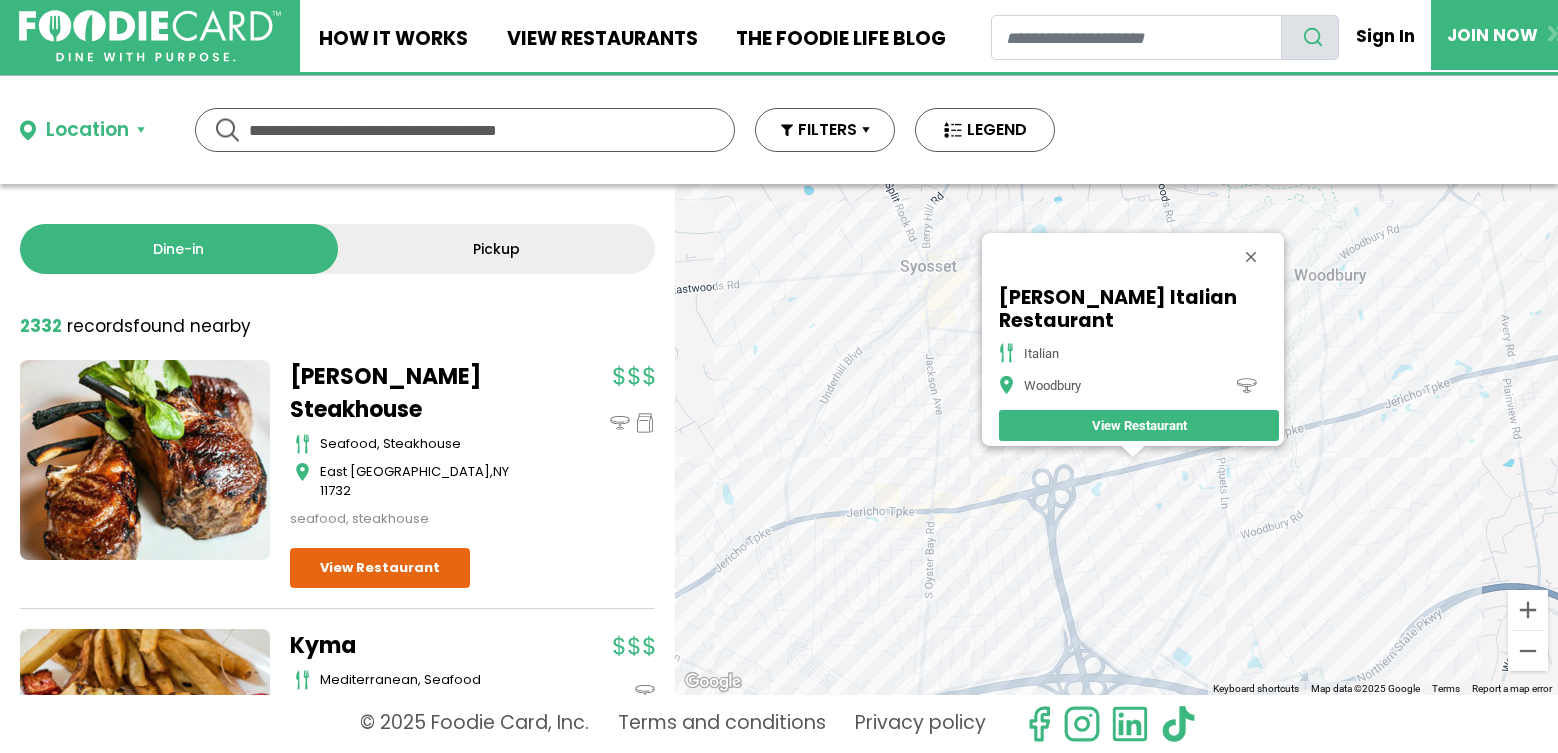 click on "To navigate, press the arrow keys. Volpe Italian Restaurant Italian Woodbury View Restaurant" at bounding box center [1116, 439] 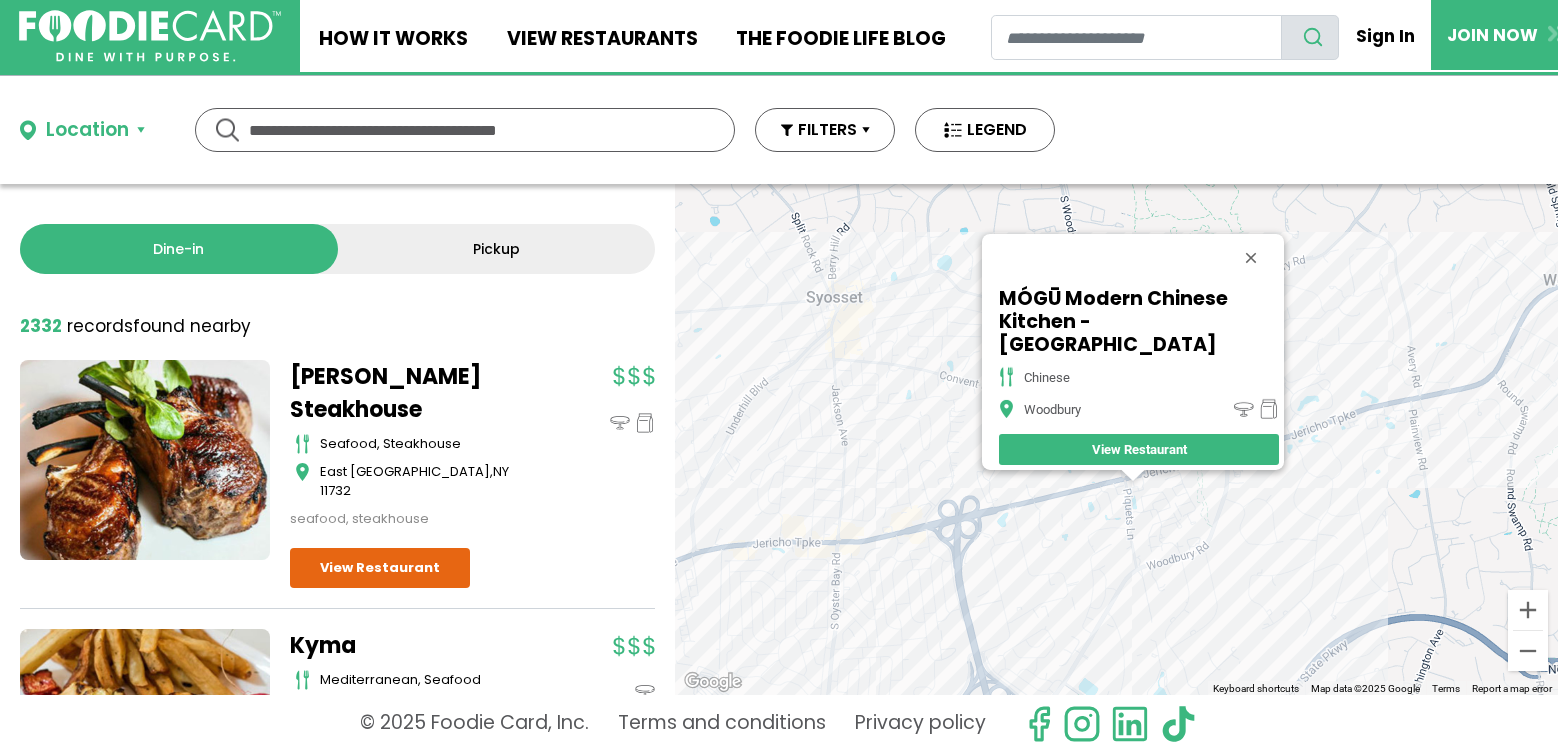 click on "To navigate, press the arrow keys. MÓGŪ Modern Chinese Kitchen - Woodbury chinese Woodbury View Restaurant" at bounding box center [1116, 439] 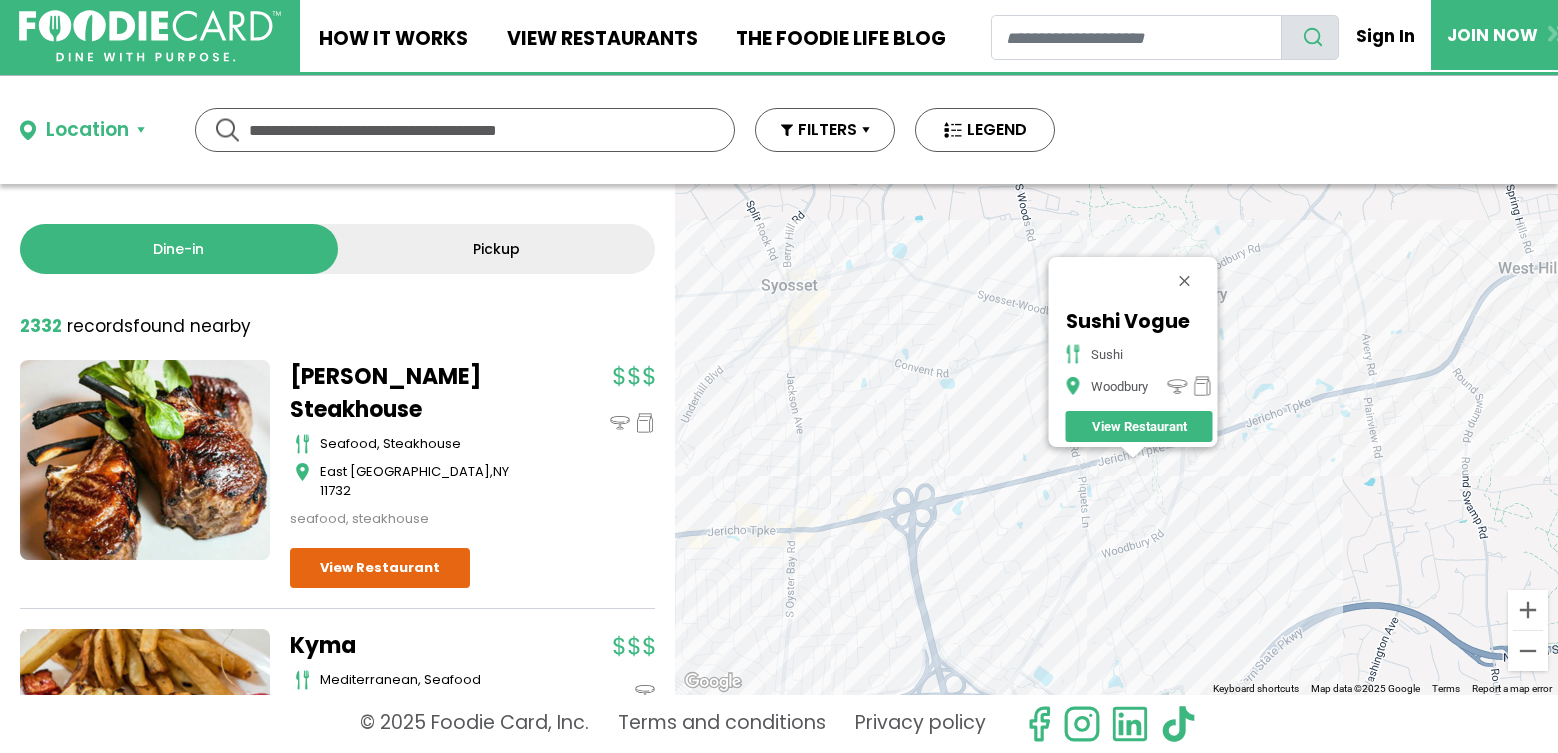click on "To navigate, press the arrow keys. Sushi Vogue sushi Woodbury View Restaurant" at bounding box center (1116, 439) 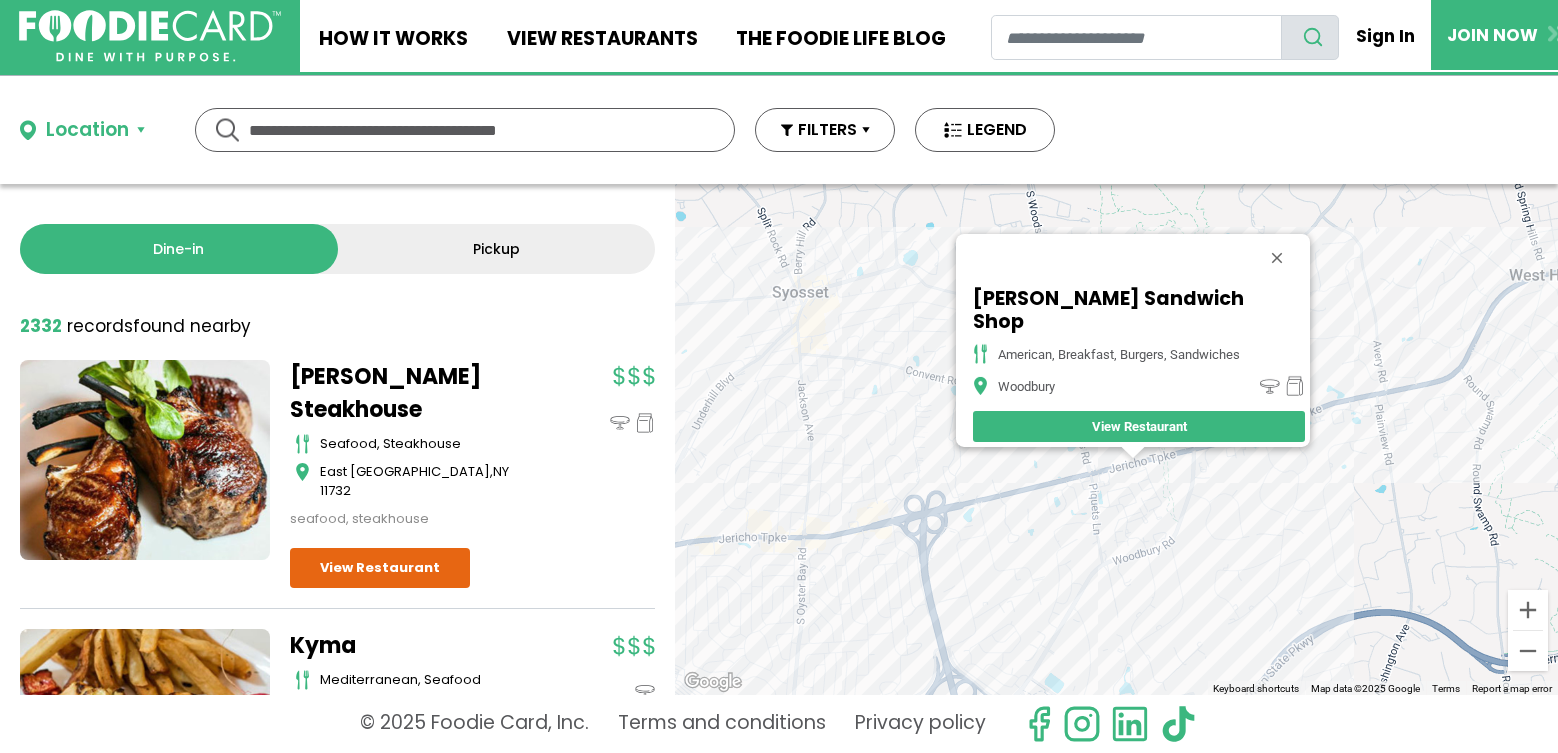 click on "To navigate, press the arrow keys. Dugan's Sandwich Shop american, breakfast, burgers, sandwiches Woodbury View Restaurant" at bounding box center (1116, 439) 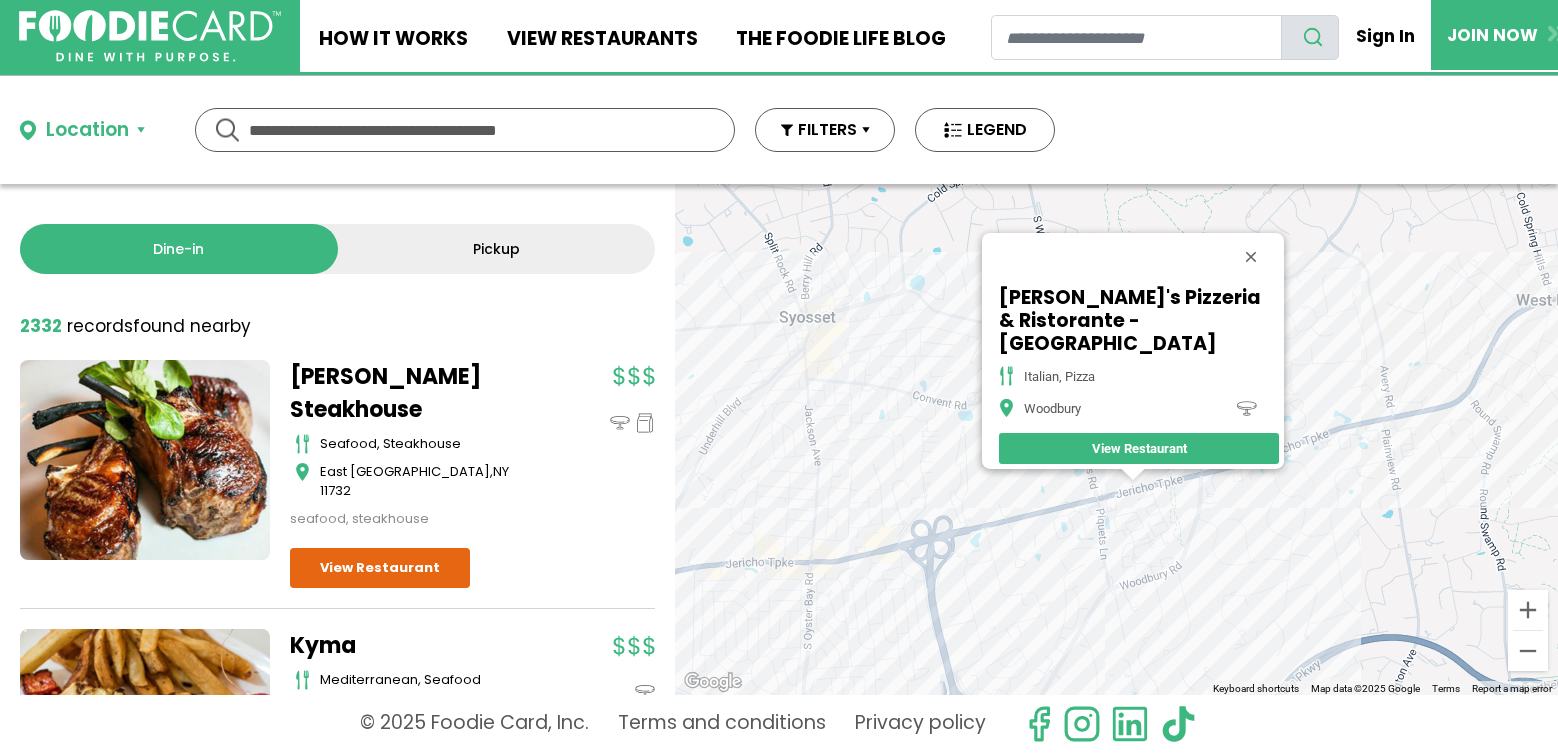 click on "To navigate, press the arrow keys. Frantoni's Pizzeria & Ristorante - Woodbury italian, pizza Woodbury View Restaurant" at bounding box center (1116, 439) 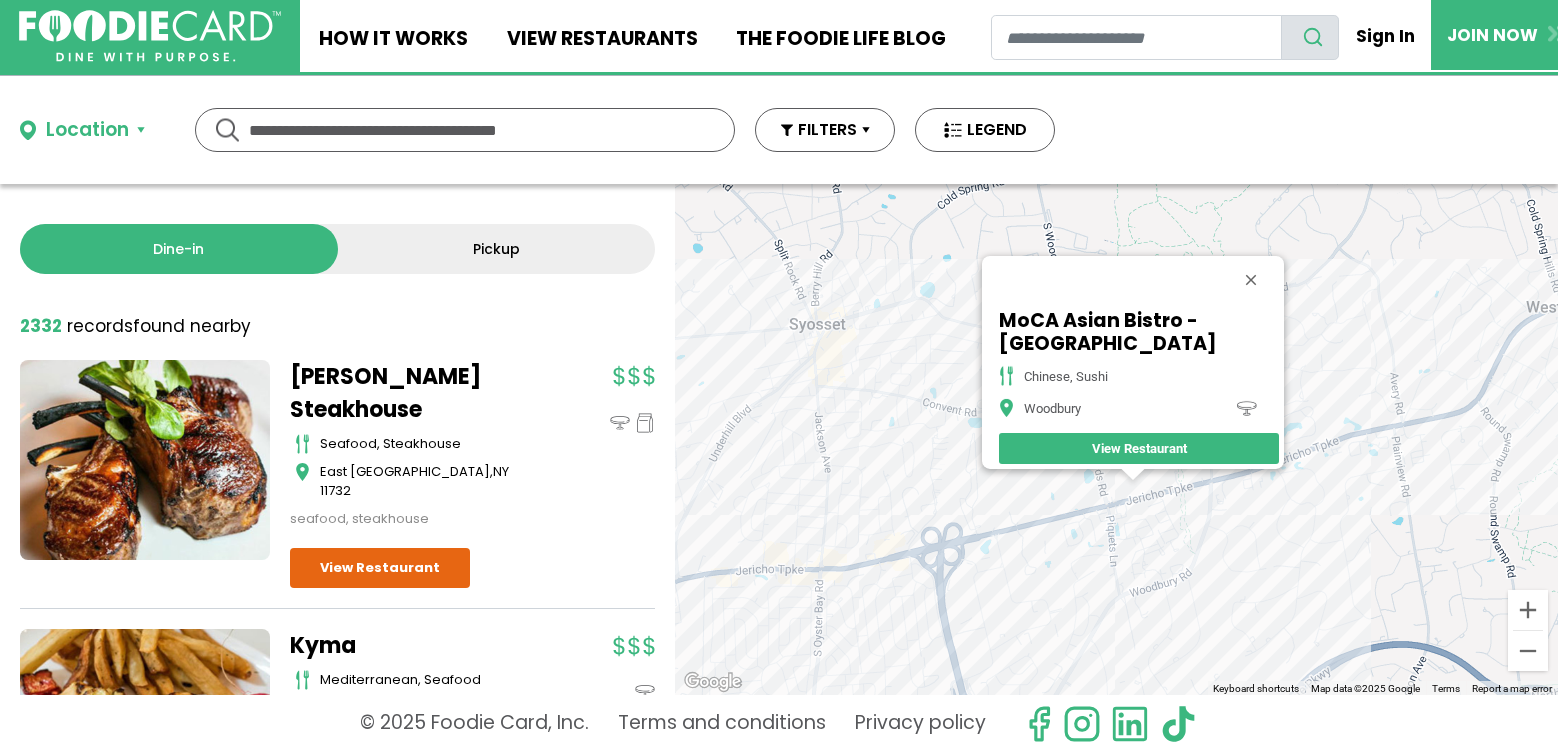 click on "To navigate, press the arrow keys. MoCA Asian Bistro - Woodbury chinese, sushi Woodbury View Restaurant" at bounding box center (1116, 439) 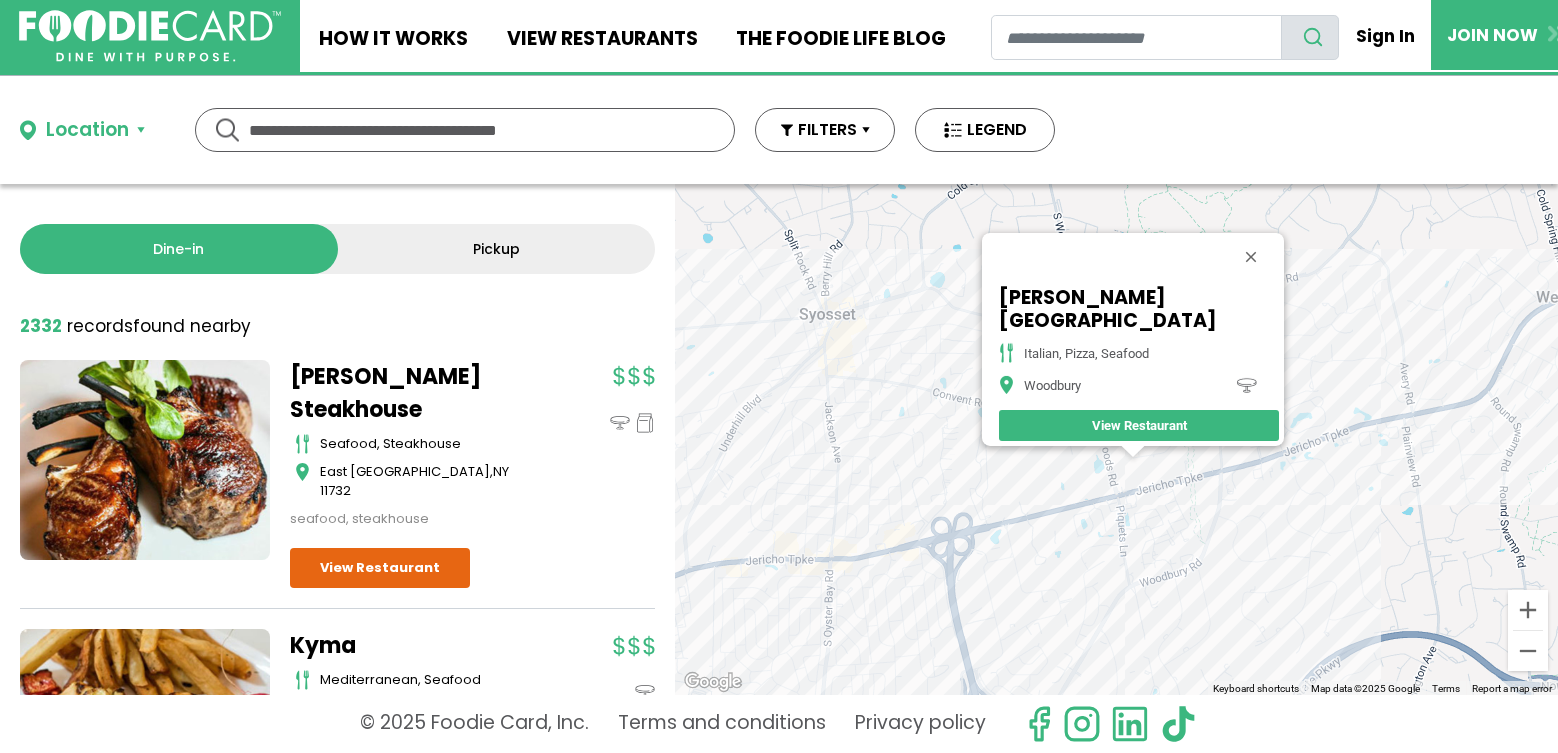 click on "To navigate, press the arrow keys. Butera's - Woodbury italian, pizza, seafood Woodbury View Restaurant" at bounding box center (1116, 439) 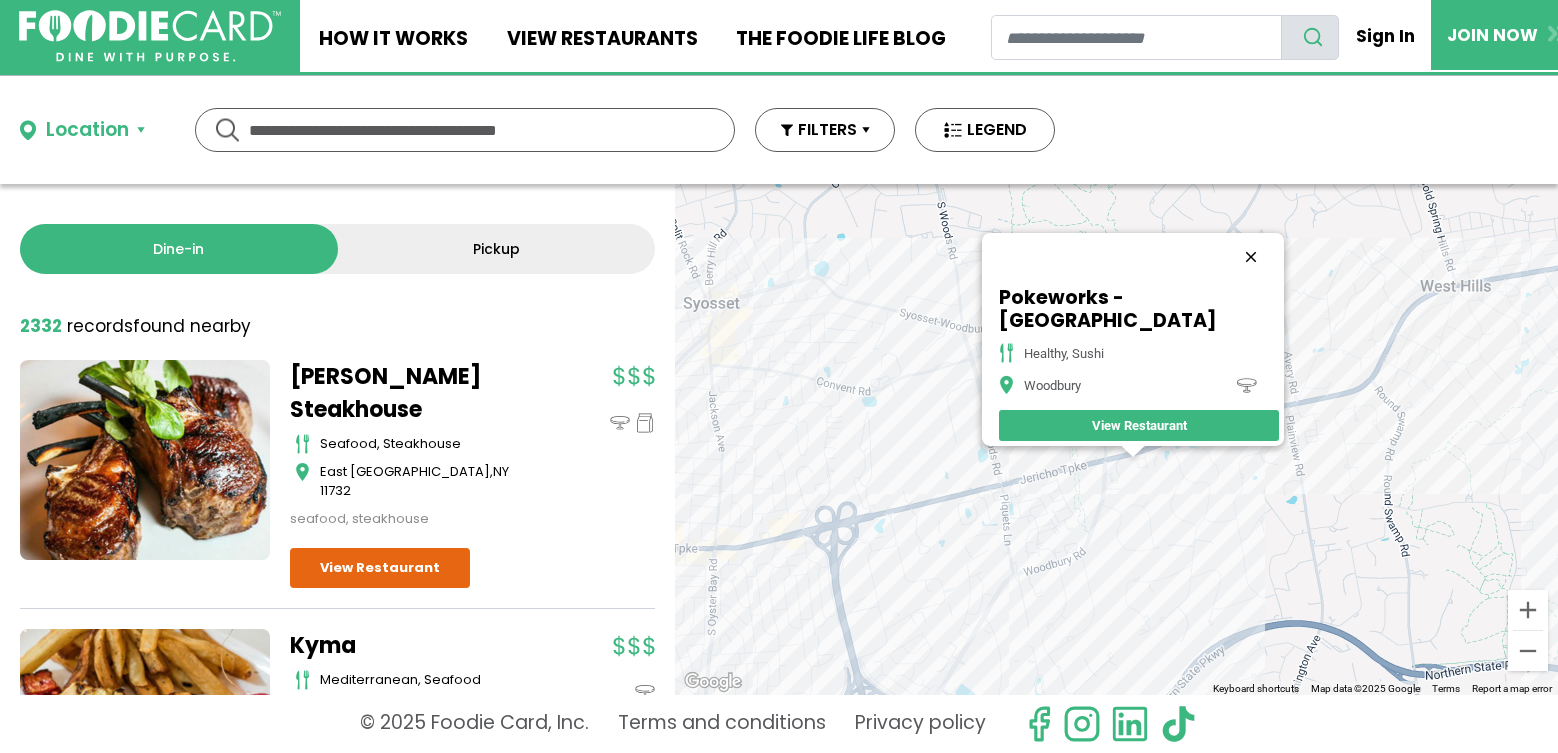 click at bounding box center (1251, 257) 